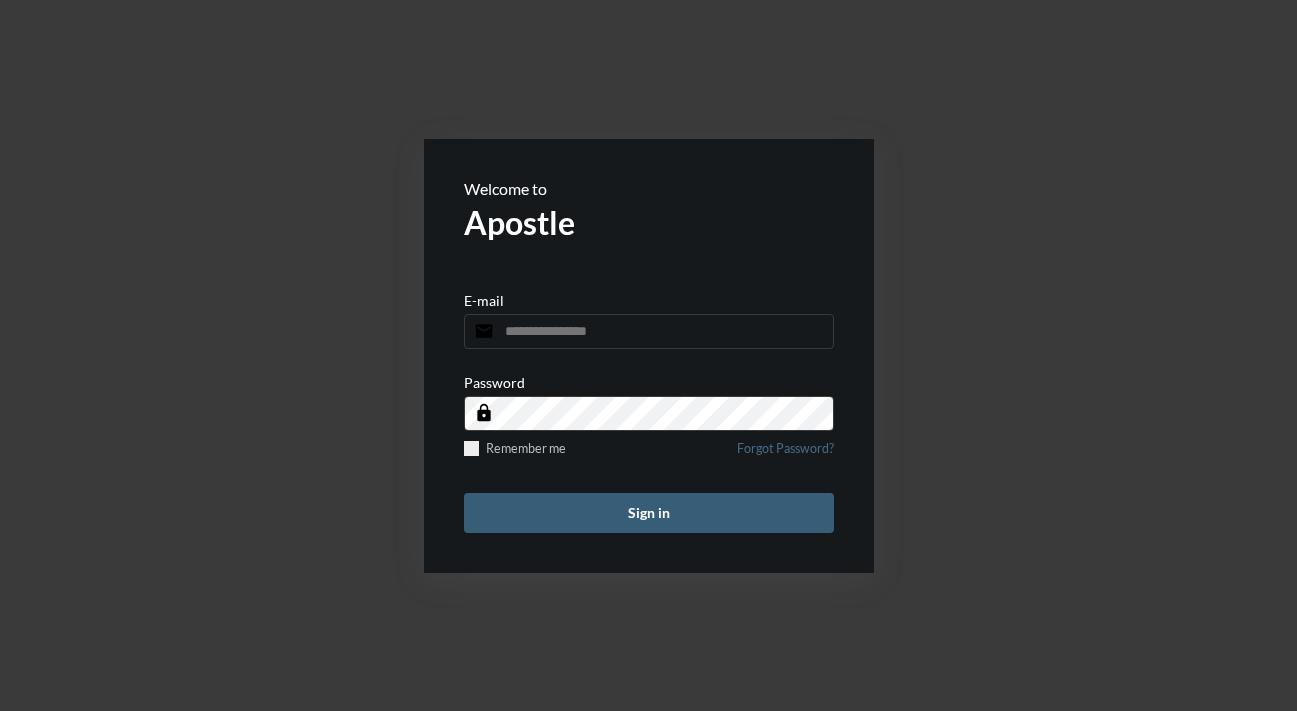 scroll, scrollTop: 0, scrollLeft: 0, axis: both 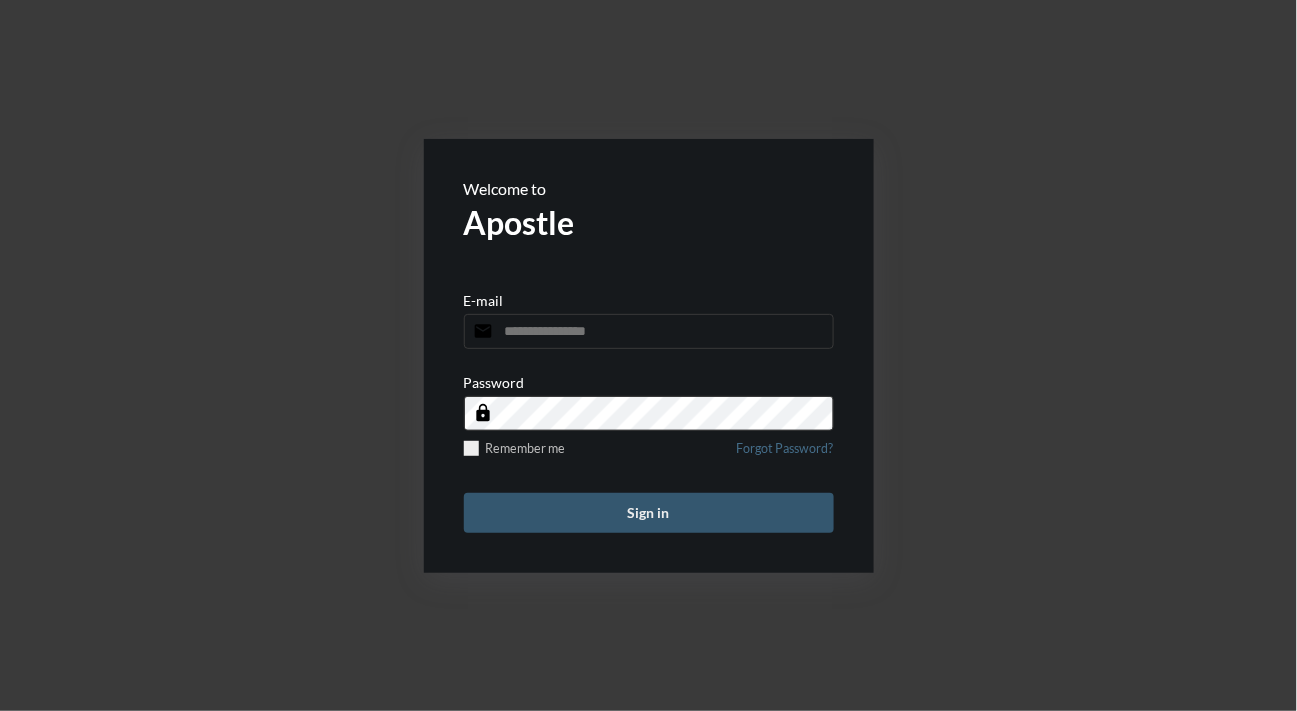 type on "**********" 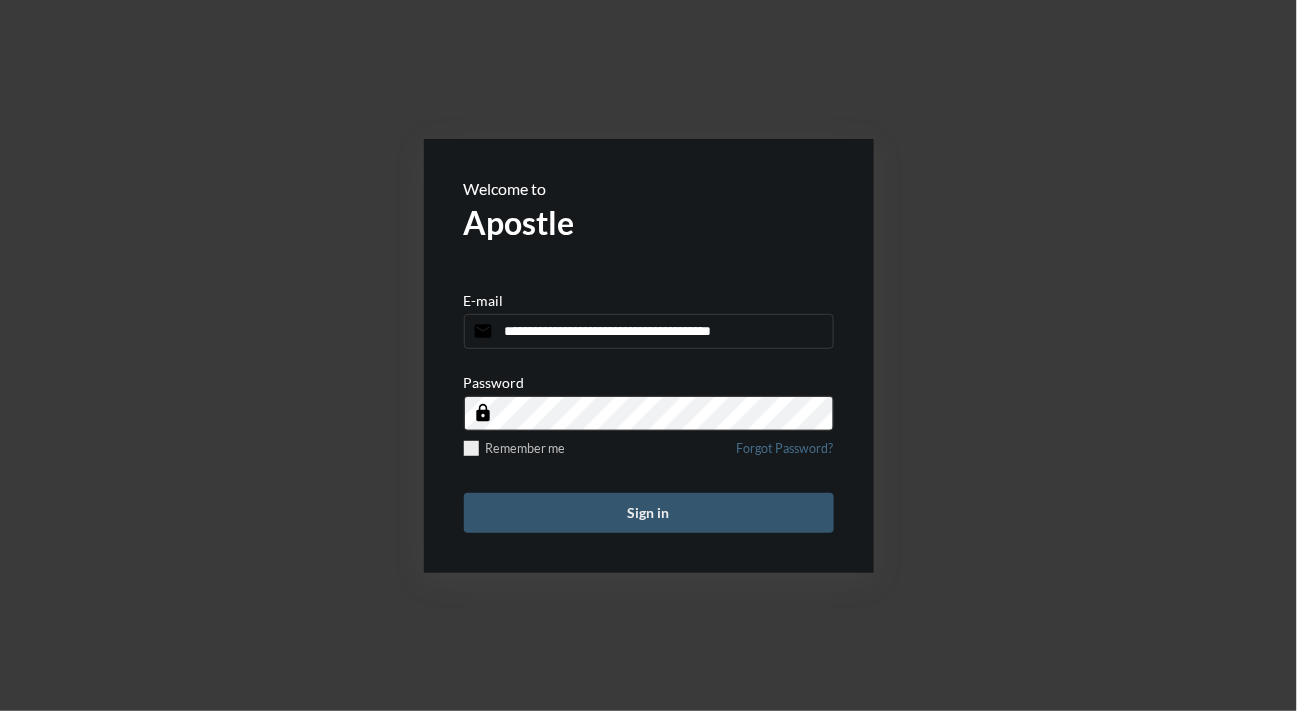 click on "Sign in" at bounding box center [649, 513] 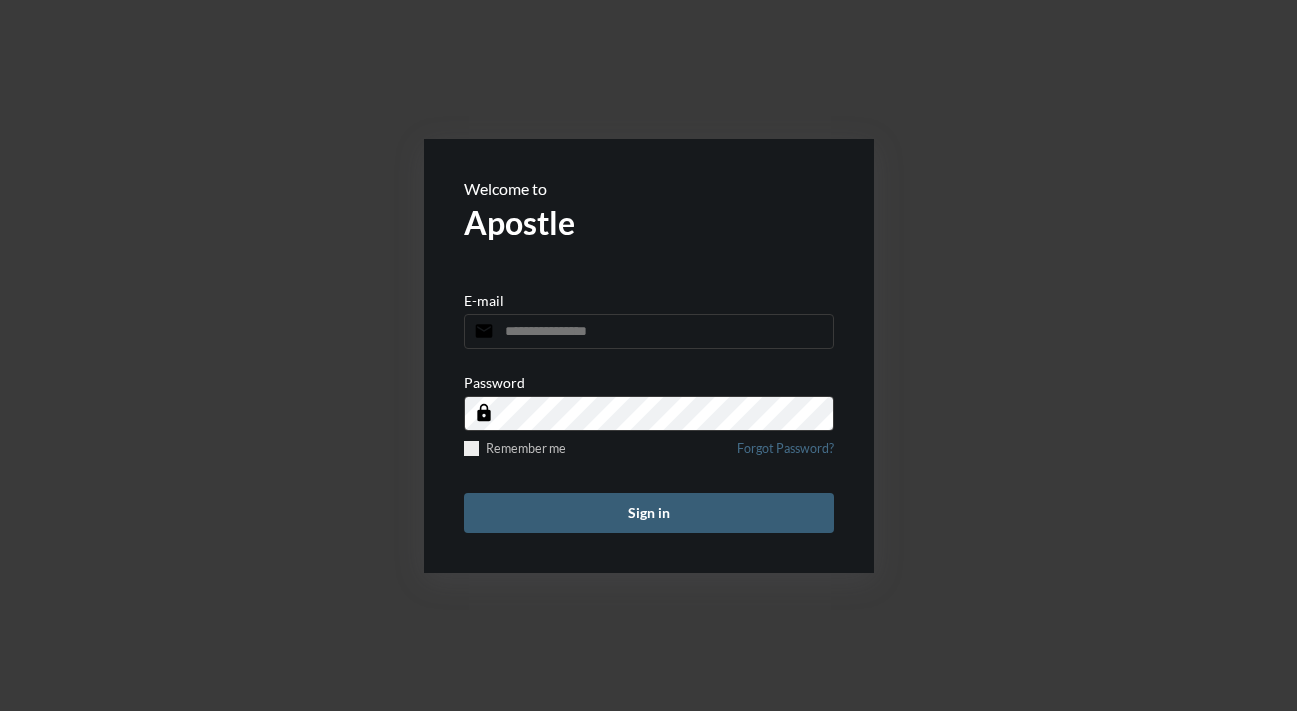 scroll, scrollTop: 0, scrollLeft: 0, axis: both 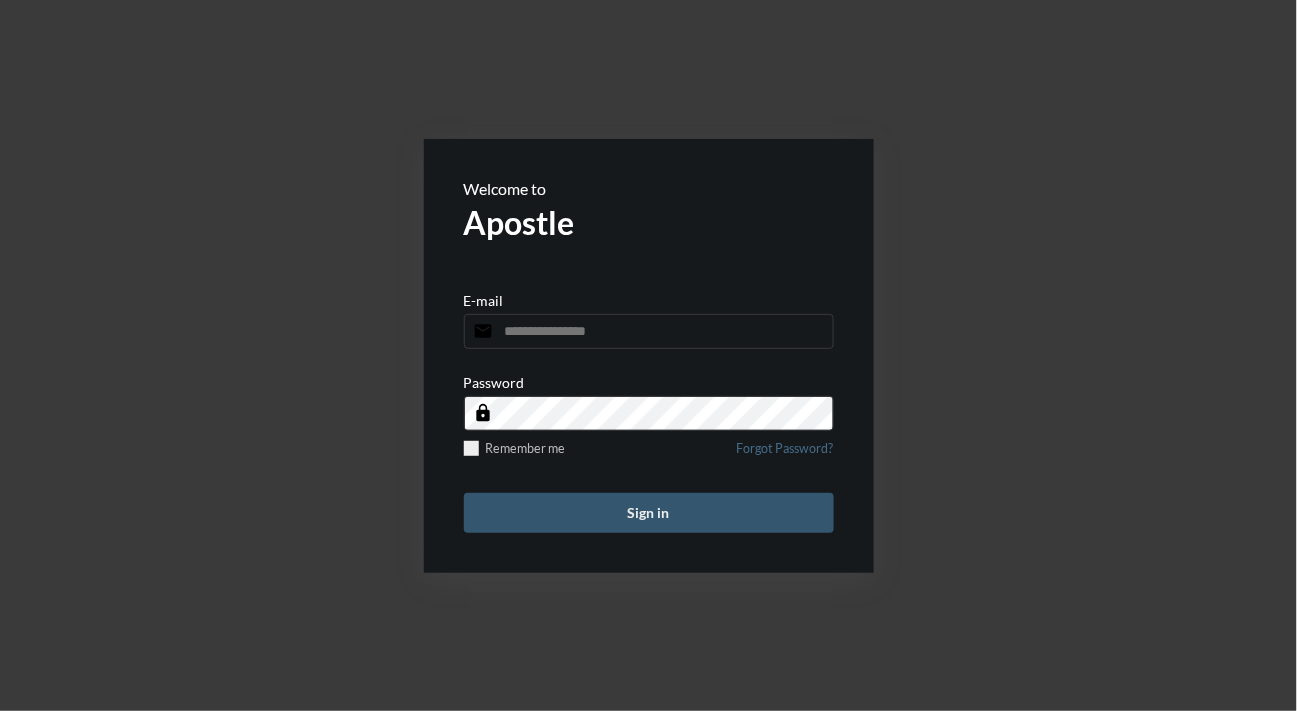 type on "**********" 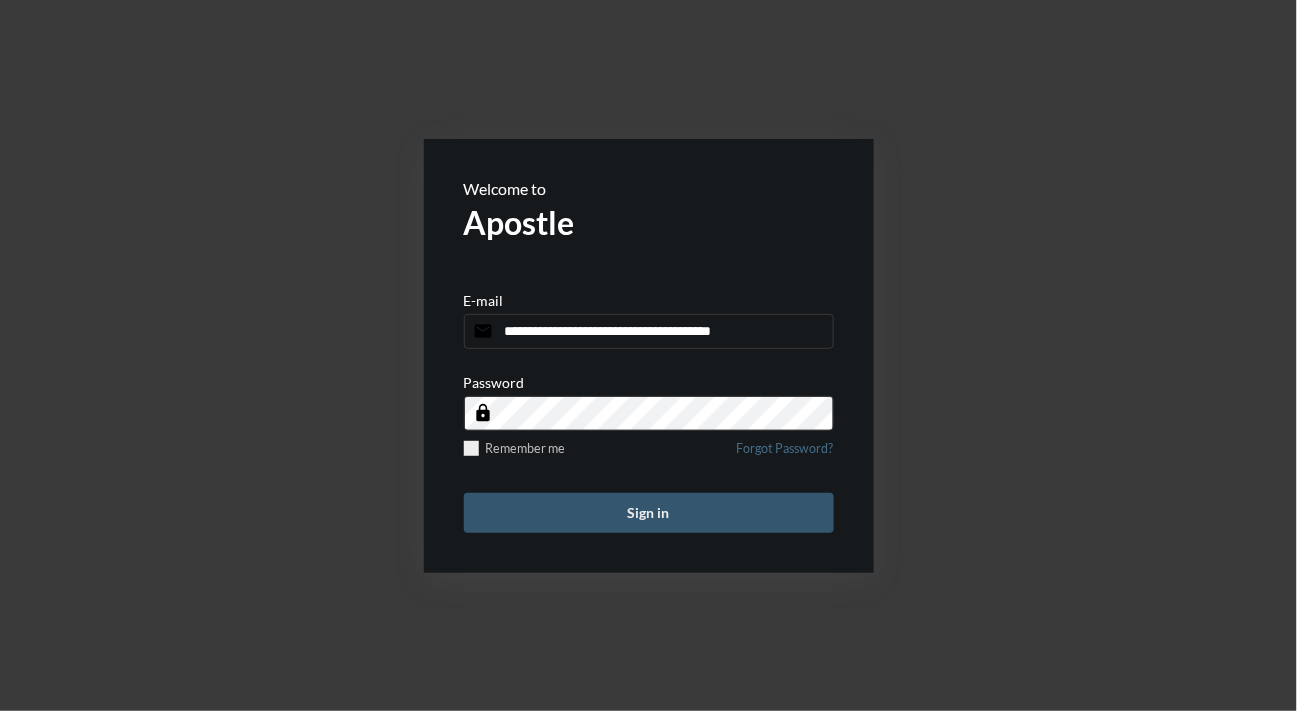 click on "Sign in" at bounding box center (649, 513) 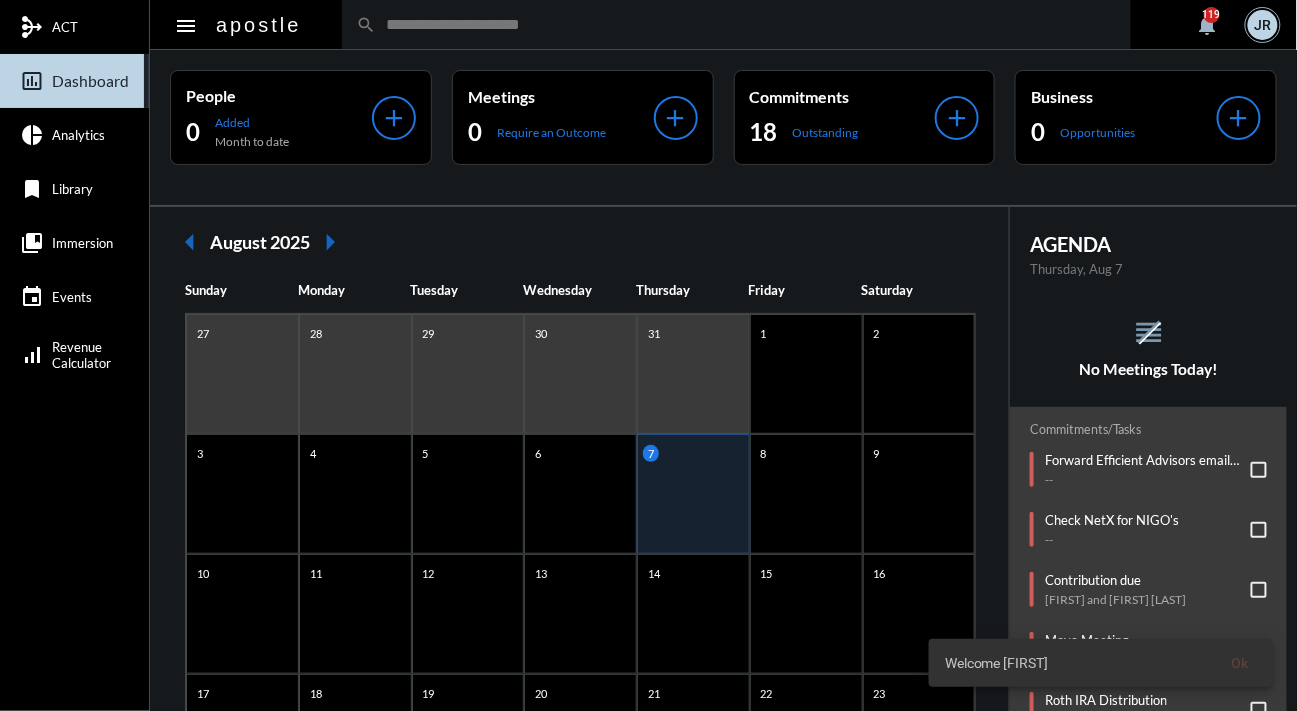 click on "No Meetings Today!" 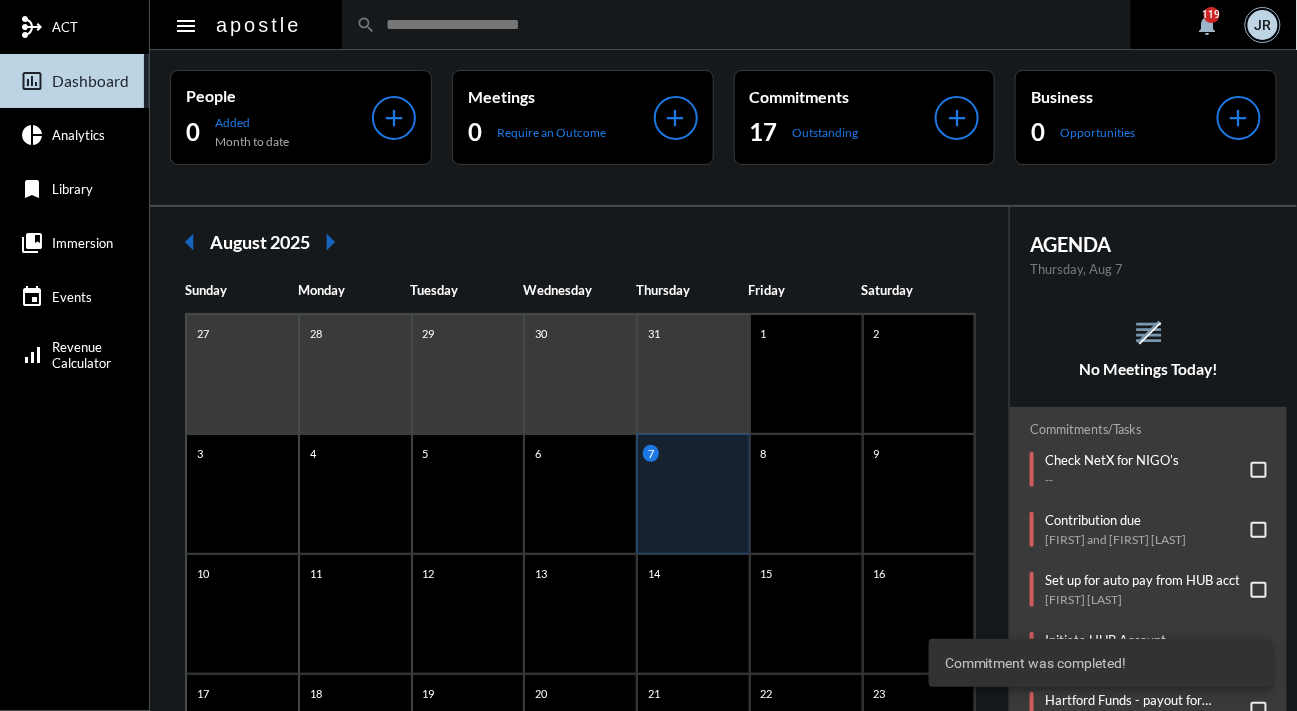 click on "reorder No Meetings Today!" 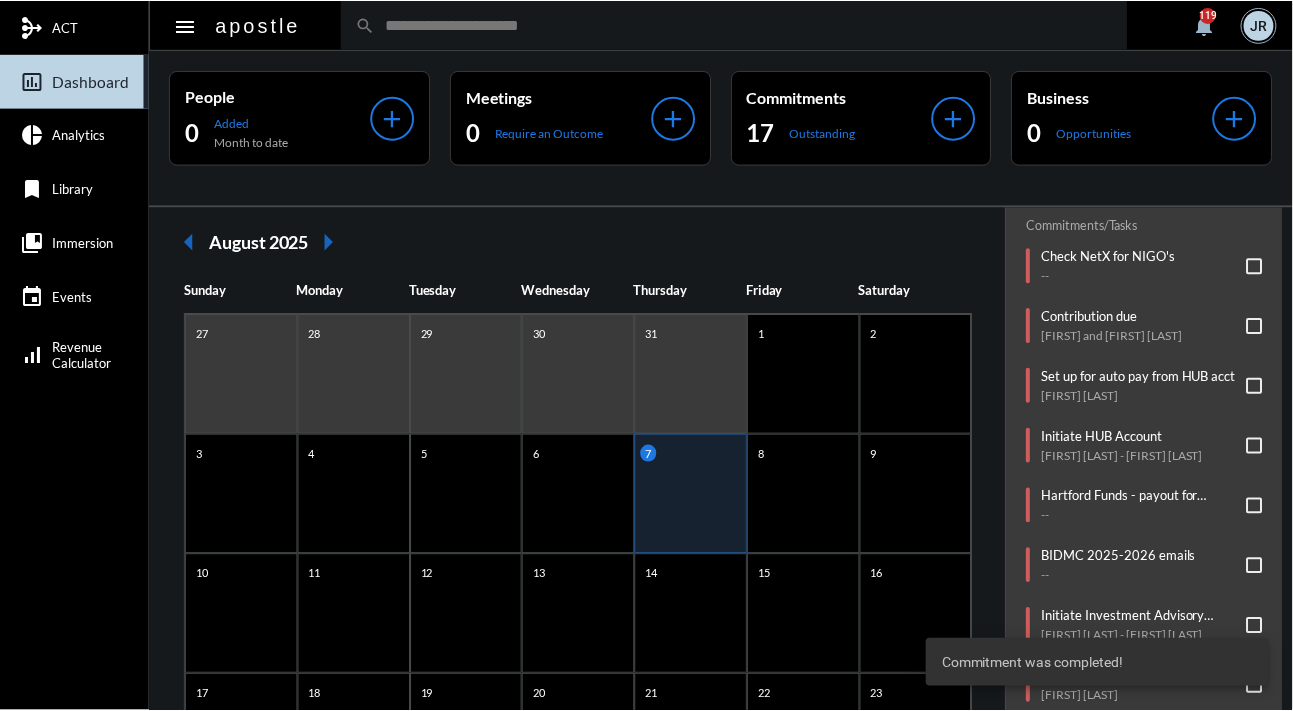 scroll, scrollTop: 218, scrollLeft: 0, axis: vertical 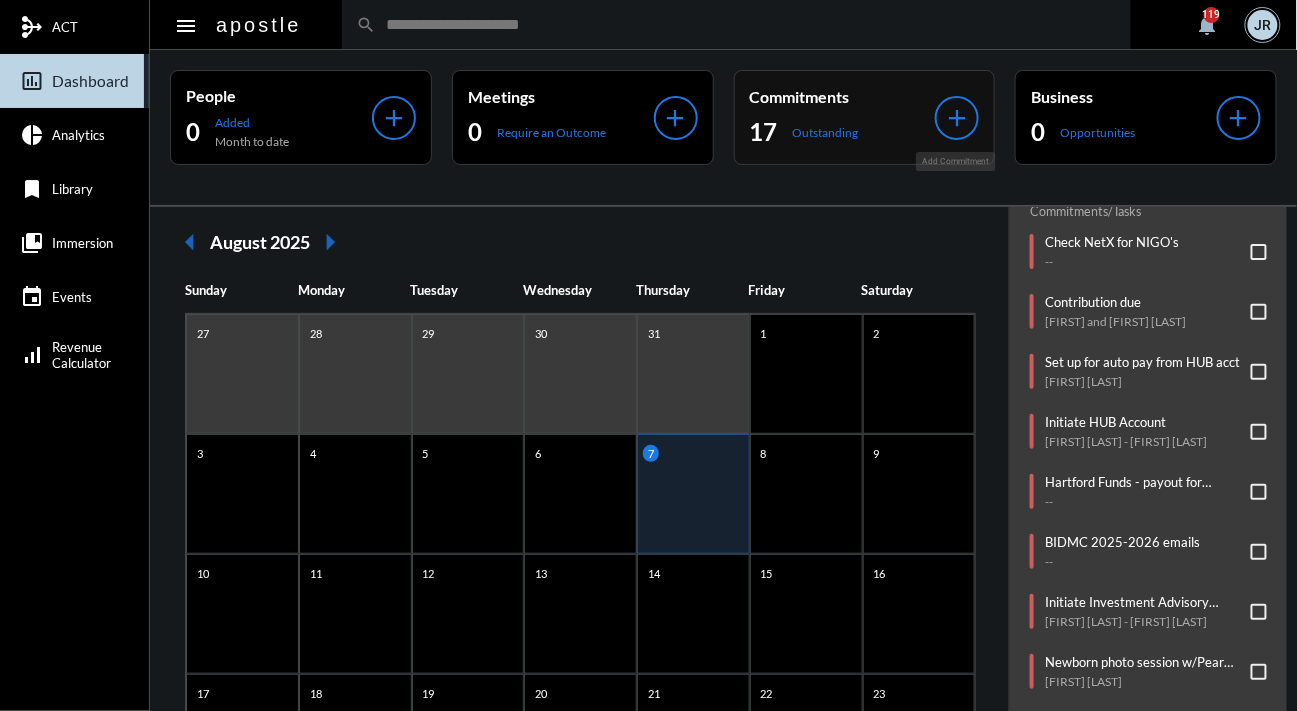 click on "add" 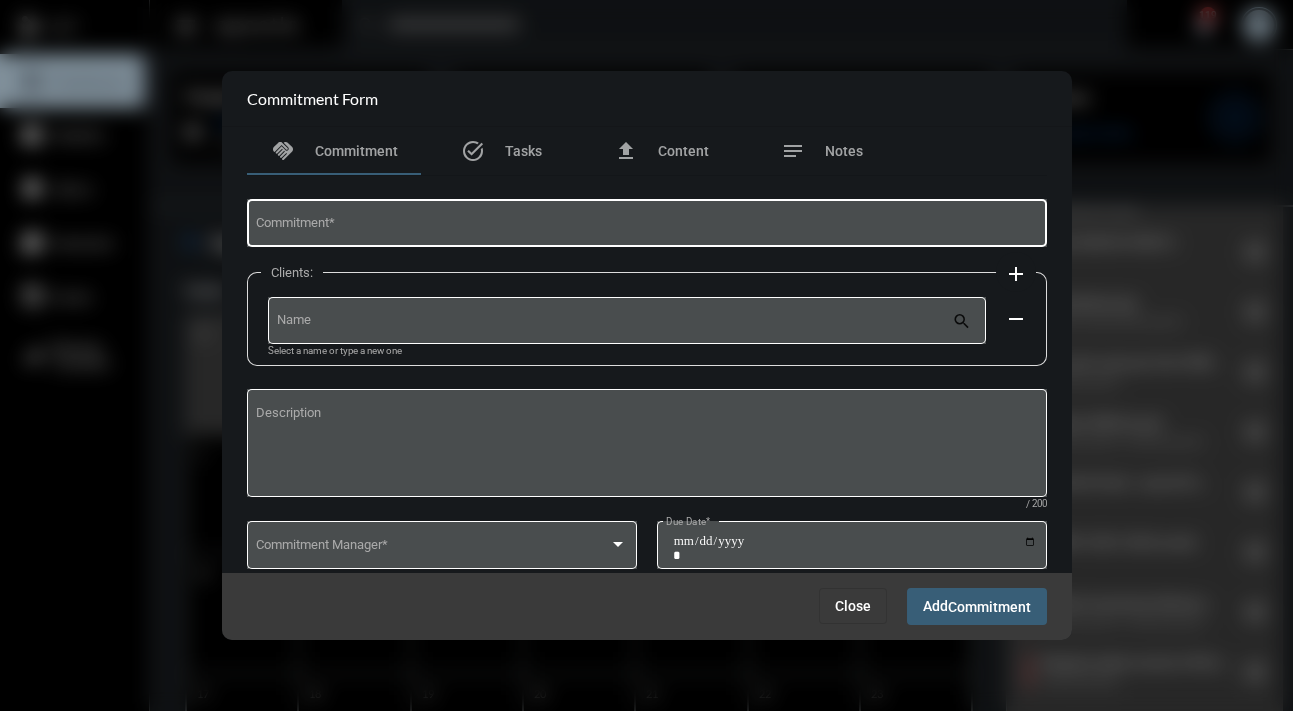 click on "Commitment  *" at bounding box center (646, 226) 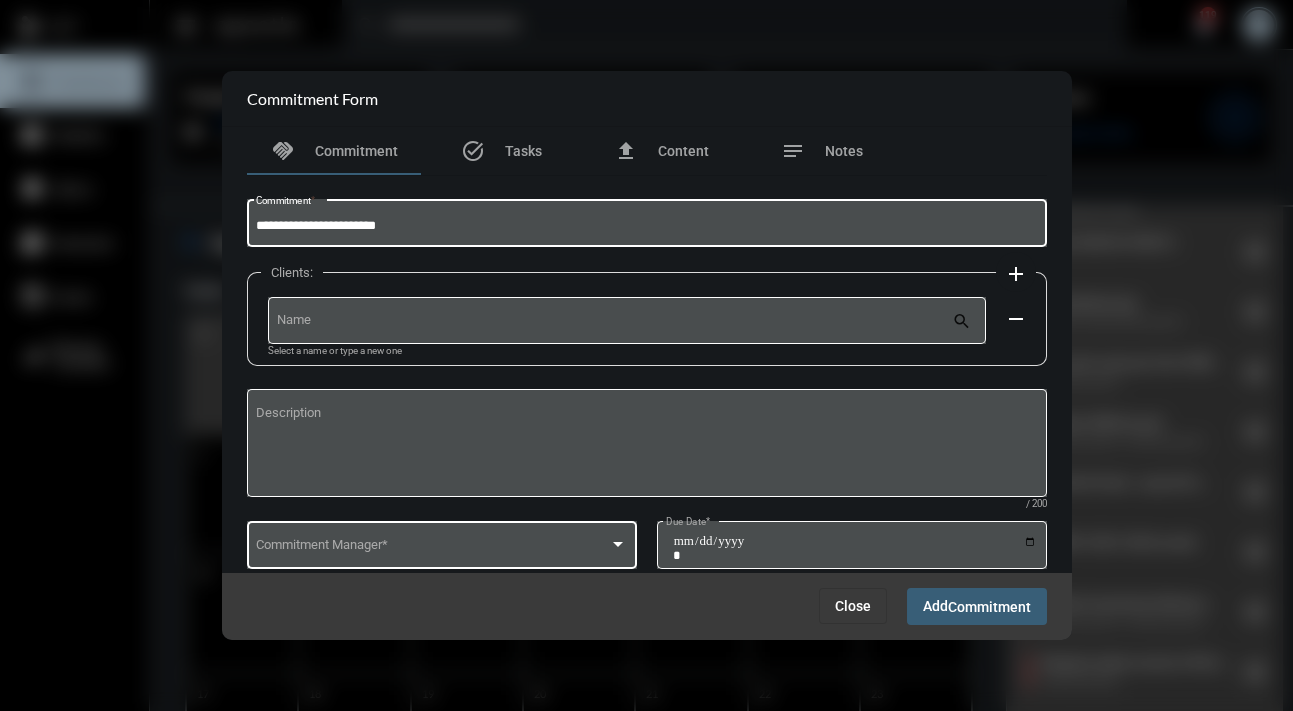 type on "**********" 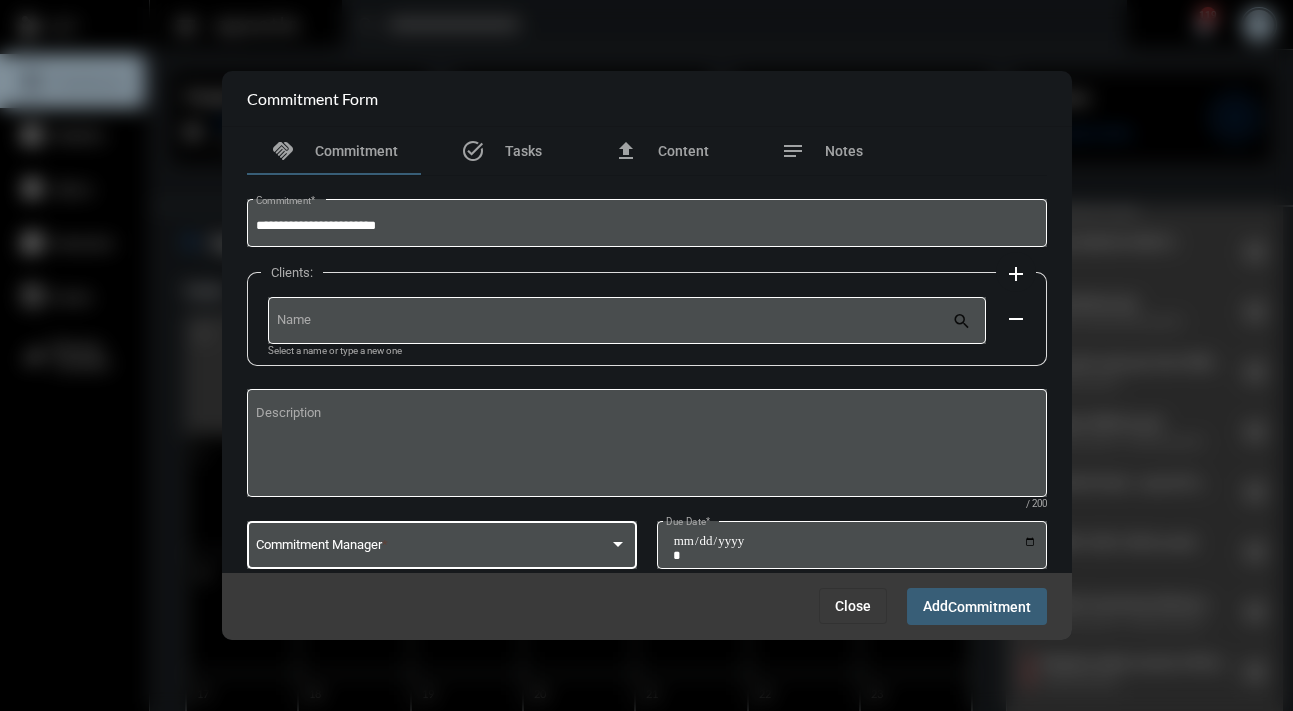 click at bounding box center [432, 548] 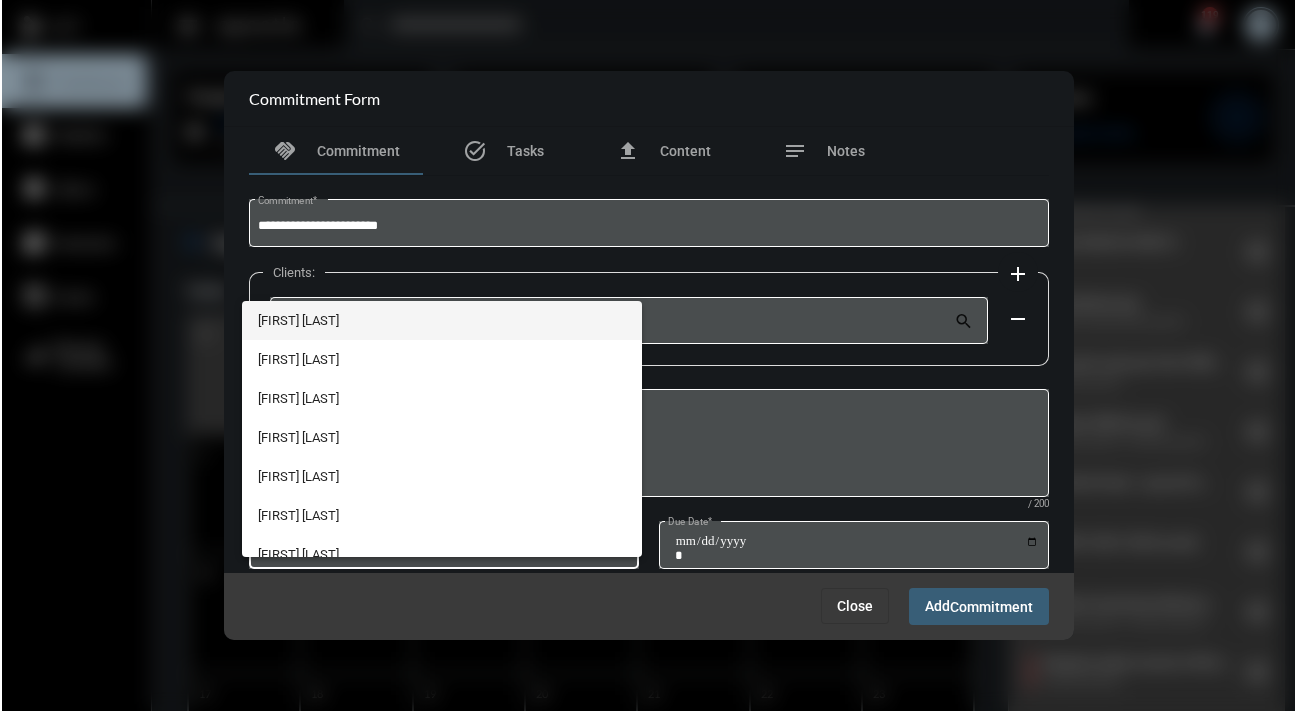 scroll, scrollTop: 56, scrollLeft: 0, axis: vertical 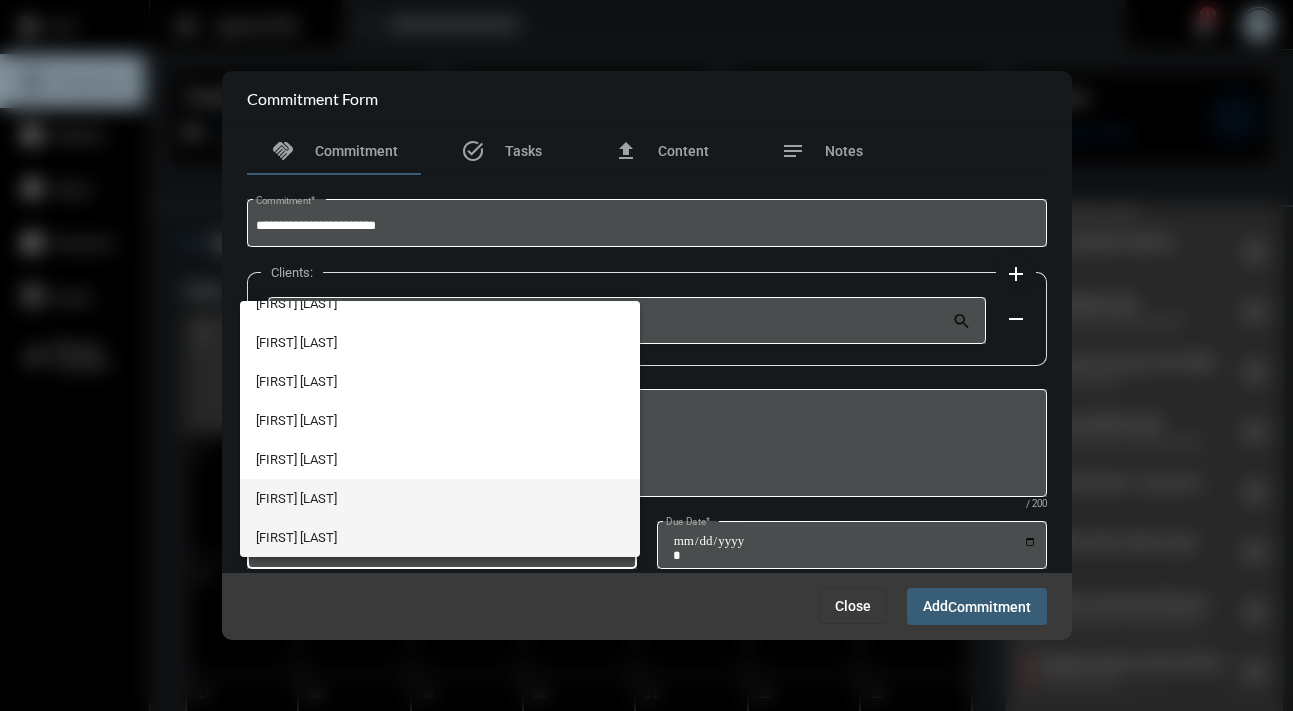 click on "[FIRST] [LAST]" at bounding box center [440, 498] 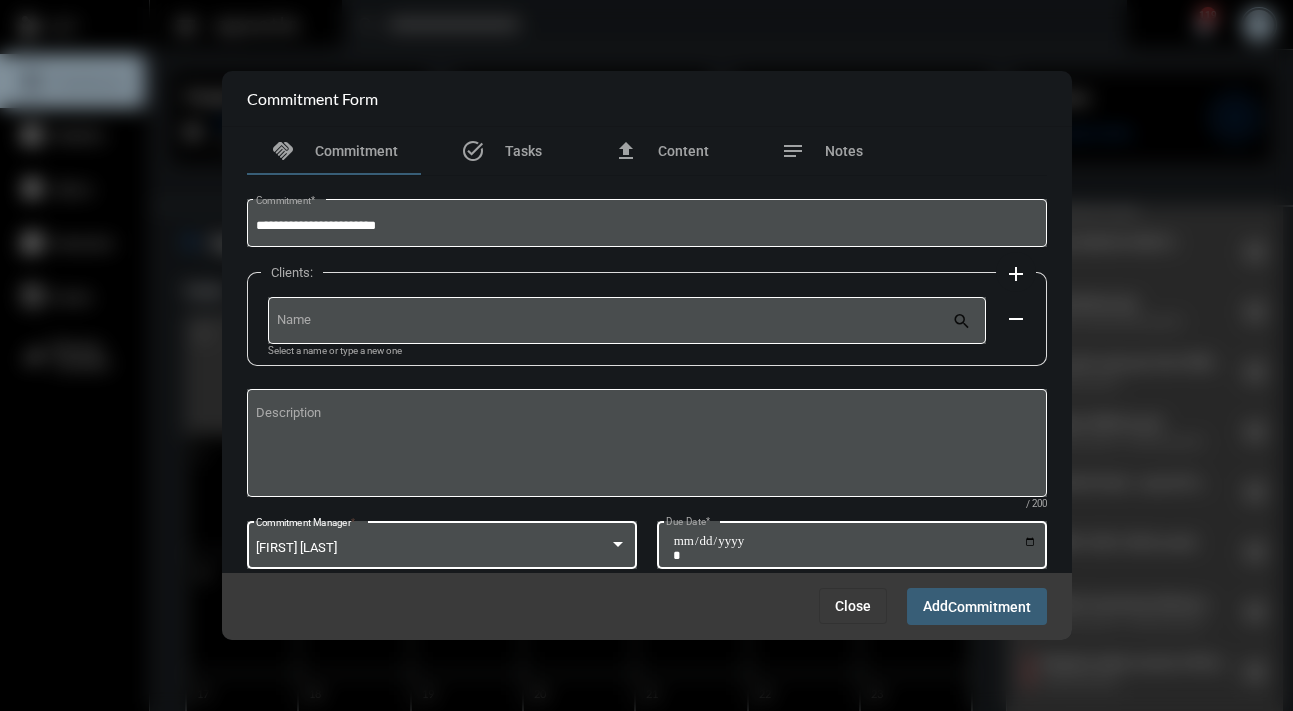click on "Due Date  *" at bounding box center [855, 548] 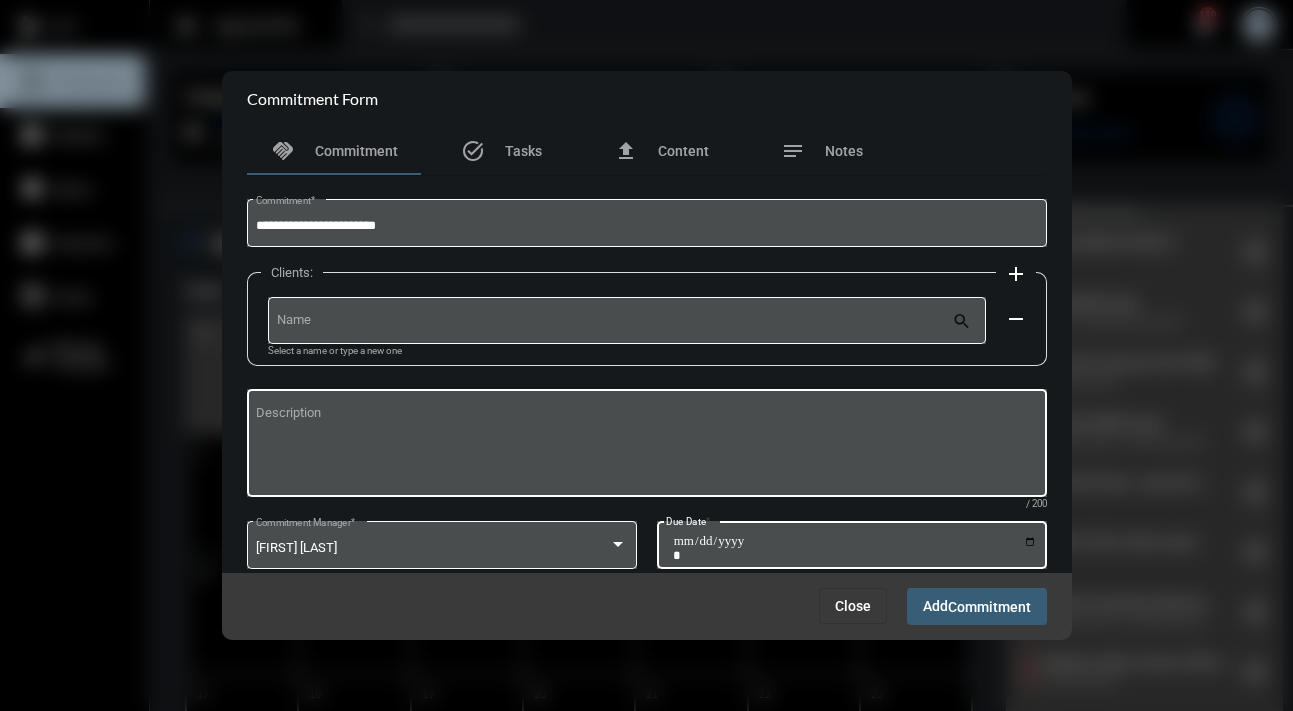 type on "**********" 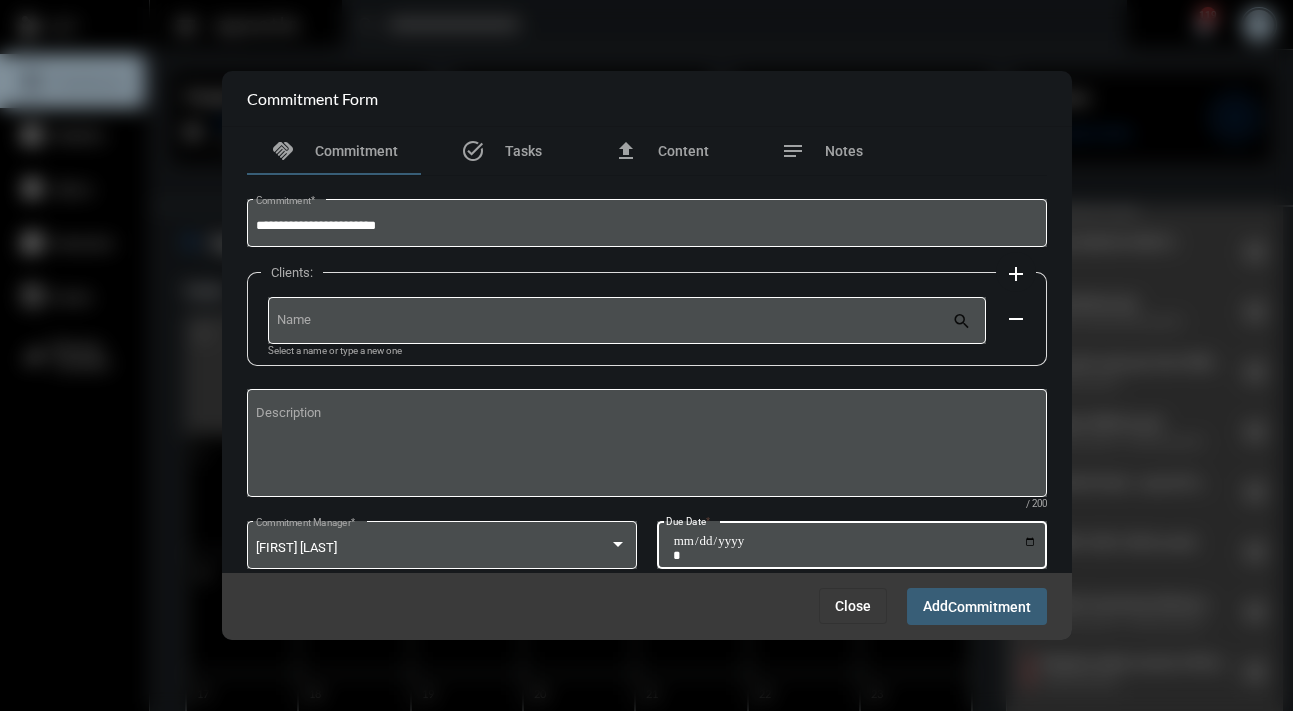 click on "Commitment" at bounding box center [989, 607] 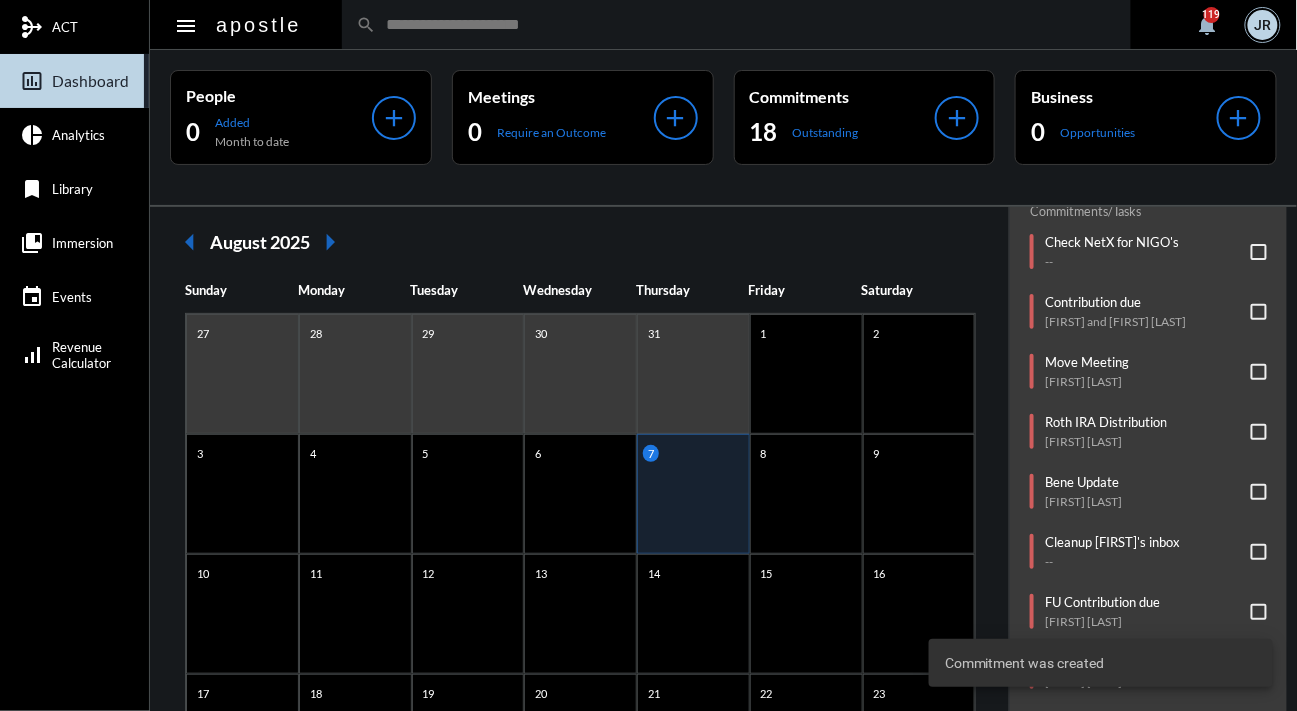 click on "arrow_left August 2025 arrow_right Sunday Monday Tuesday Wednesday Thursday Friday Saturday 27 28 29 30 31 1 2 3 4 5 6 7 8 9 10 11 12 13 14 15 16 17 18 19 20 21 22 23 24 25 26 27 28 29 30 31 1 2 3 4 5 6" 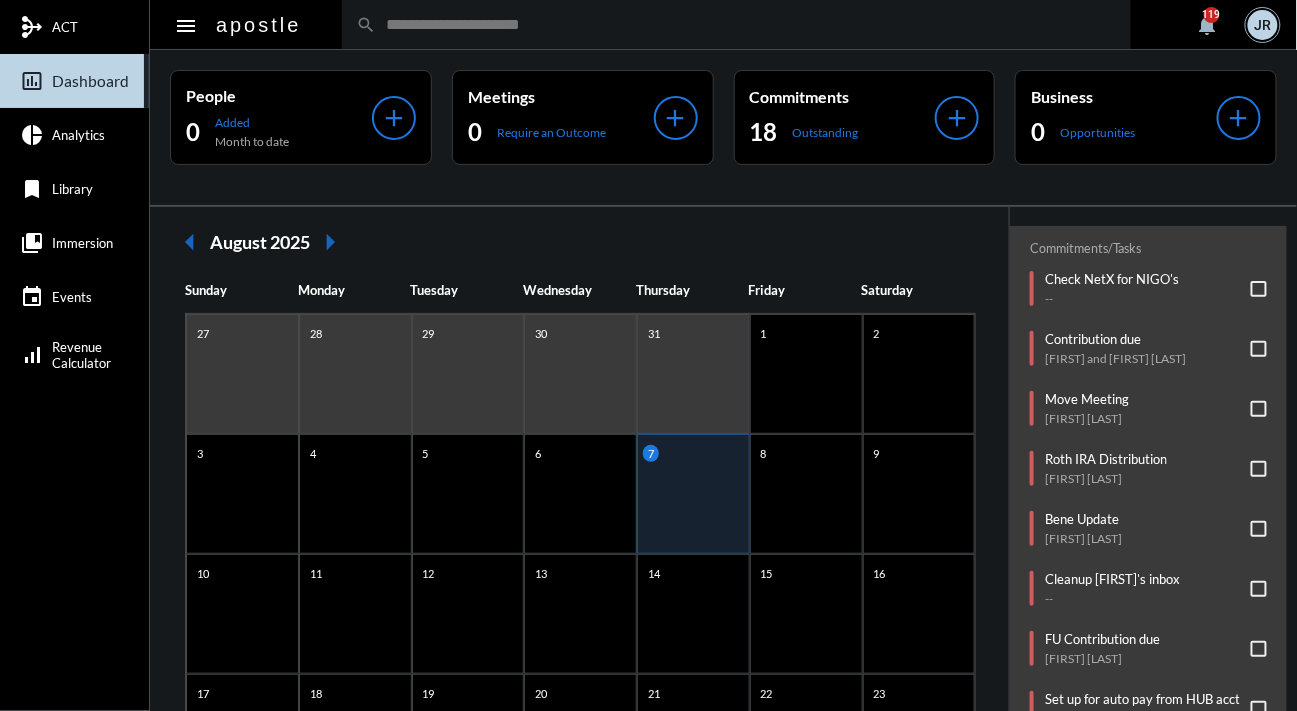 scroll, scrollTop: 218, scrollLeft: 0, axis: vertical 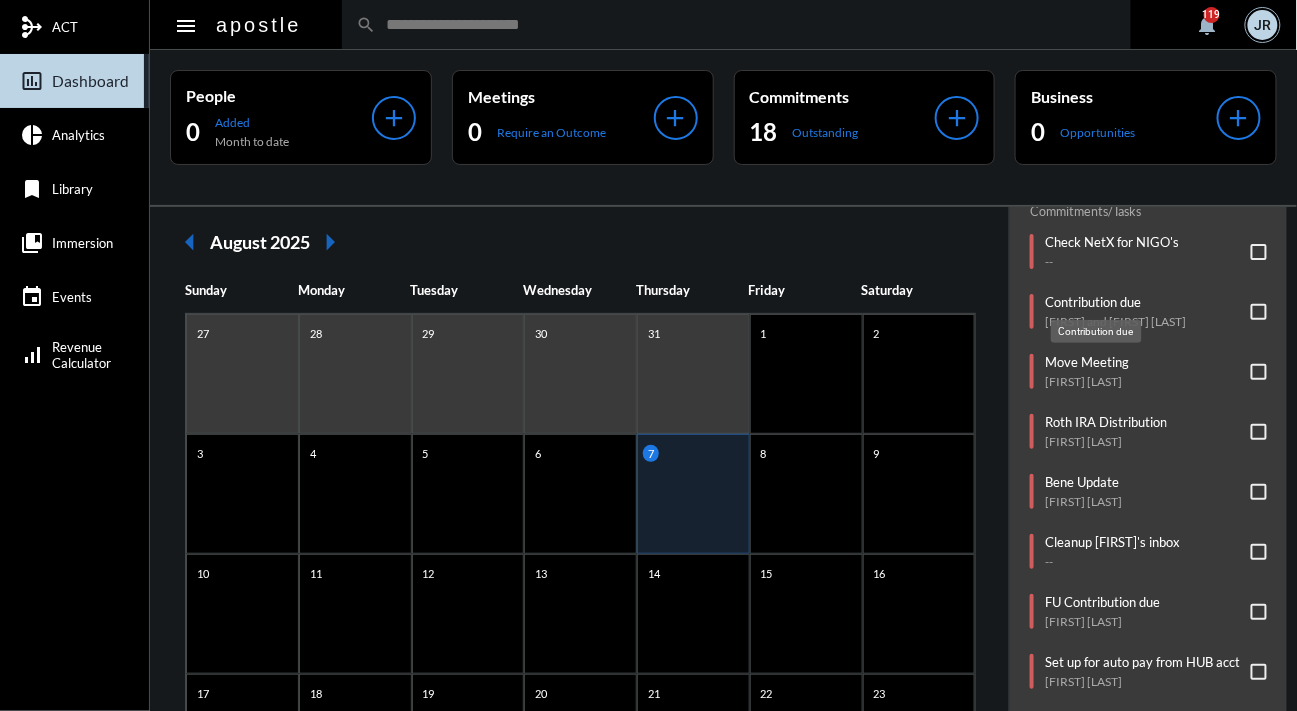click on "Contribution due" 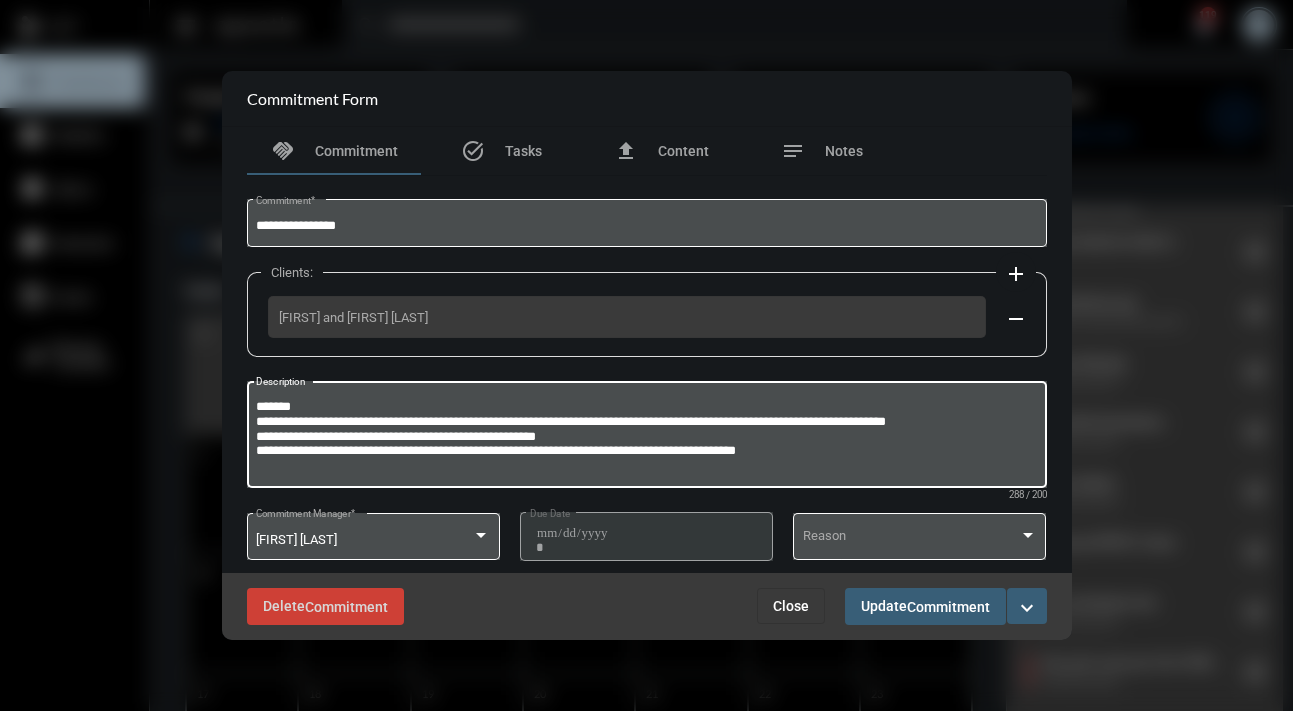 drag, startPoint x: 316, startPoint y: 405, endPoint x: 234, endPoint y: 404, distance: 82.006096 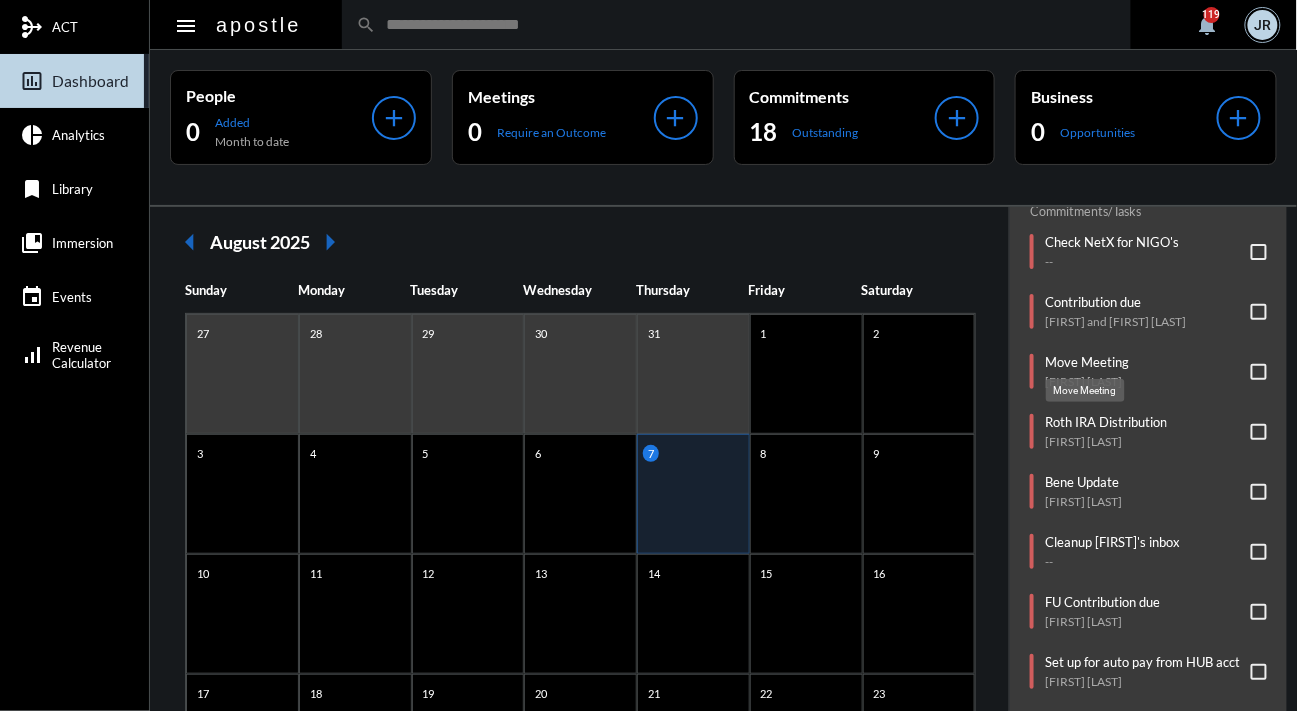 click on "Move Meeting" 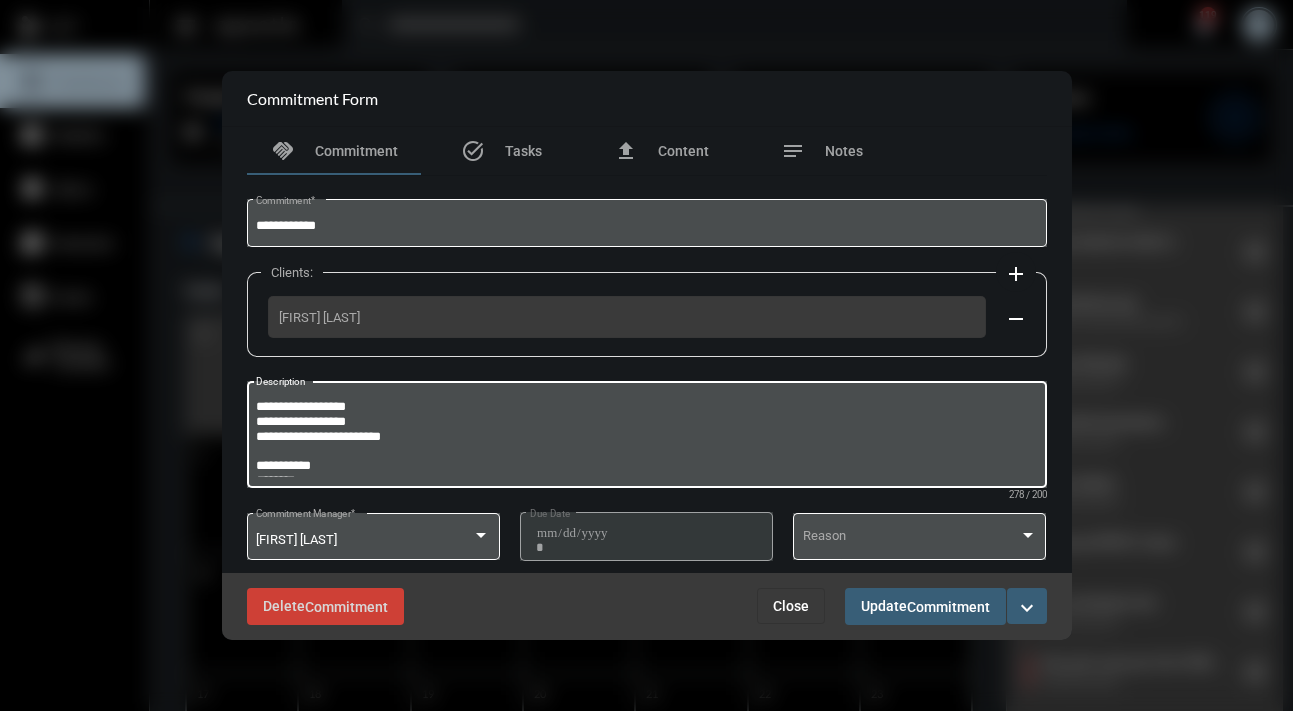 click on "**********" at bounding box center [646, 437] 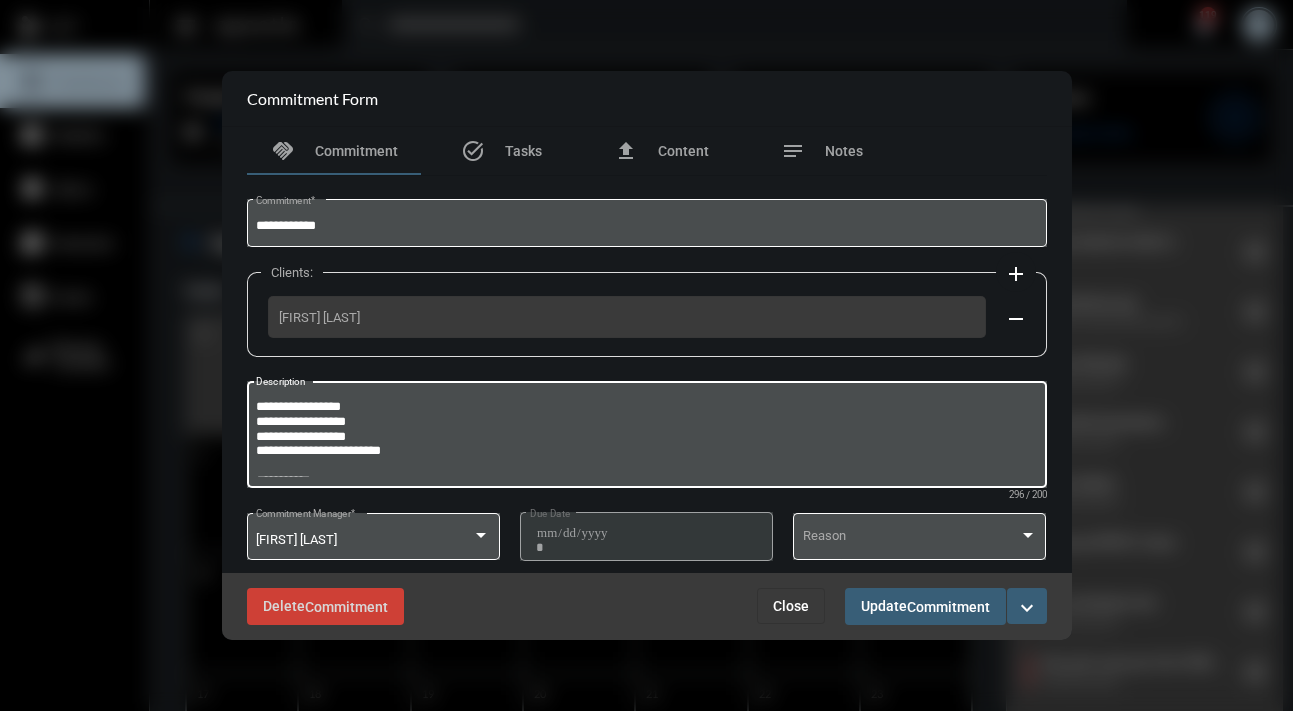 type on "**********" 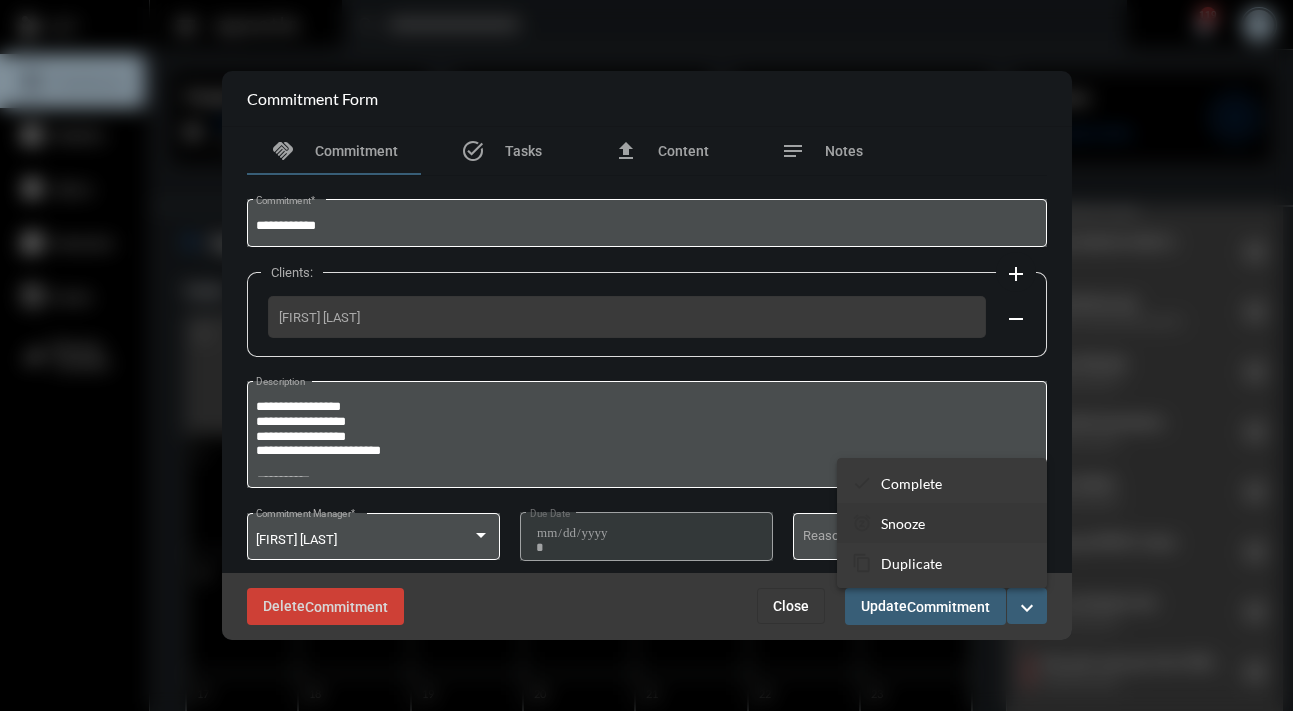 click on "snooze Snooze" at bounding box center [942, 523] 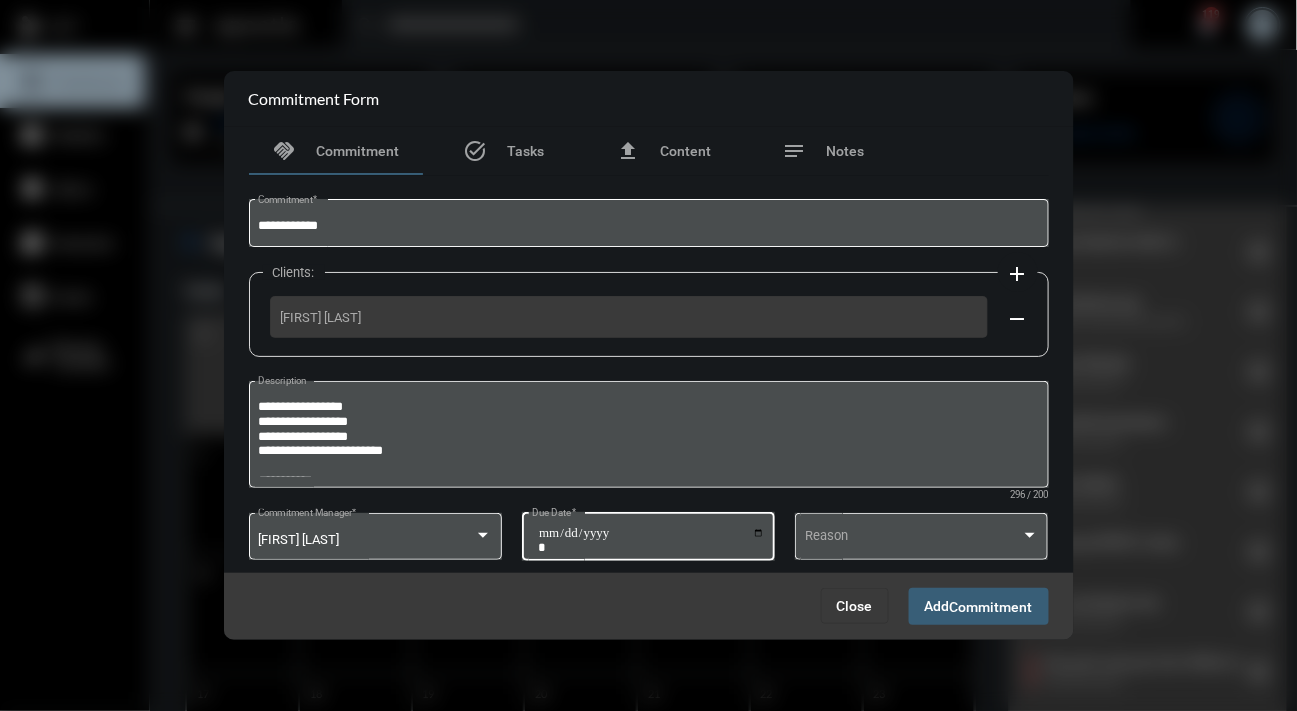 click on "**********" at bounding box center (651, 540) 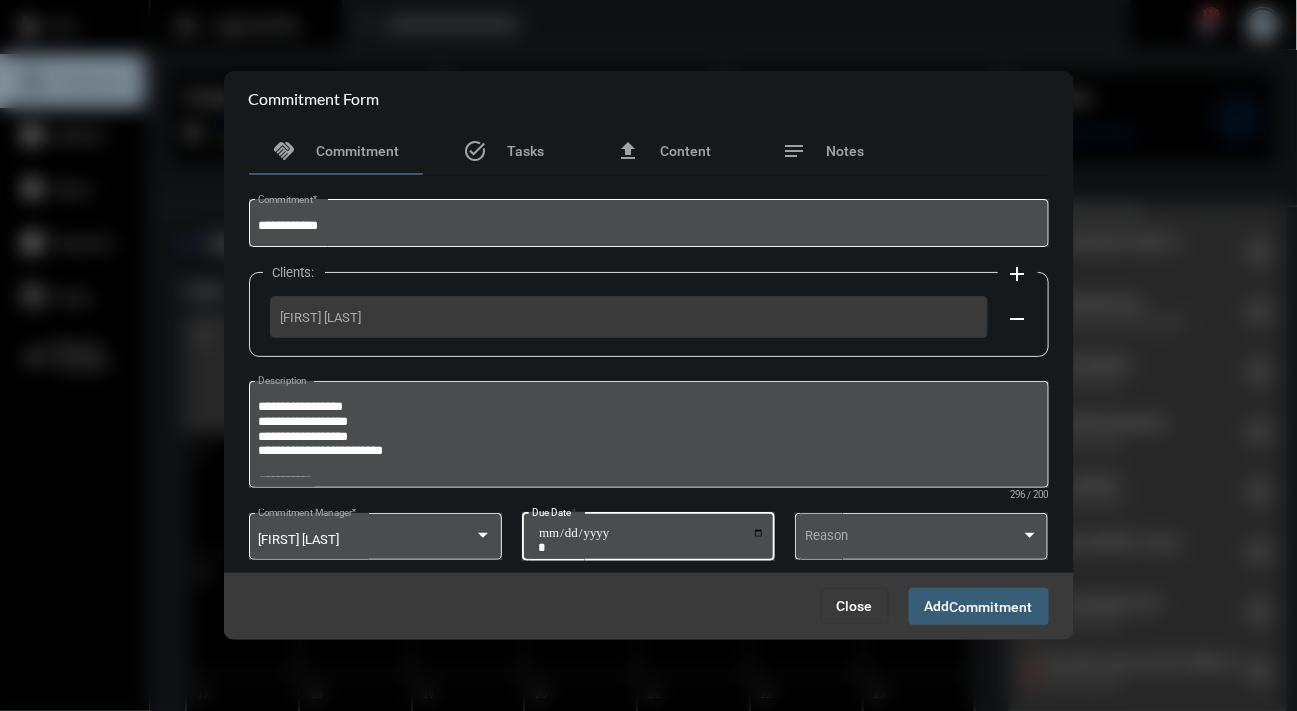 type on "**********" 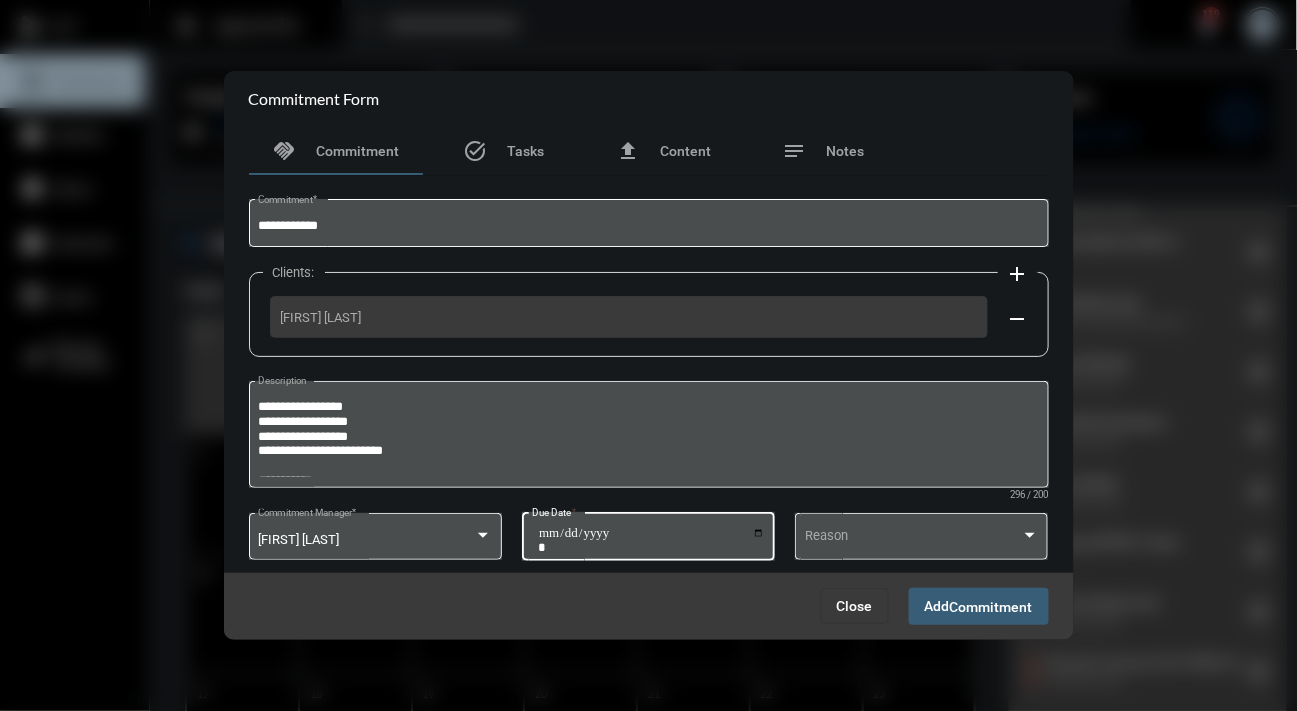 click on "Add   Commitment" at bounding box center (979, 606) 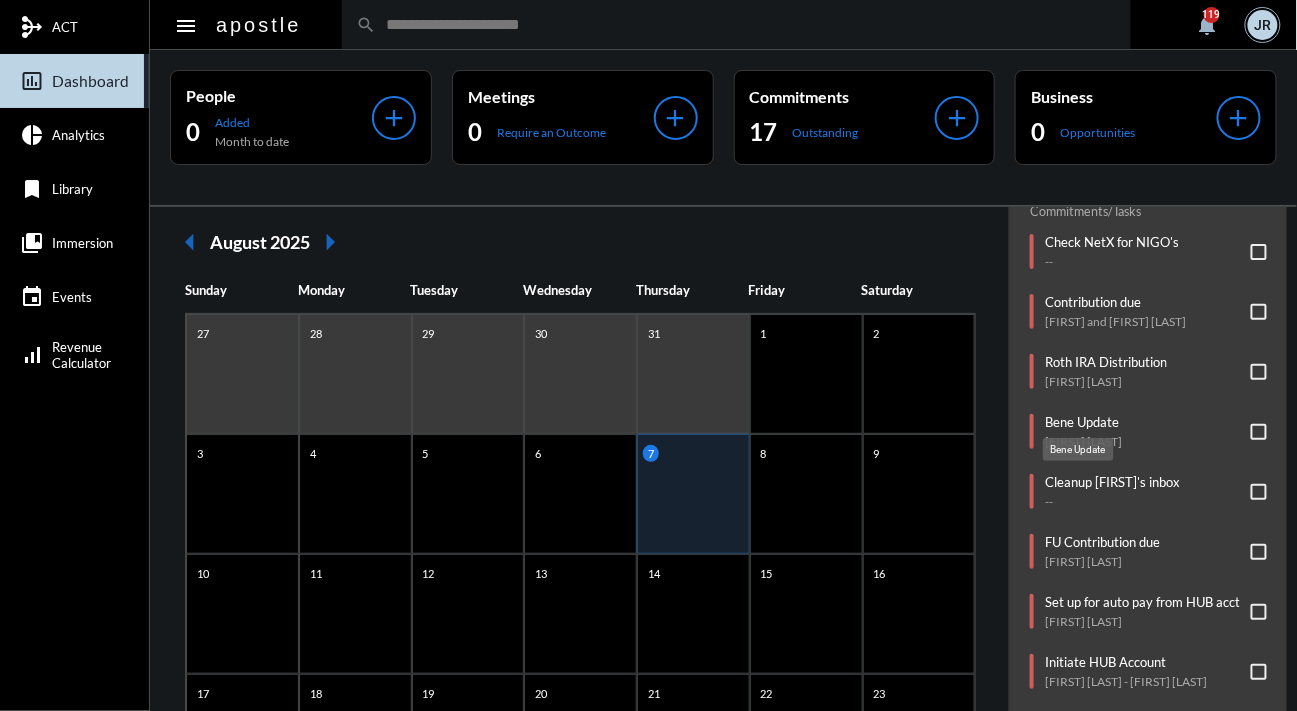 click on "Bene Update" 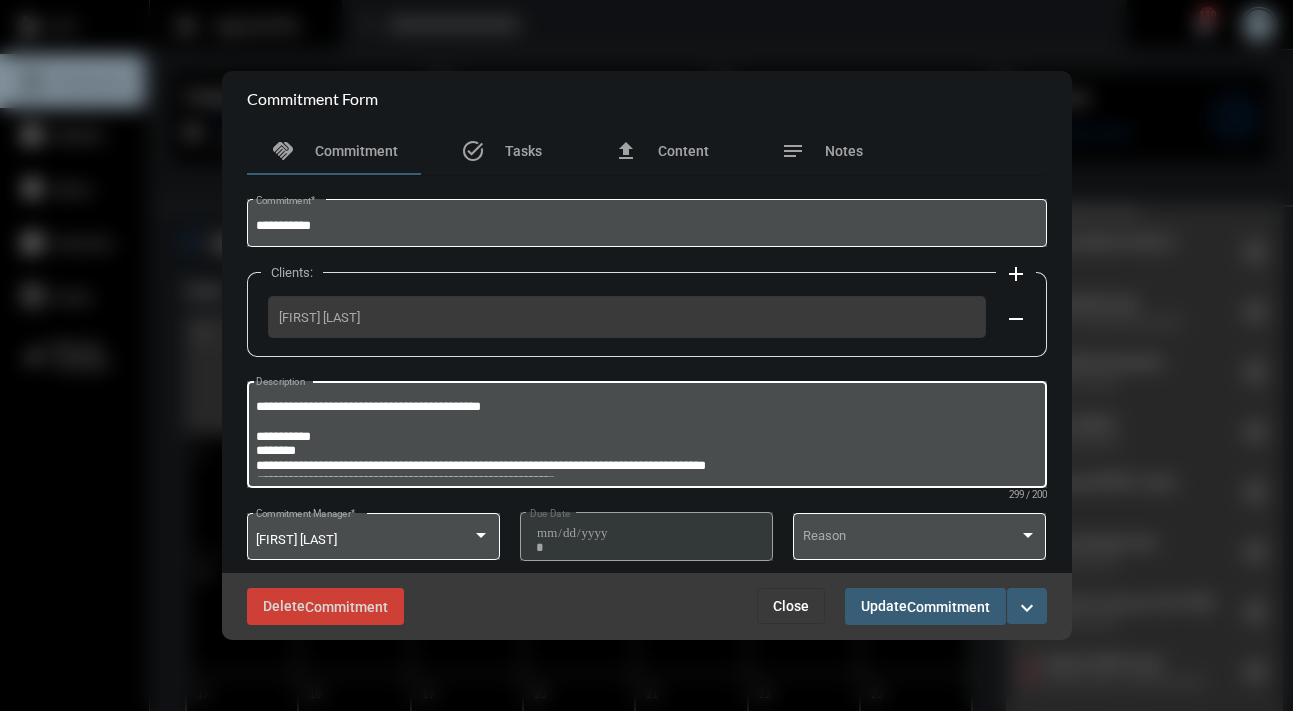 click on "**********" at bounding box center [646, 437] 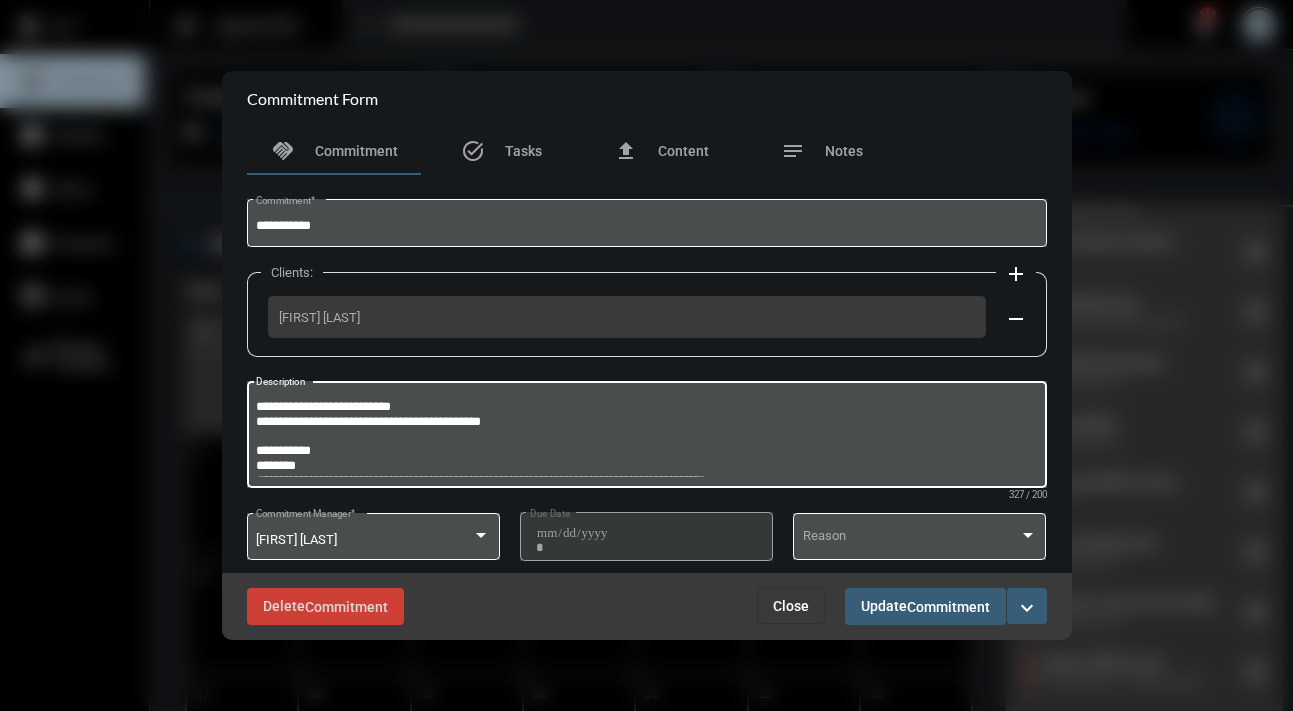 click on "**********" at bounding box center [646, 437] 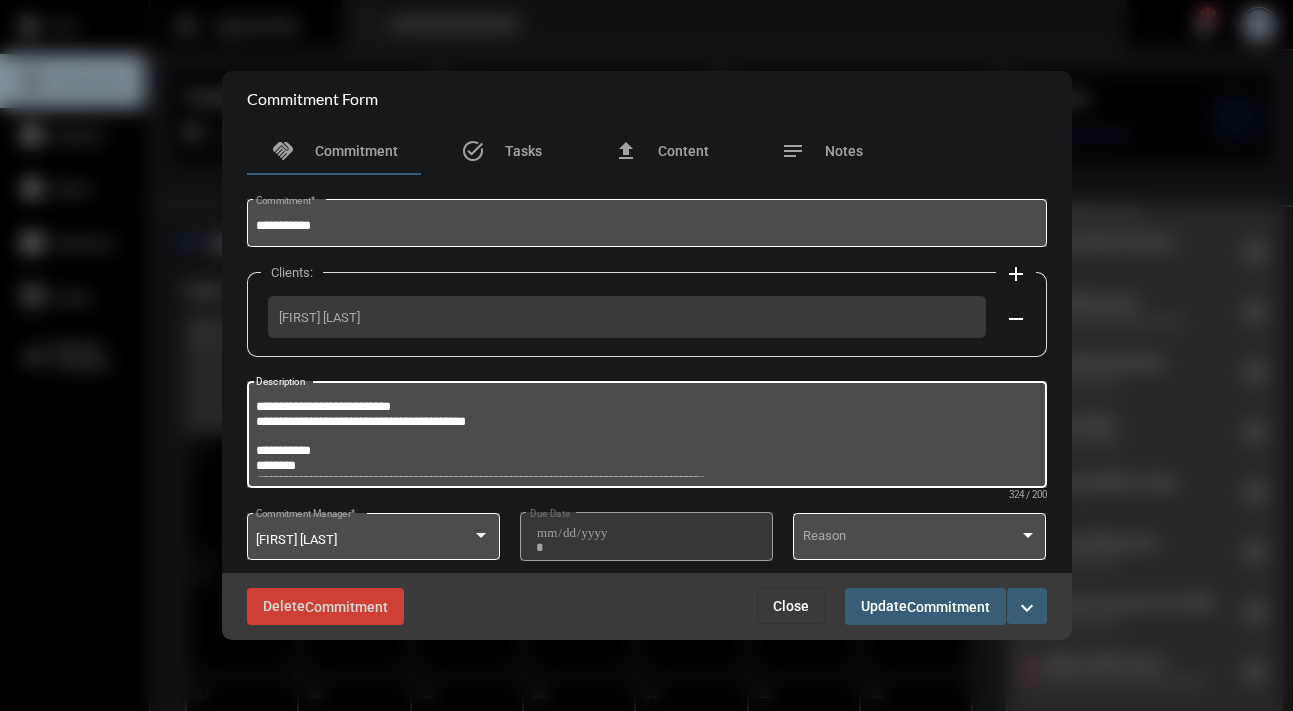 type on "**********" 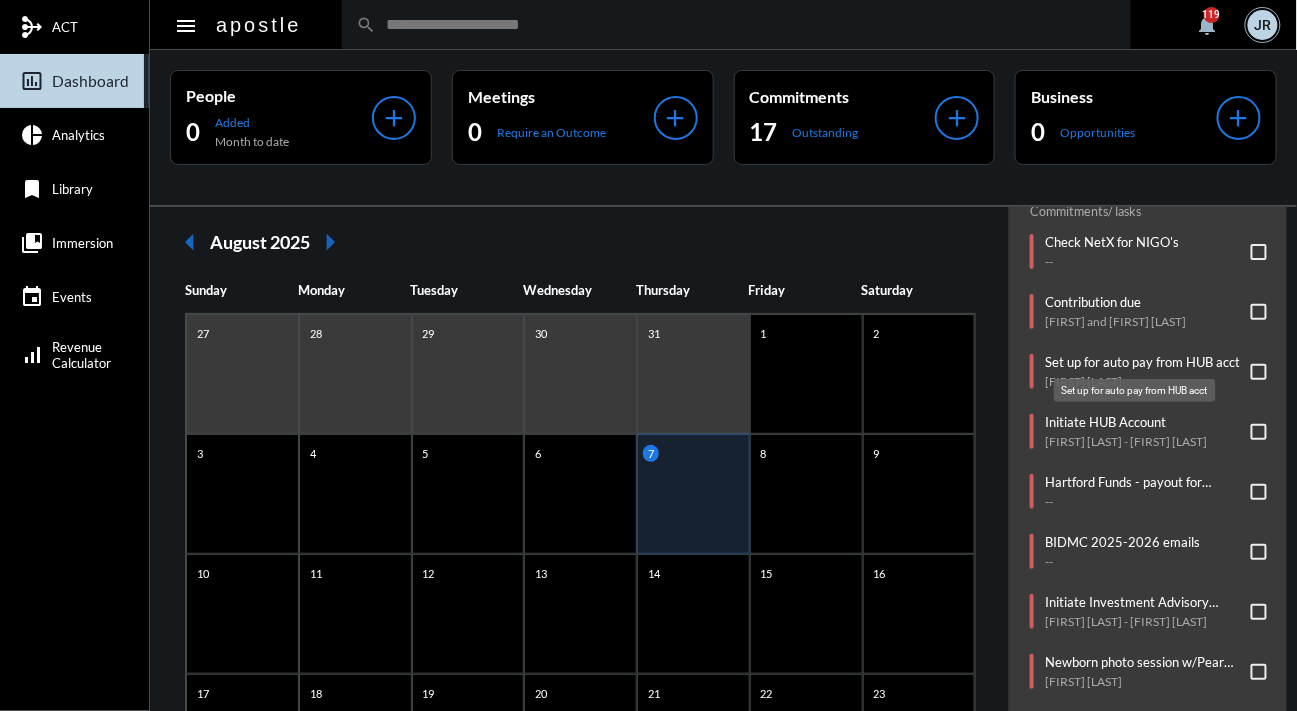 click on "Set up for auto pay from HUB acct" 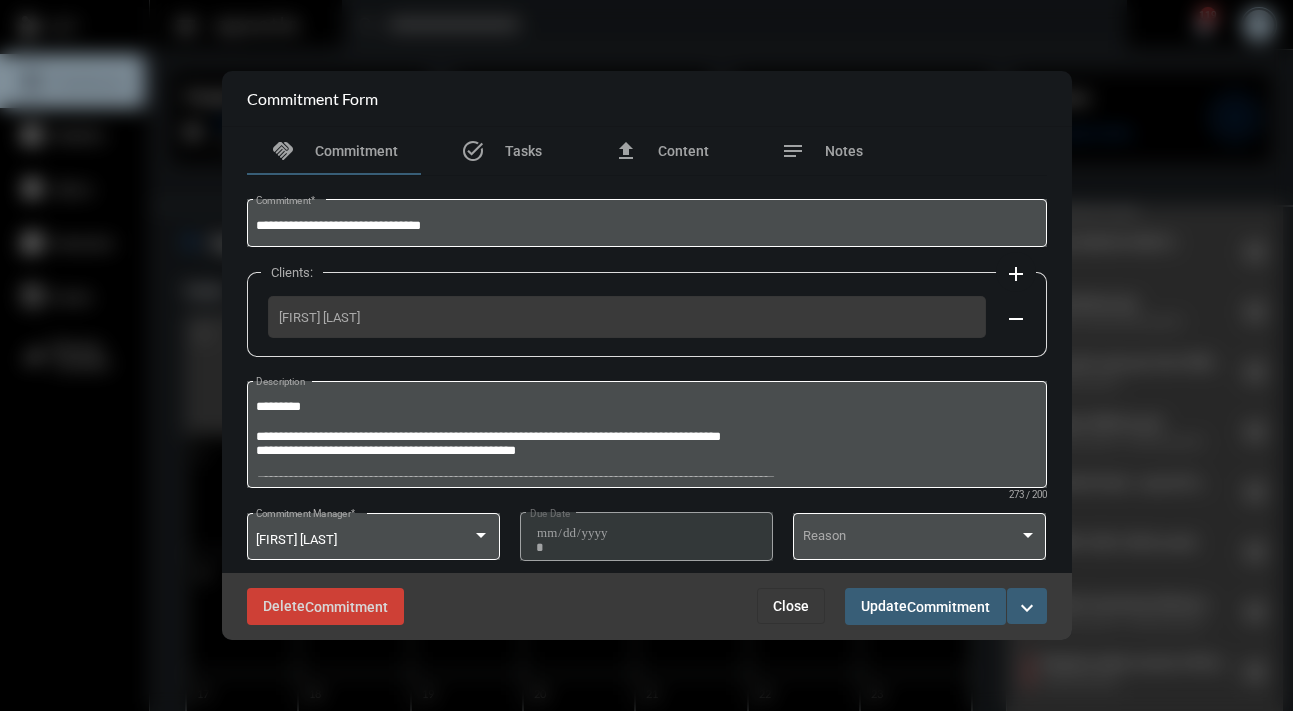 click on "Close" at bounding box center (791, 606) 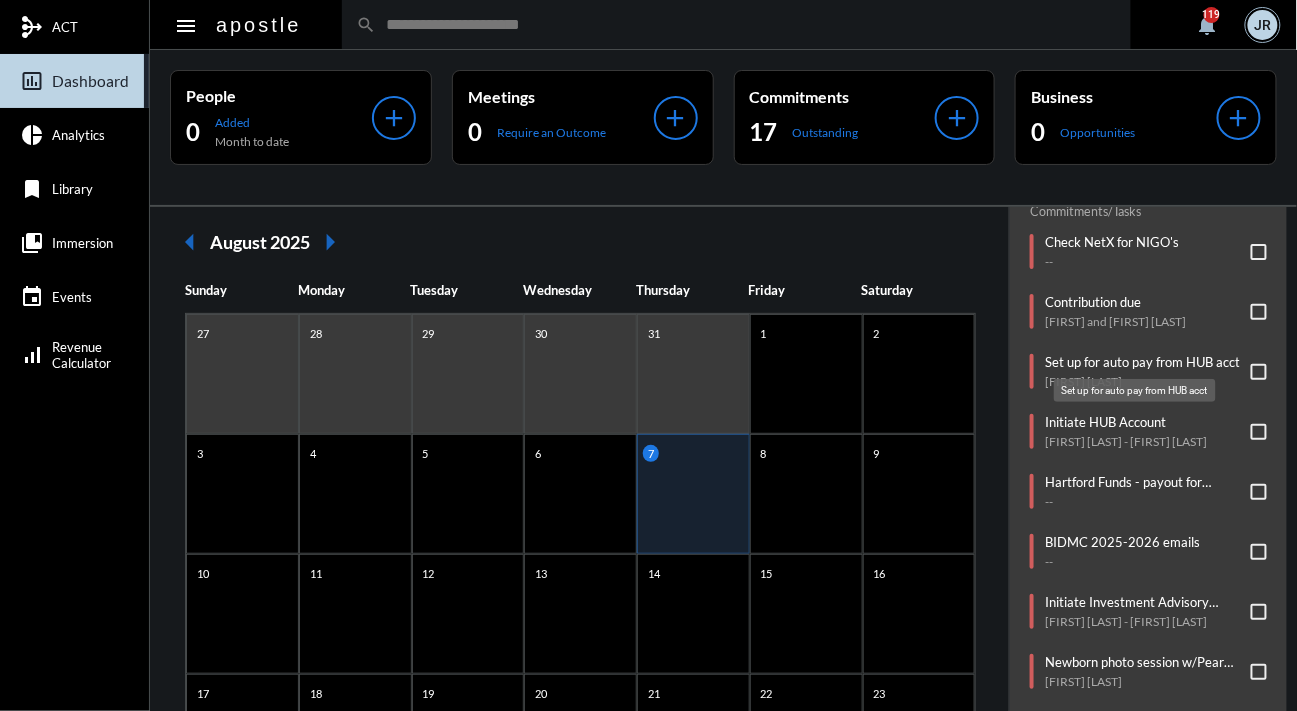 click on "Set up for auto pay from HUB acct" 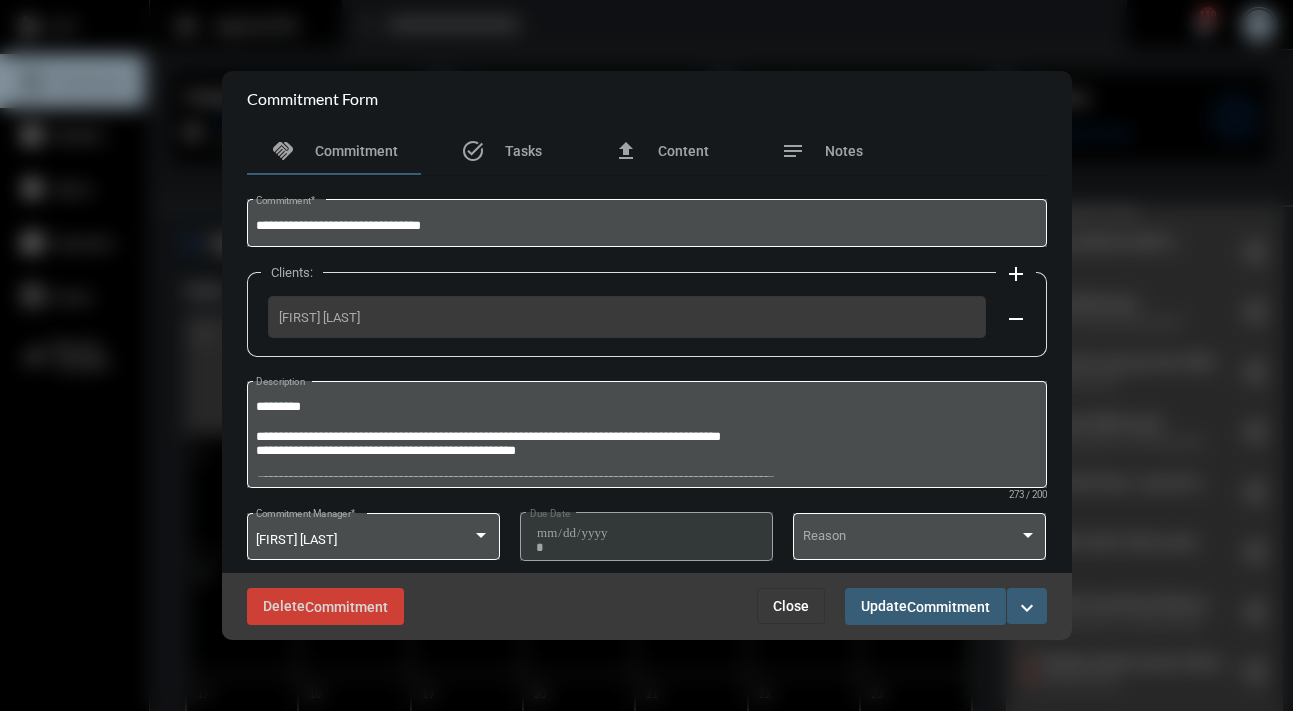 click on "expand_more" at bounding box center (1027, 608) 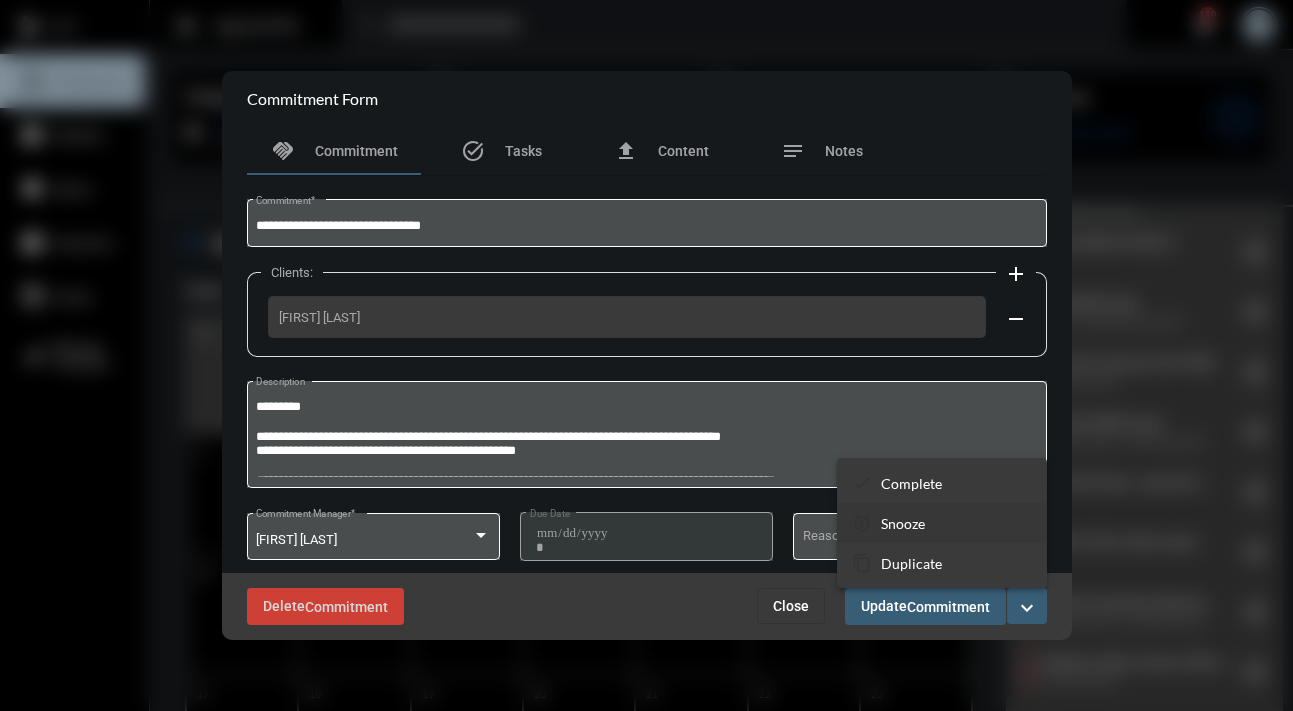 click on "snooze Snooze" at bounding box center (942, 523) 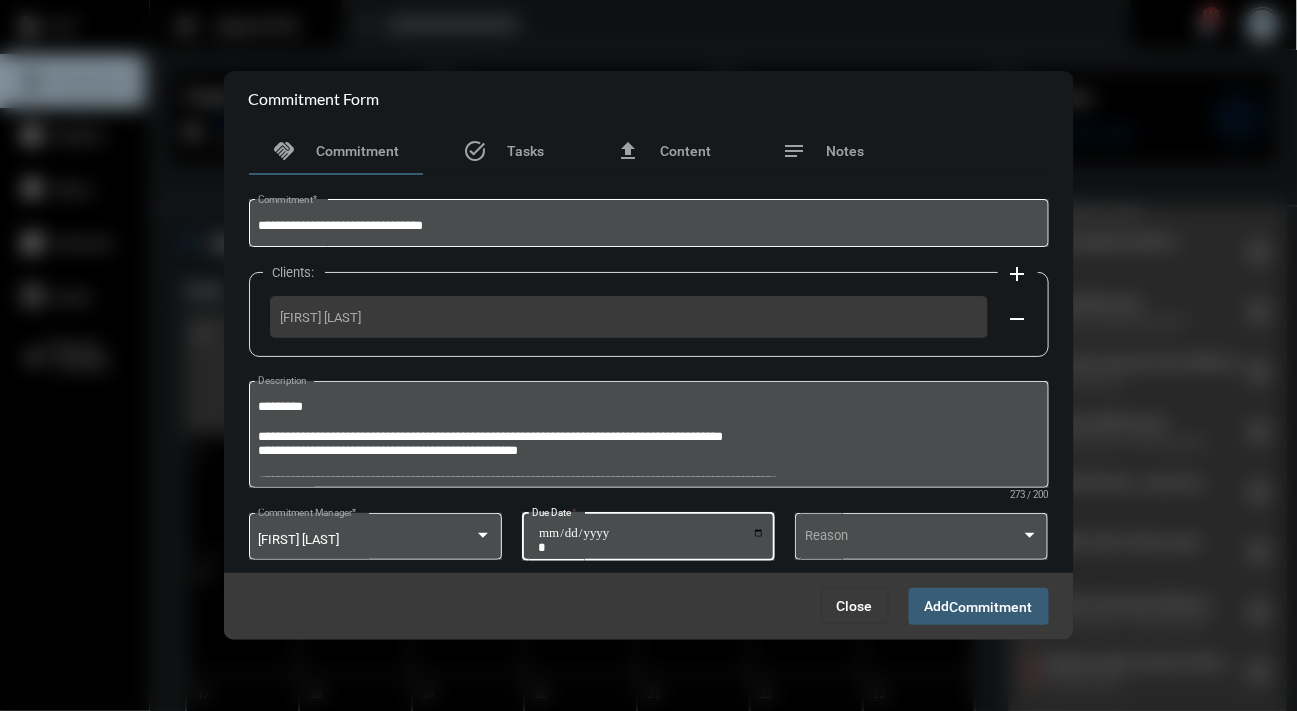click on "**********" at bounding box center [651, 540] 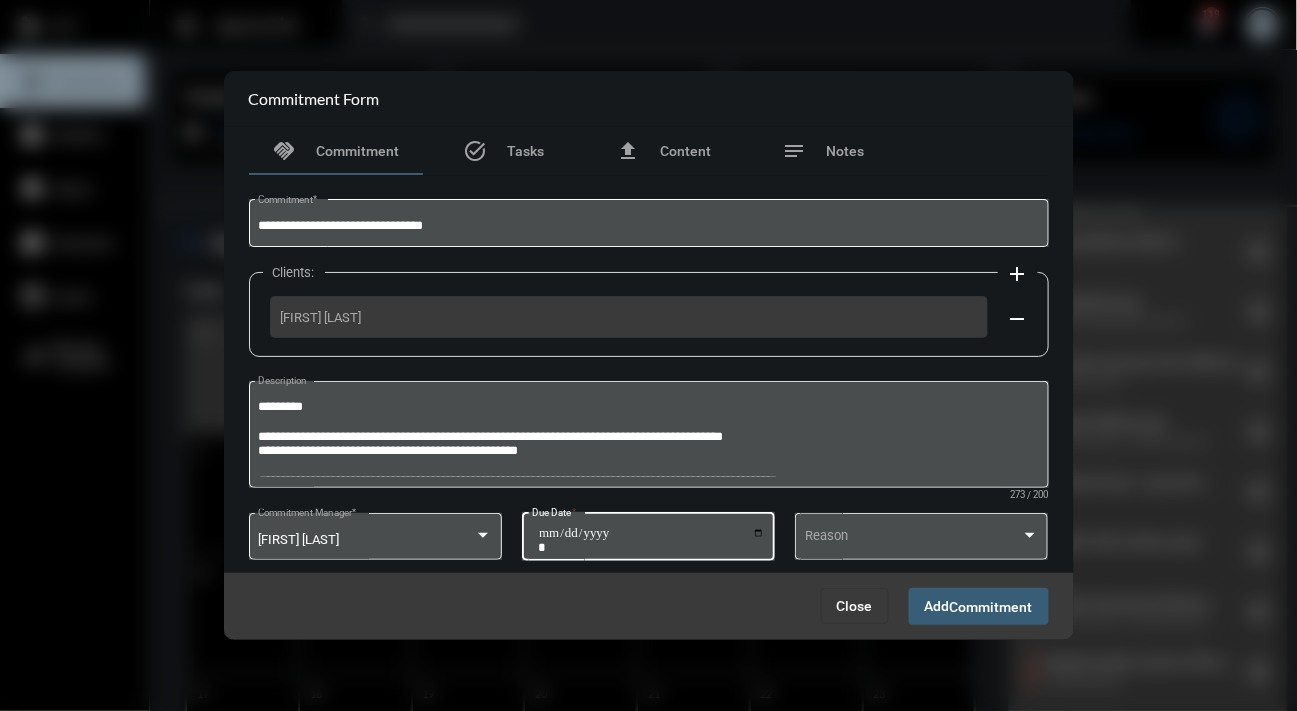 click on "Commitment" at bounding box center [991, 607] 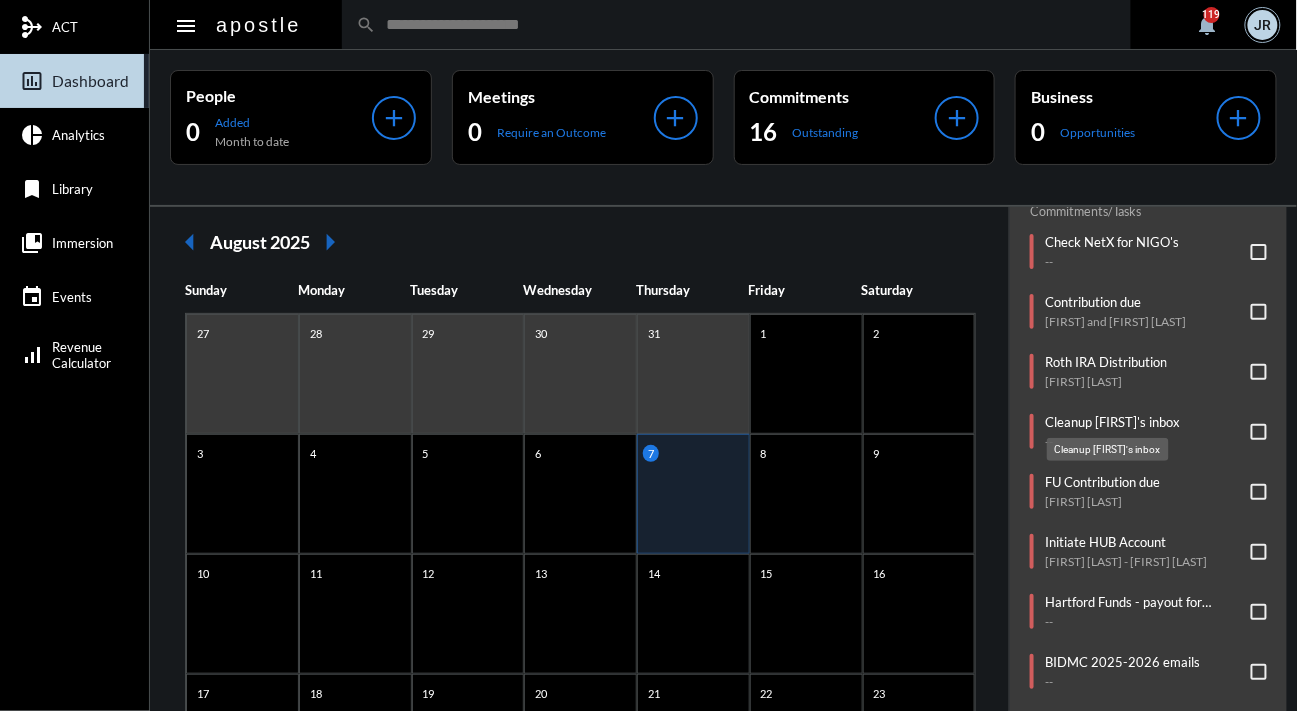 click on "Cleanup [FIRST]'s inbox" 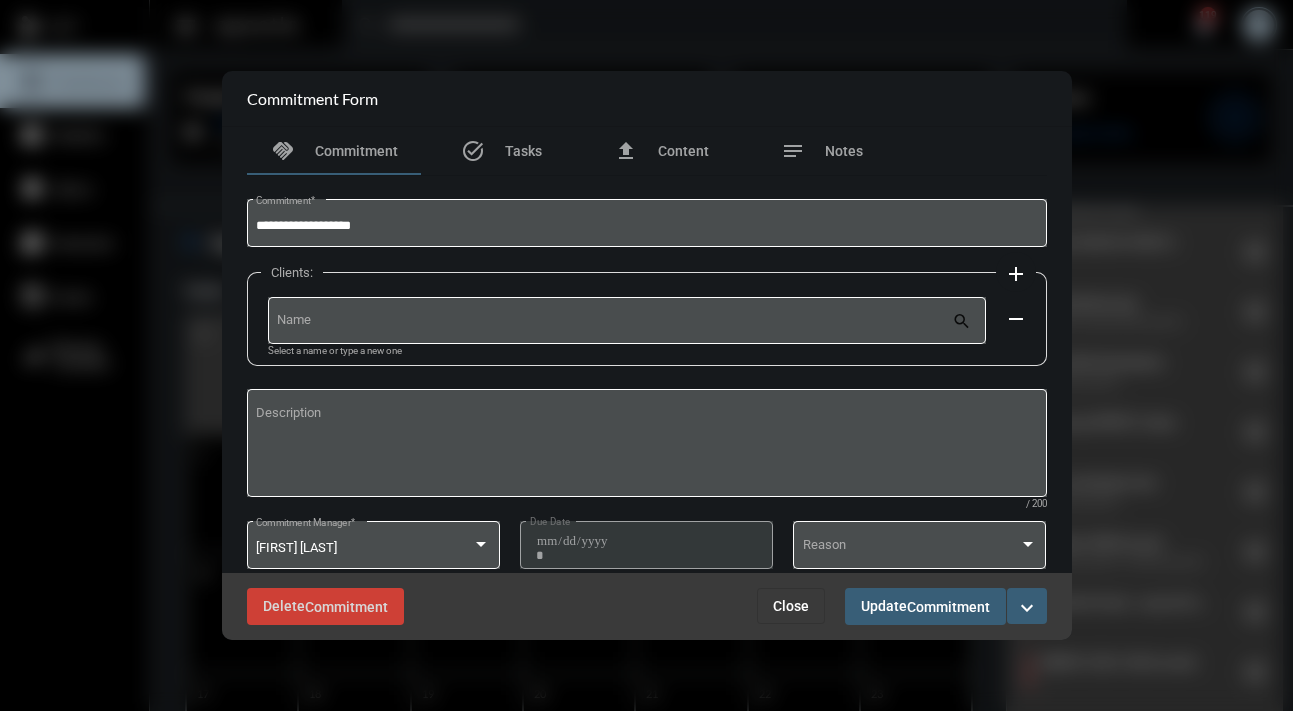 click on "expand_more" at bounding box center [1027, 608] 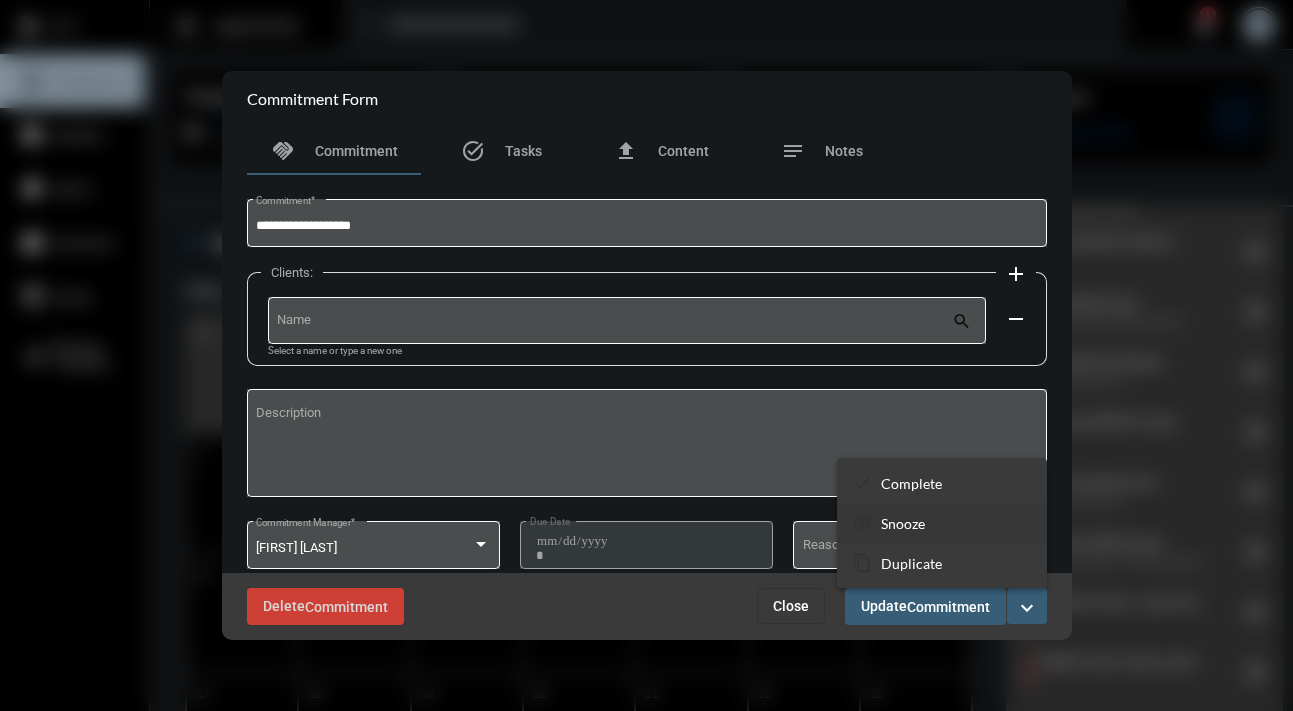 click on "Snooze" at bounding box center [903, 523] 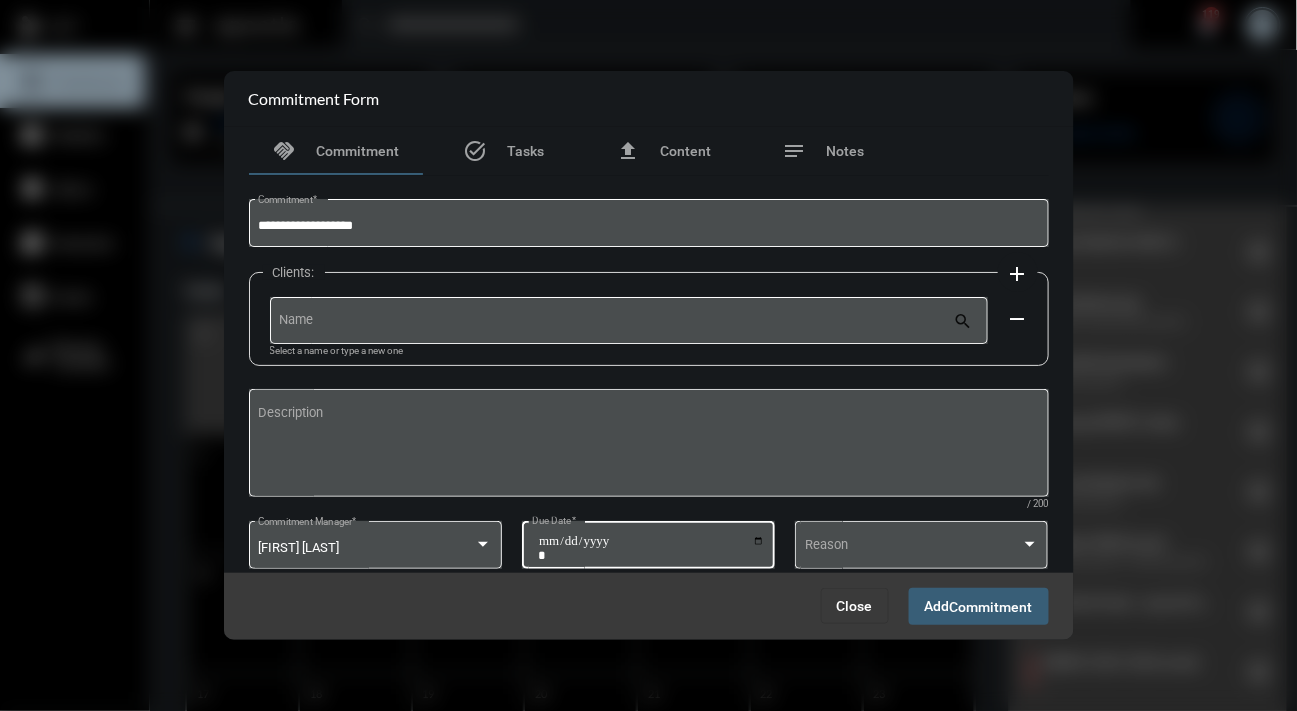 click on "**********" at bounding box center (651, 548) 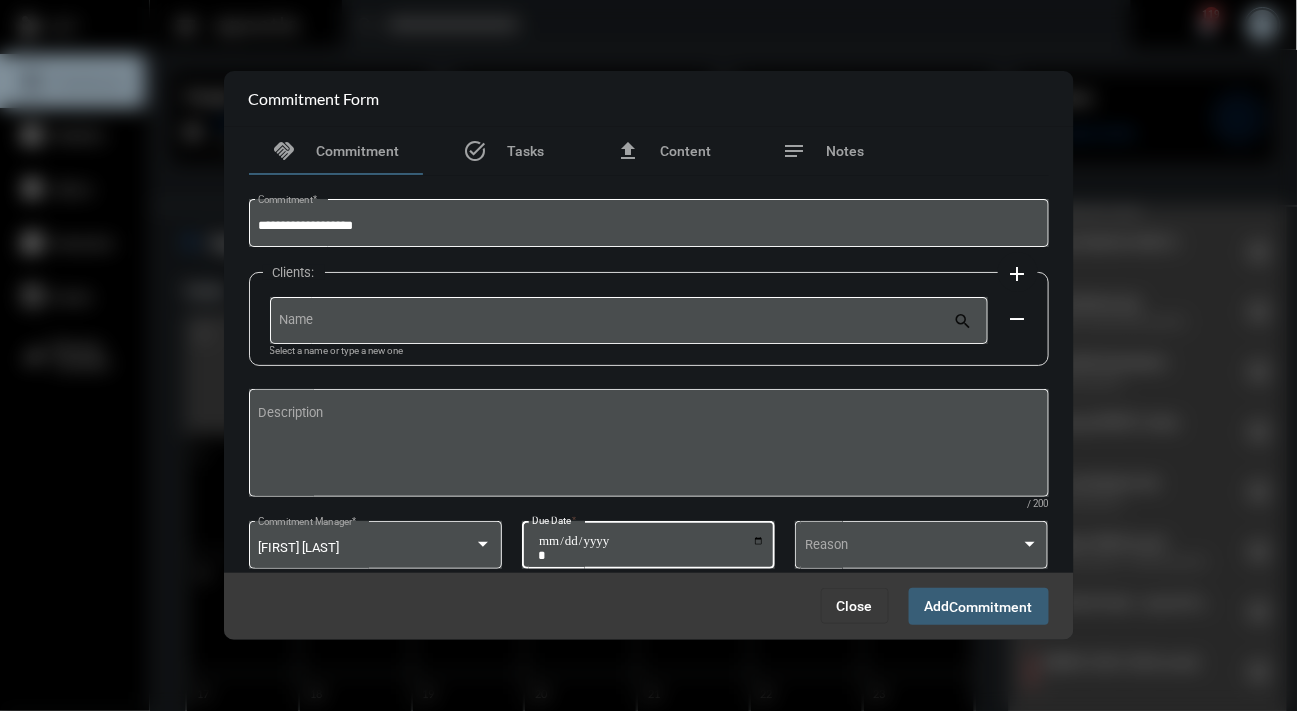 type on "**********" 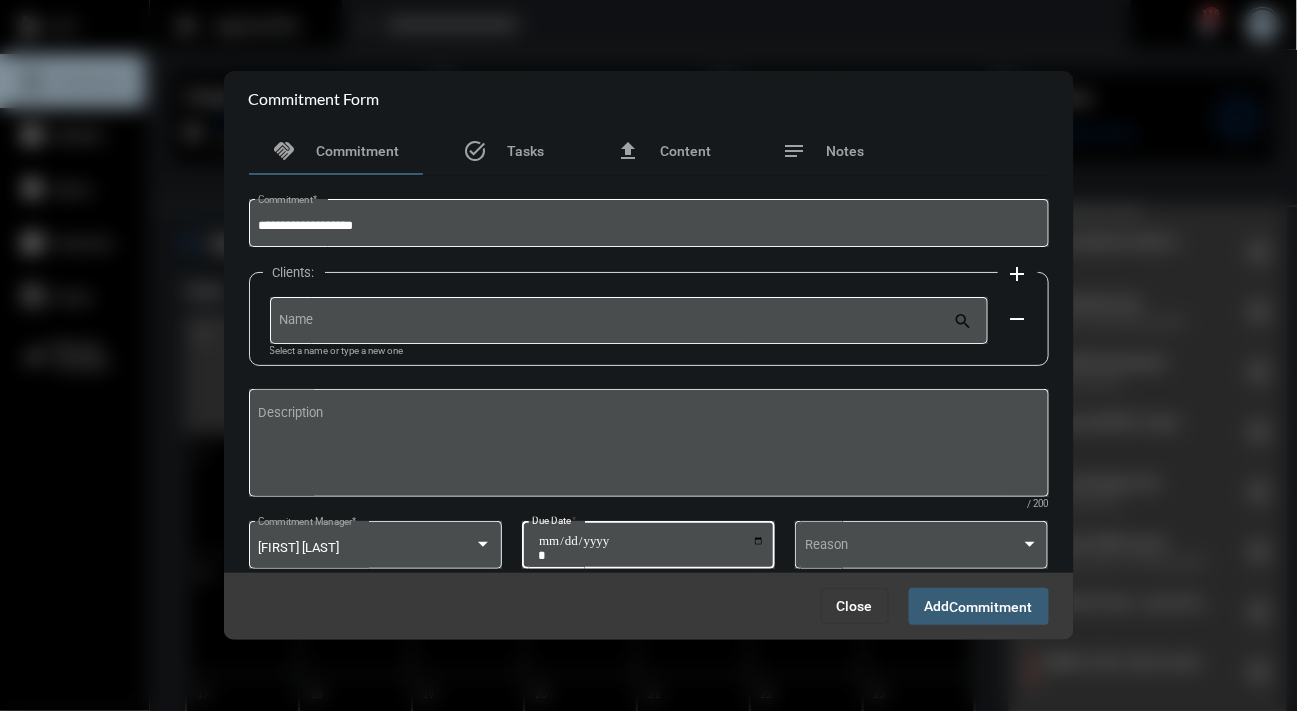 click on "Commitment" at bounding box center [991, 607] 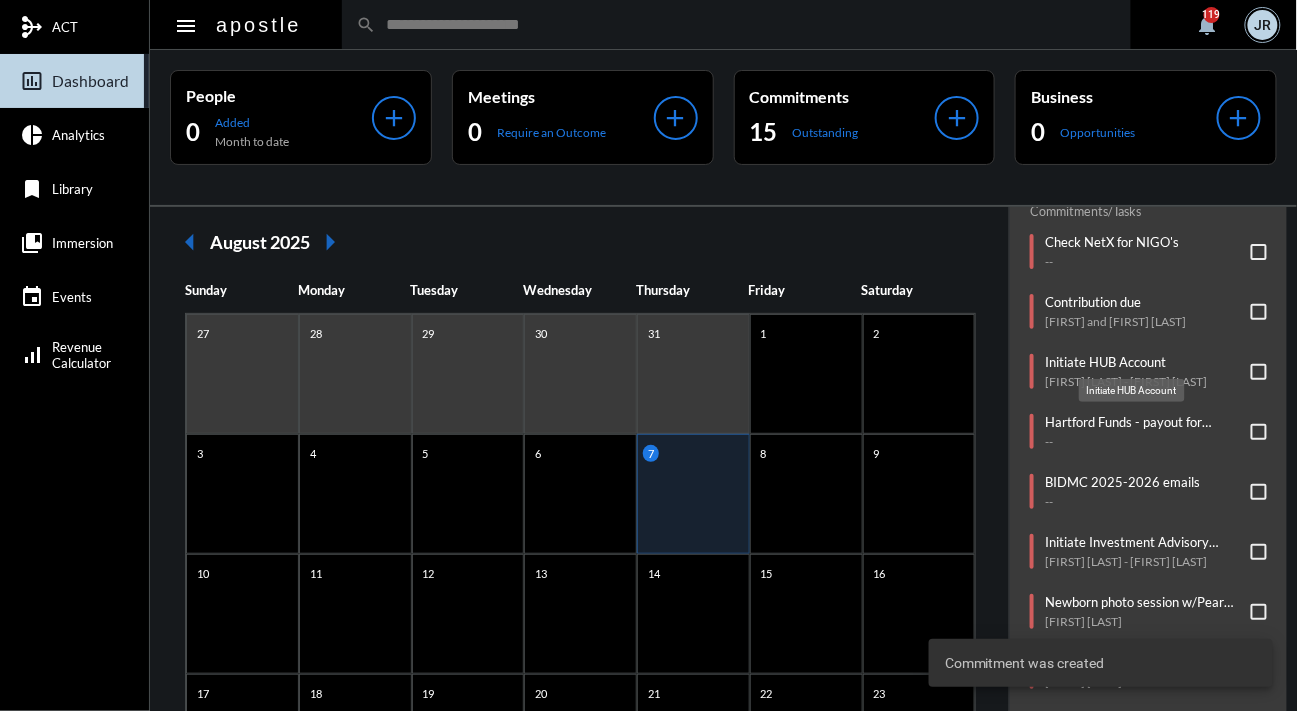 click on "Initiate HUB Account" 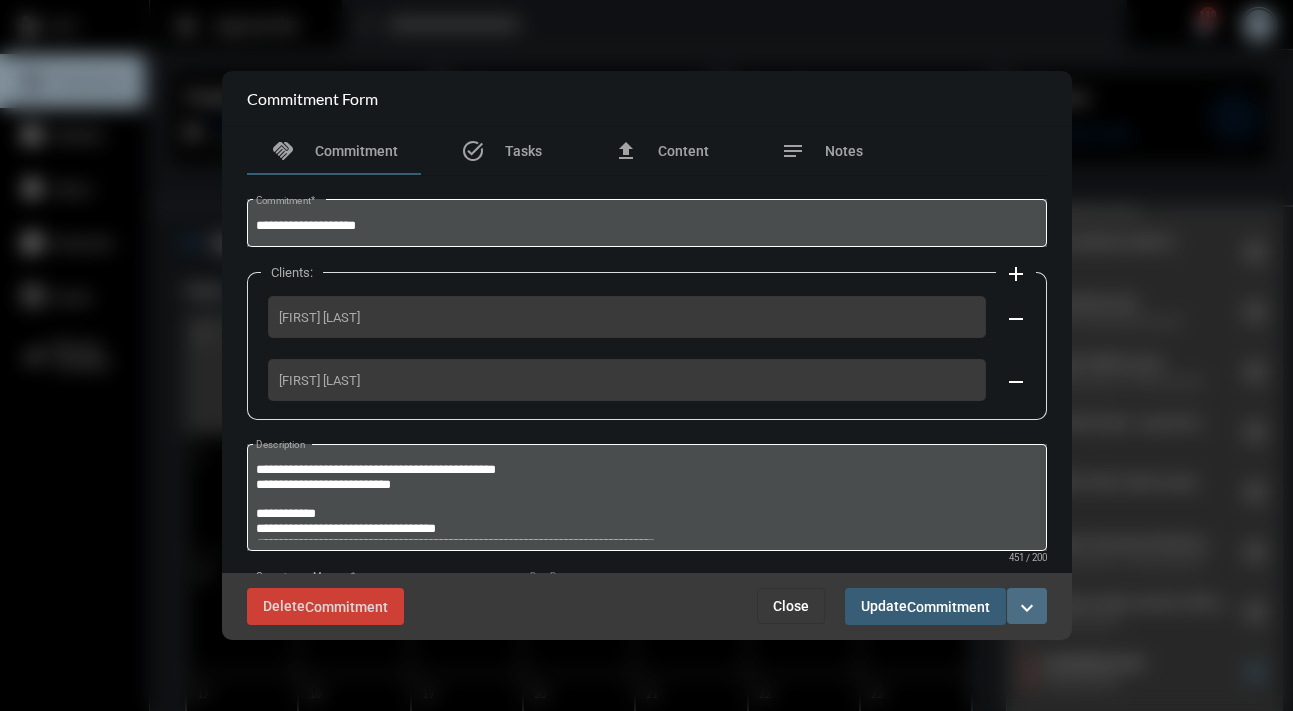 click on "expand_more" at bounding box center (1027, 608) 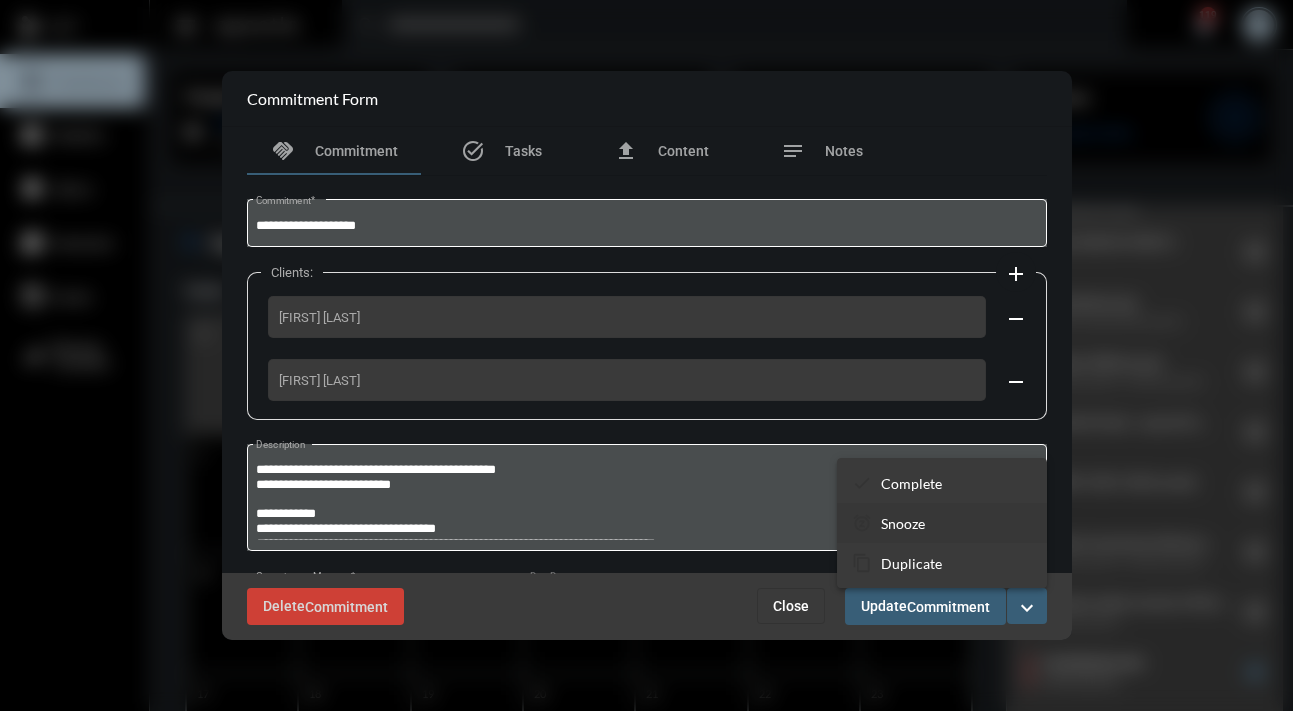 click on "Snooze" at bounding box center (903, 523) 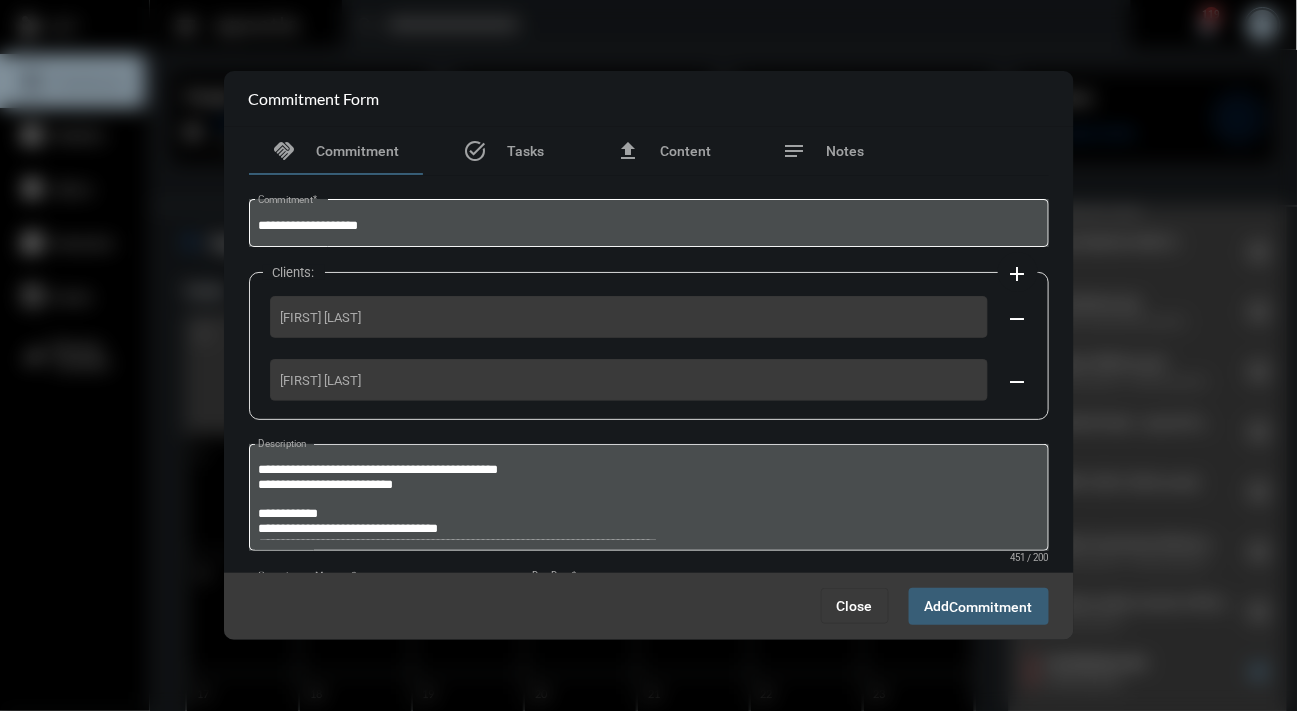 scroll, scrollTop: 101, scrollLeft: 0, axis: vertical 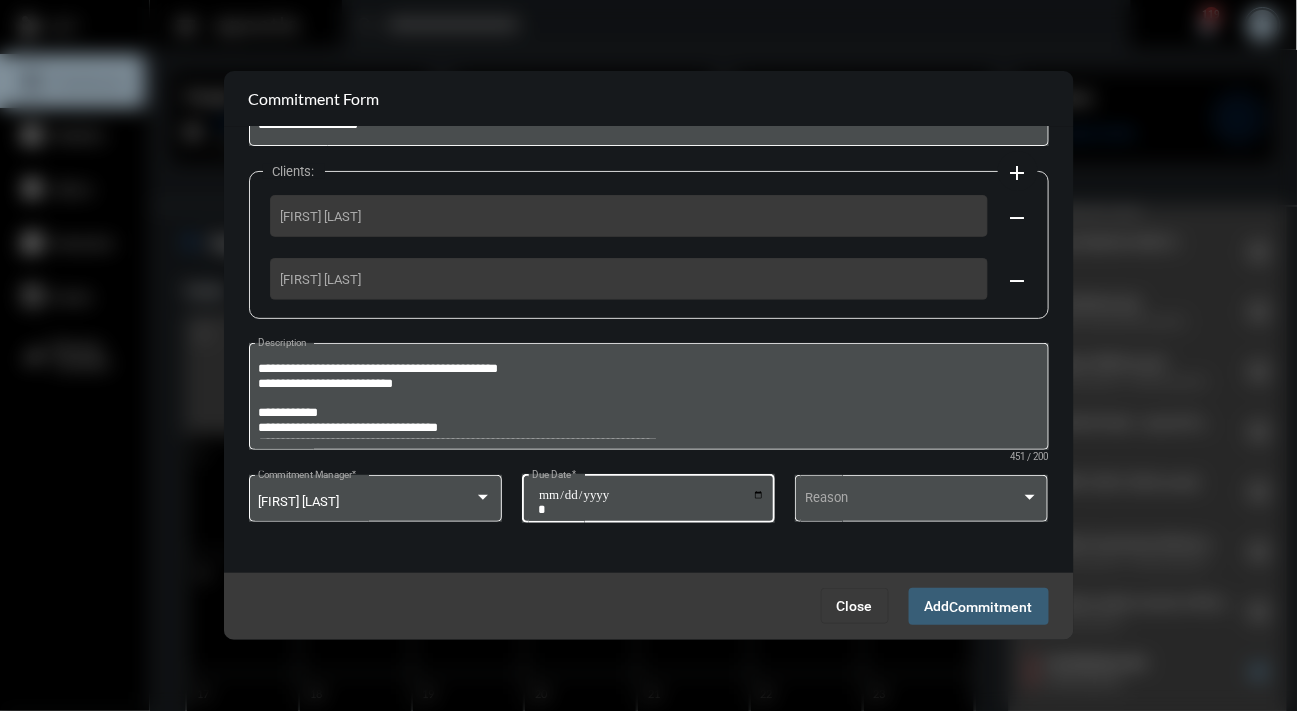 click on "**********" at bounding box center (651, 502) 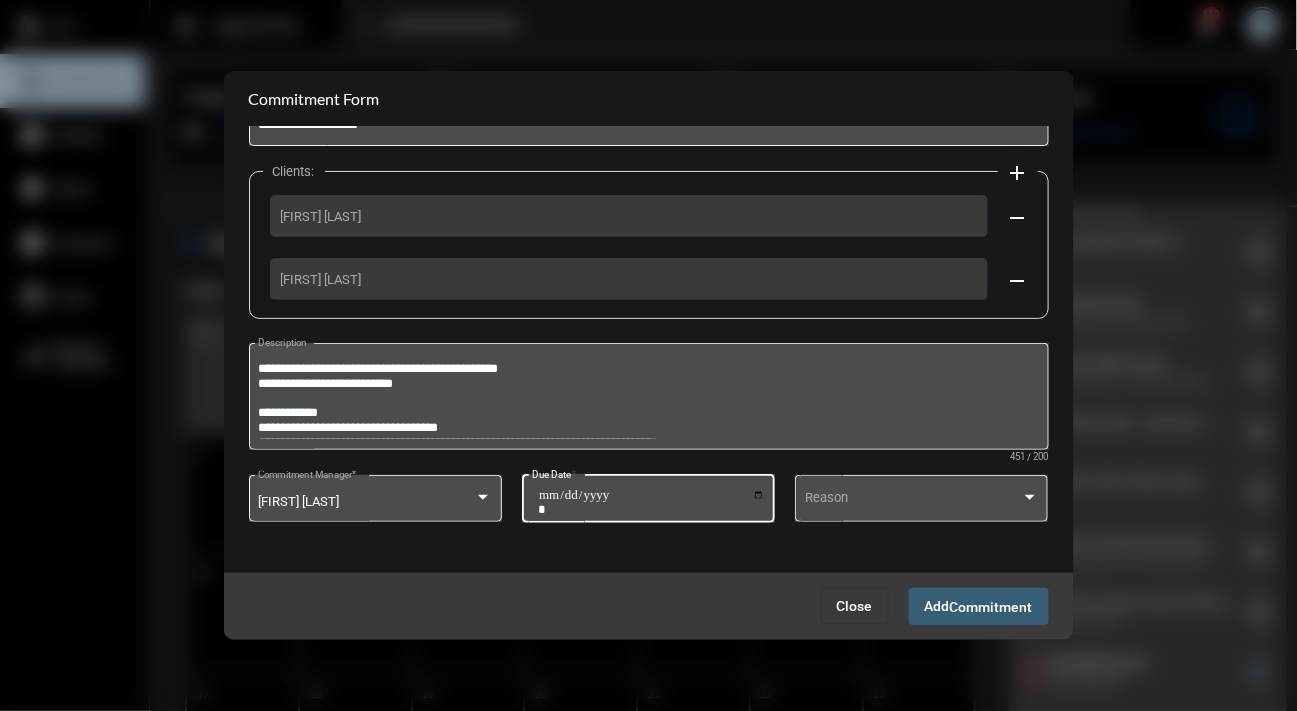 type on "**********" 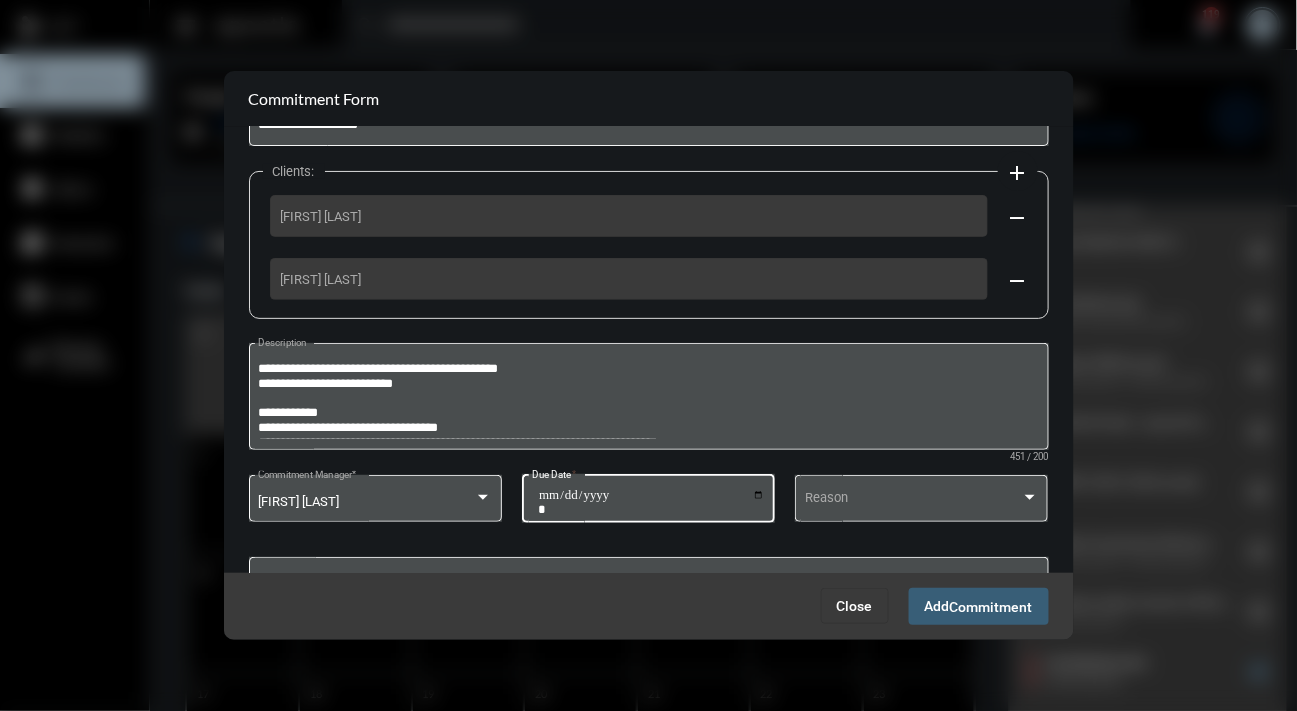 click on "Close" at bounding box center (855, 606) 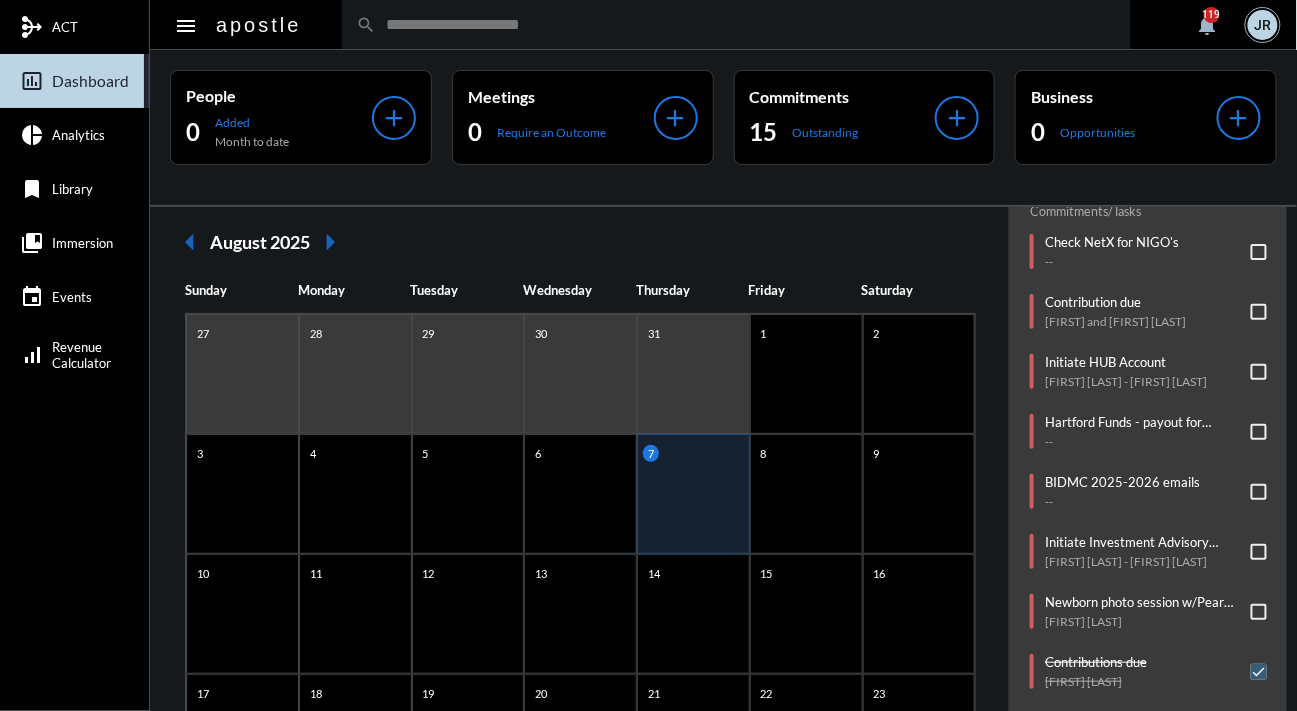 click on "Initiate HUB Account   [FIRST] [LAST] - [FIRST] [LAST]" 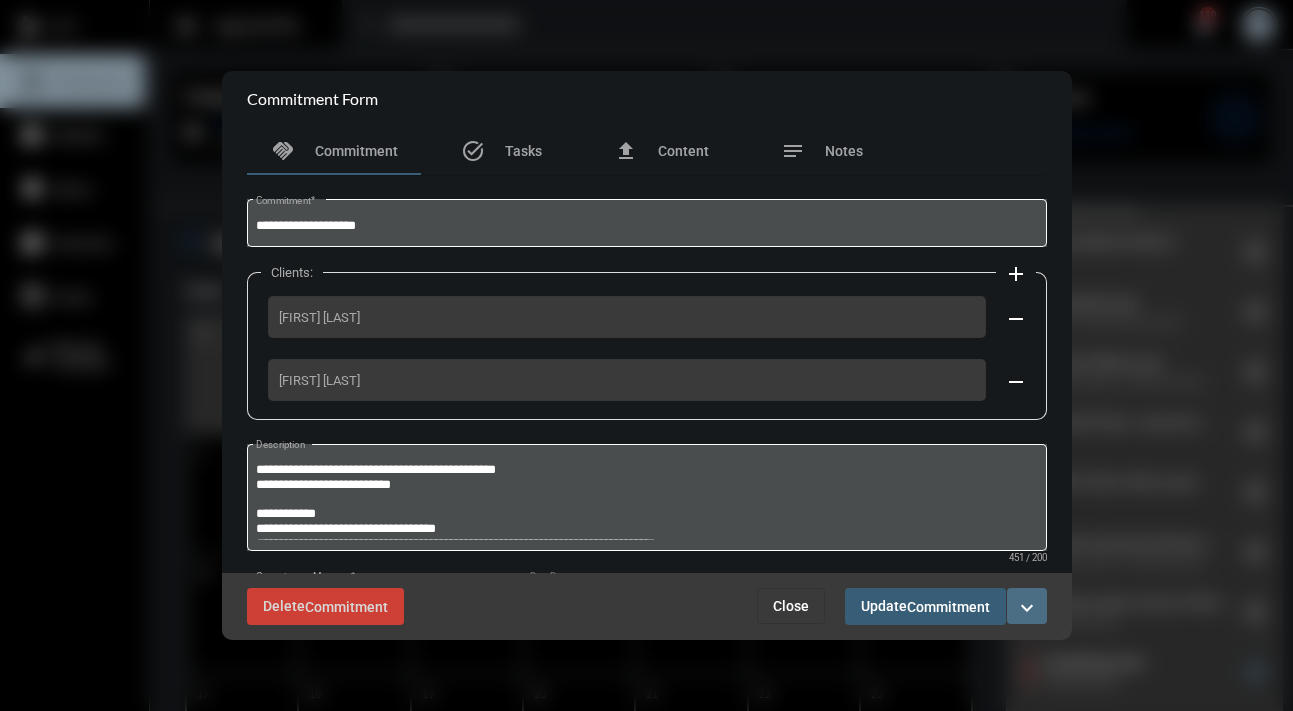 click on "expand_more" at bounding box center [1027, 608] 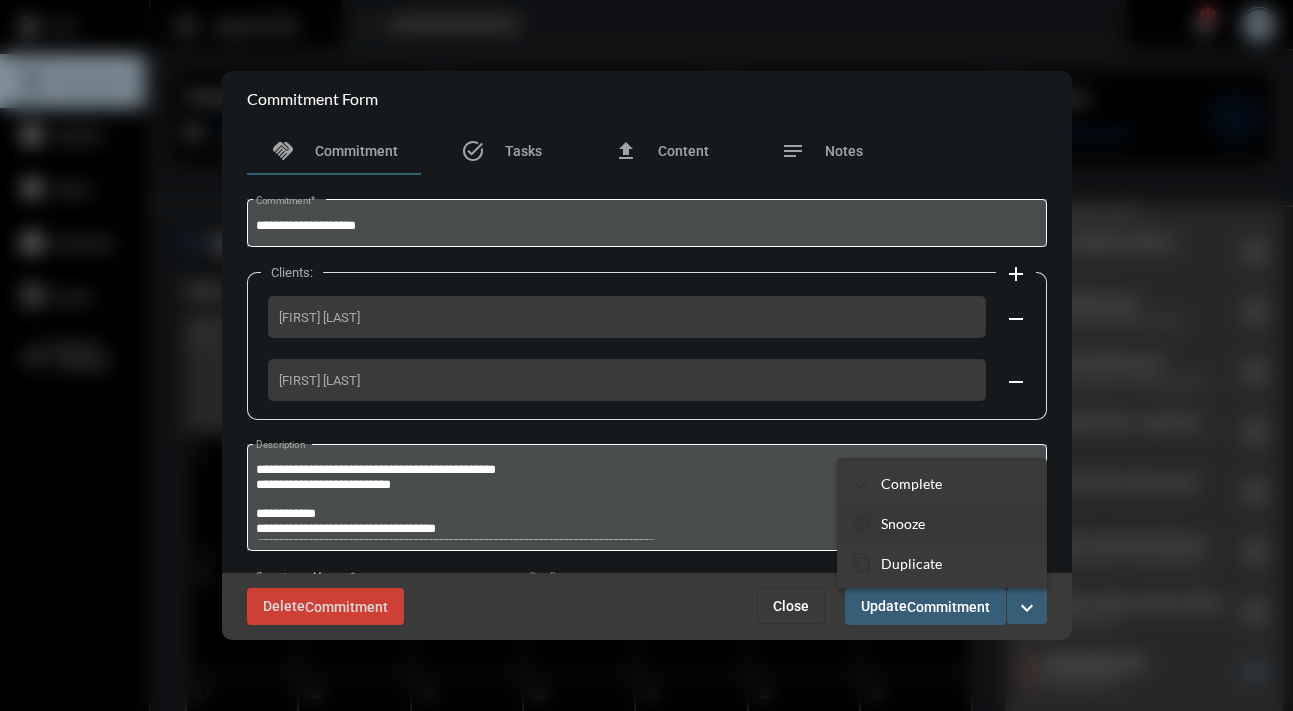 click on "Snooze" at bounding box center [903, 523] 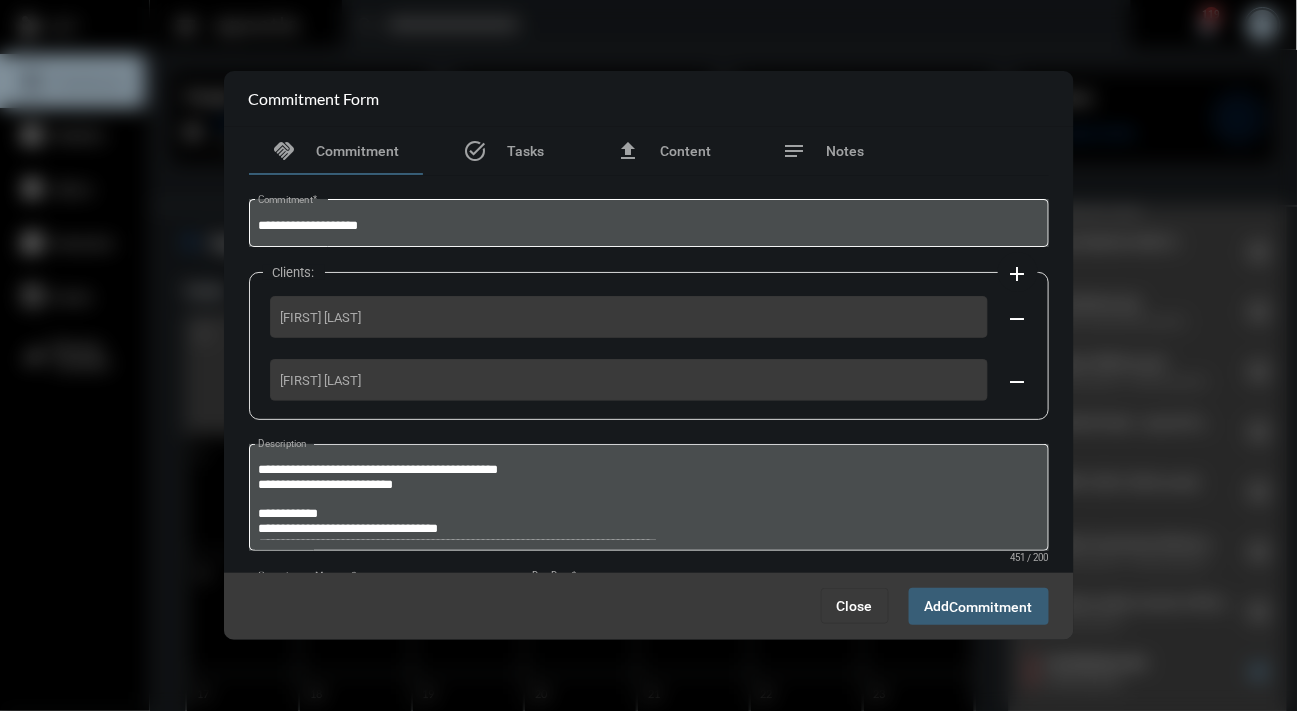 scroll, scrollTop: 101, scrollLeft: 0, axis: vertical 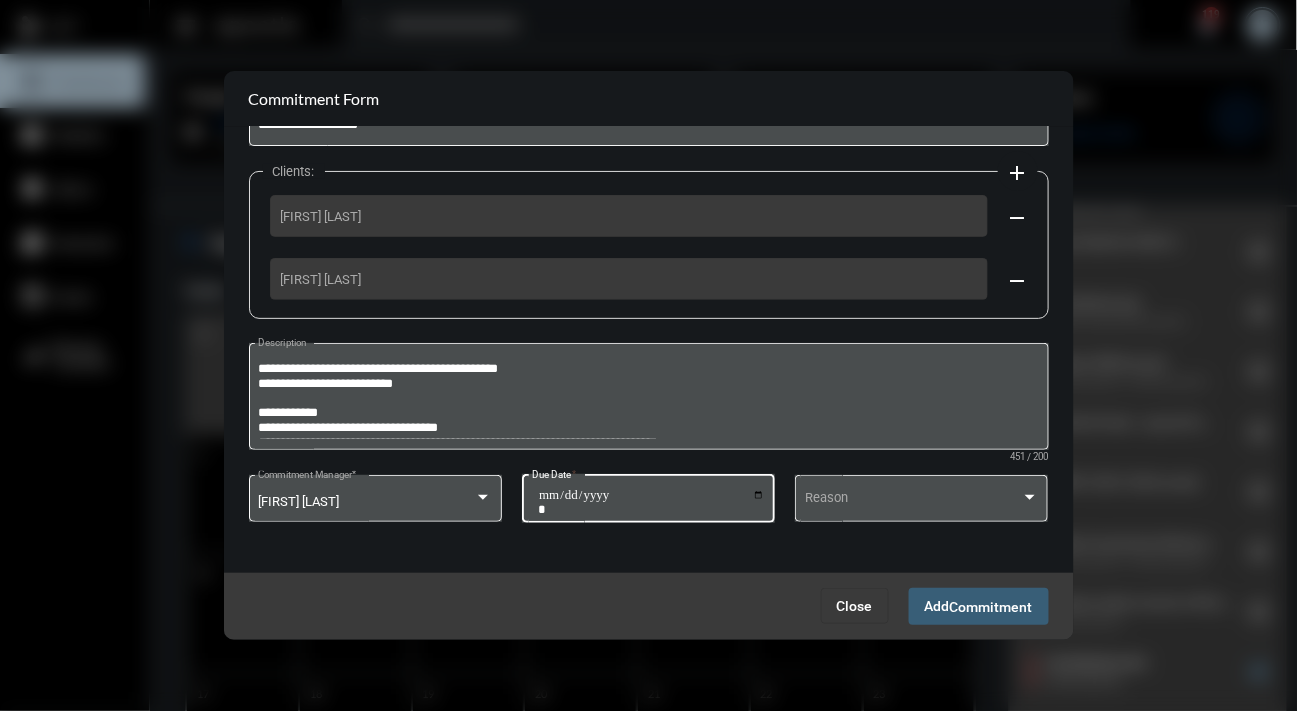 click on "**********" at bounding box center (651, 502) 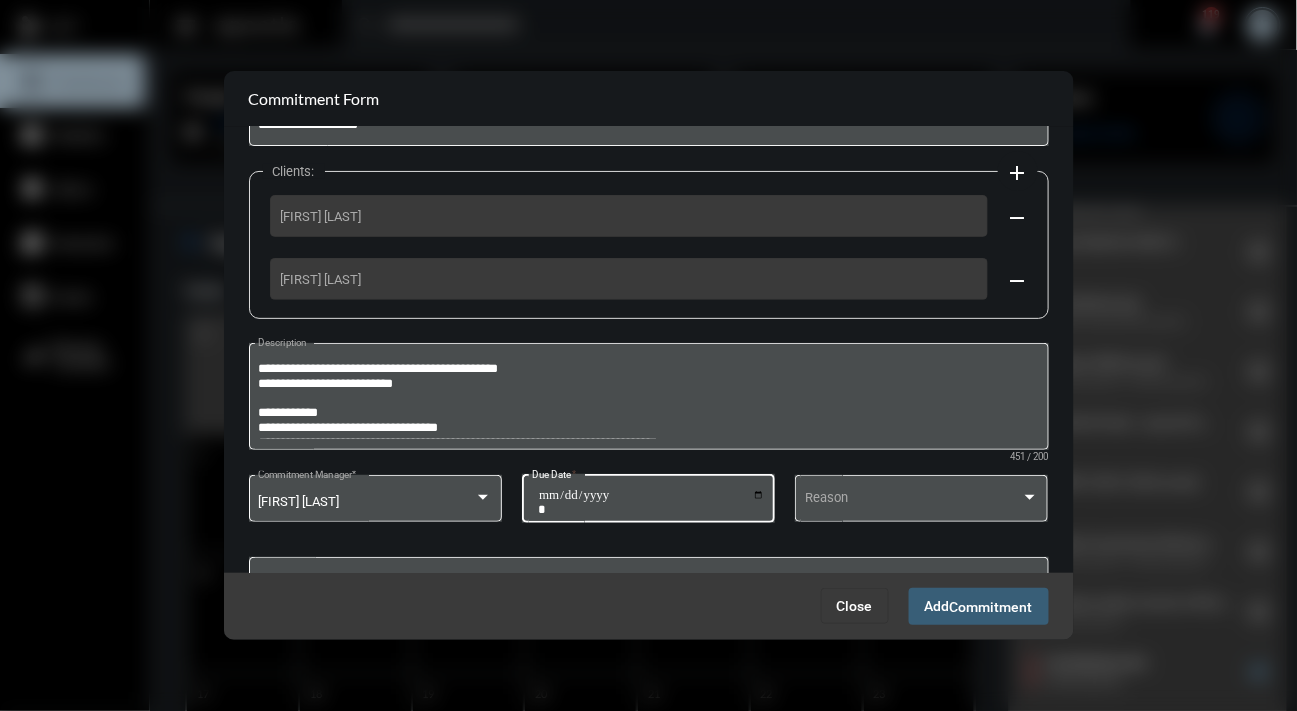 click on "Add   Commitment" at bounding box center [979, 606] 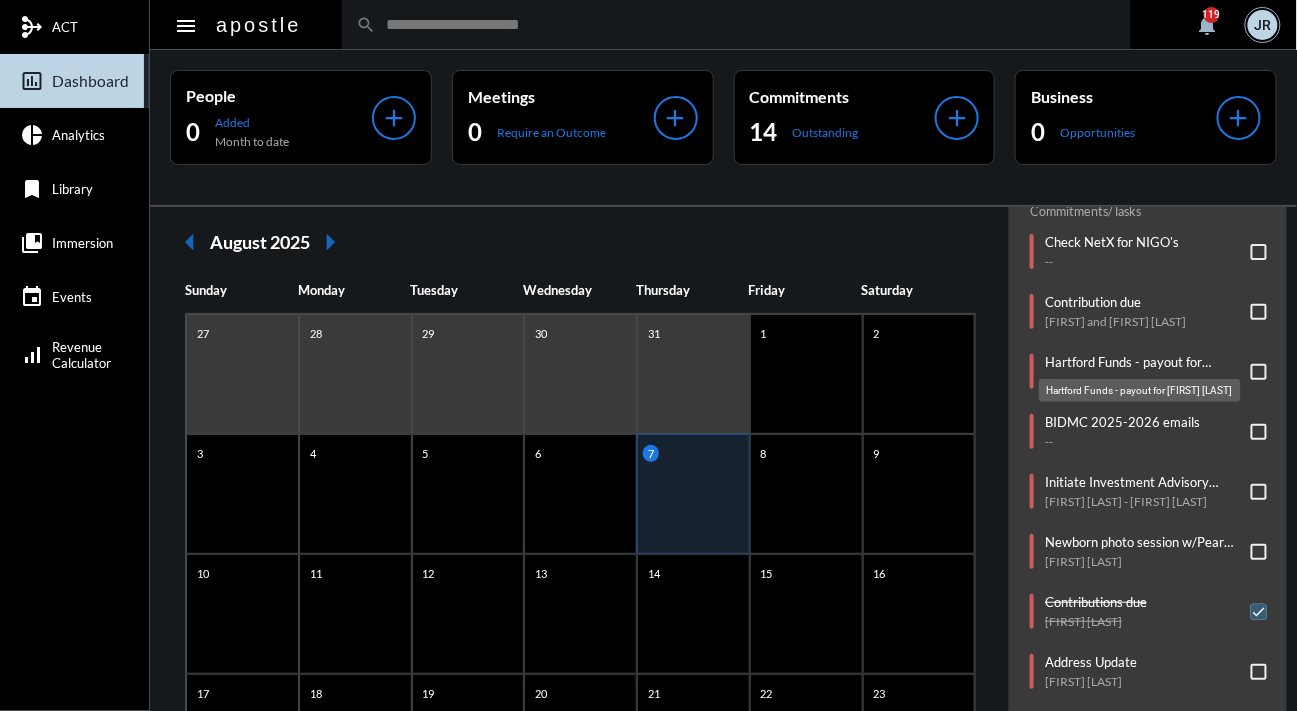 click on "Hartford Funds - payout for [FIRST] [LAST]" 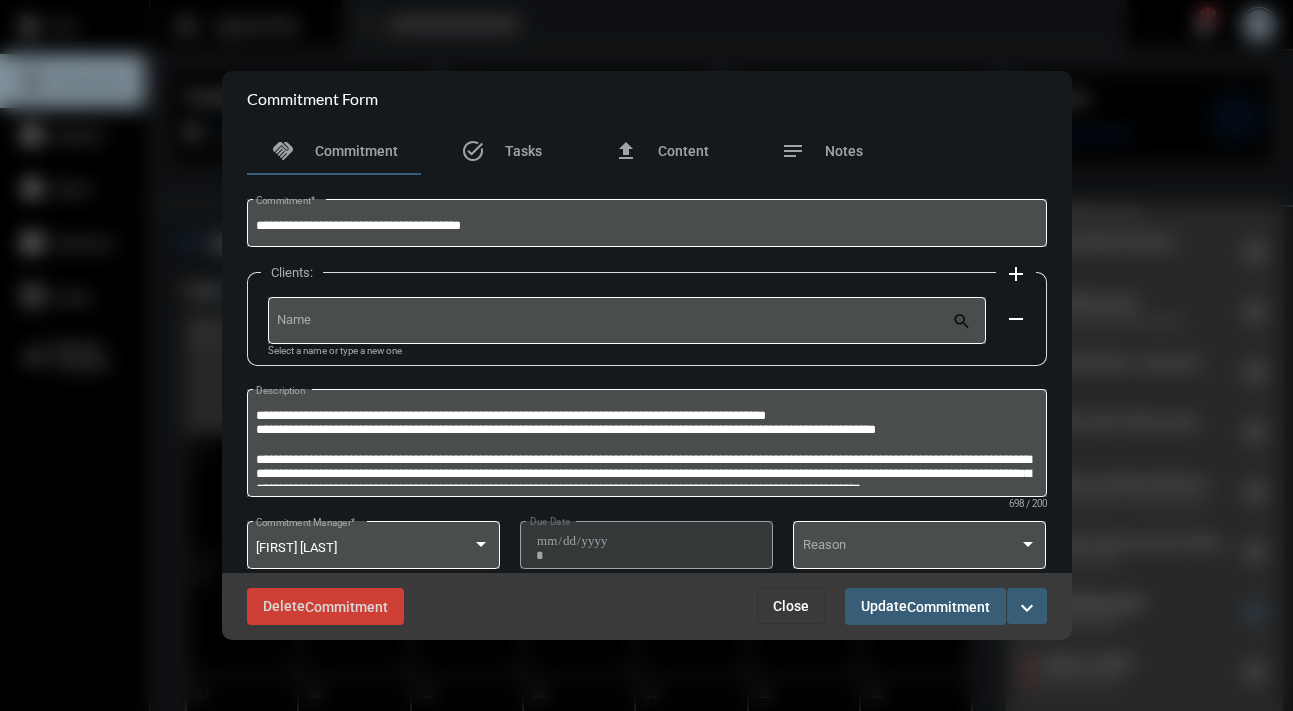 click on "Close" at bounding box center [791, 606] 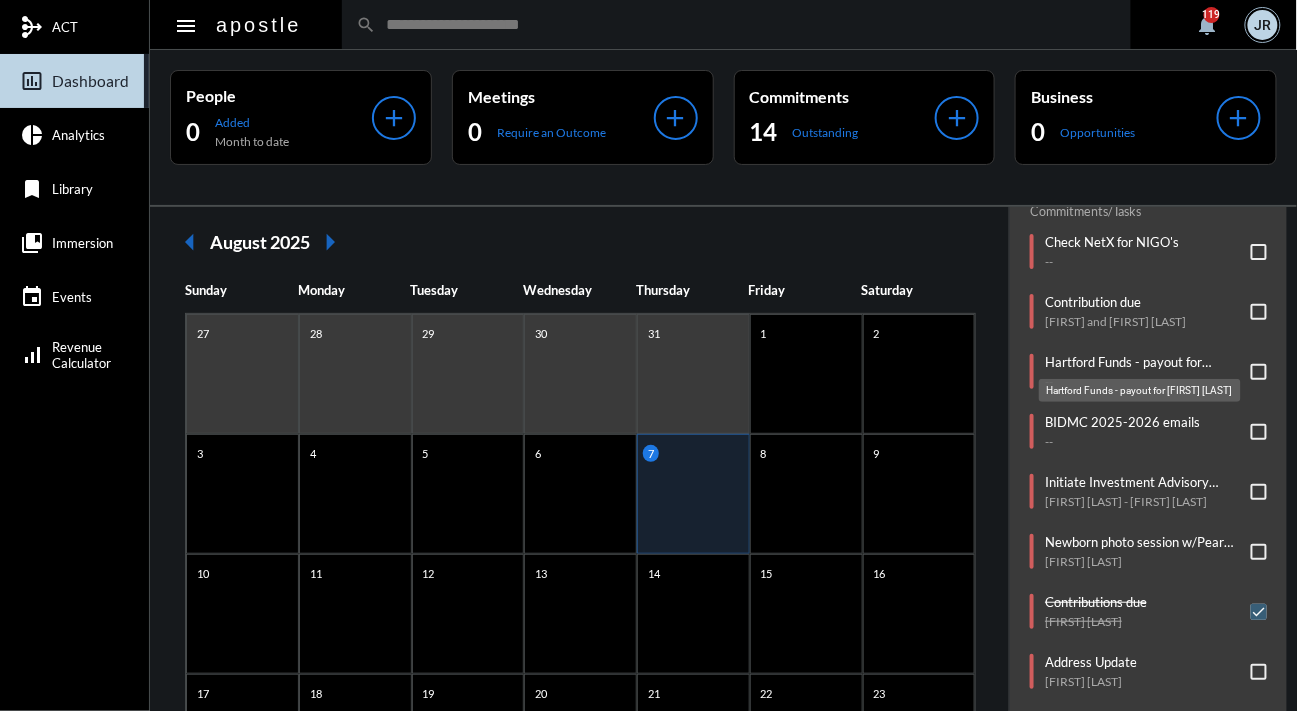 click on "Hartford Funds - payout for [FIRST] [LAST]" 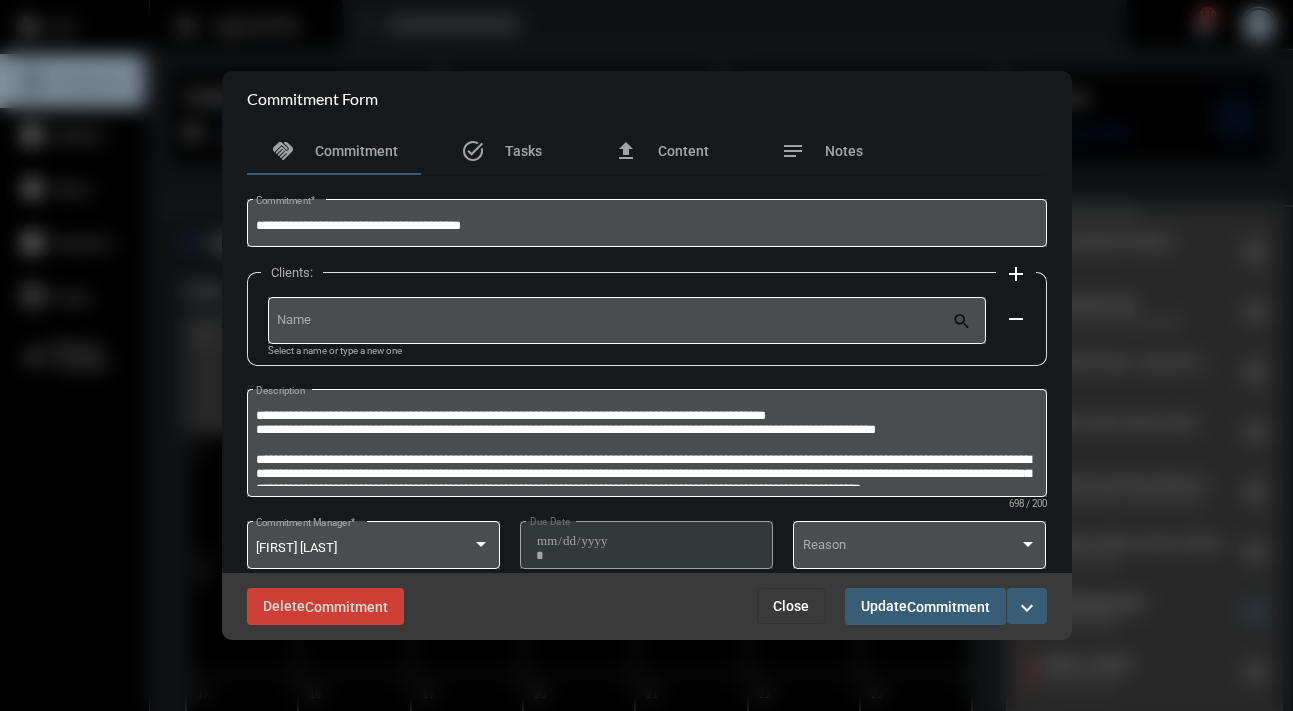 click on "expand_more" at bounding box center (1027, 608) 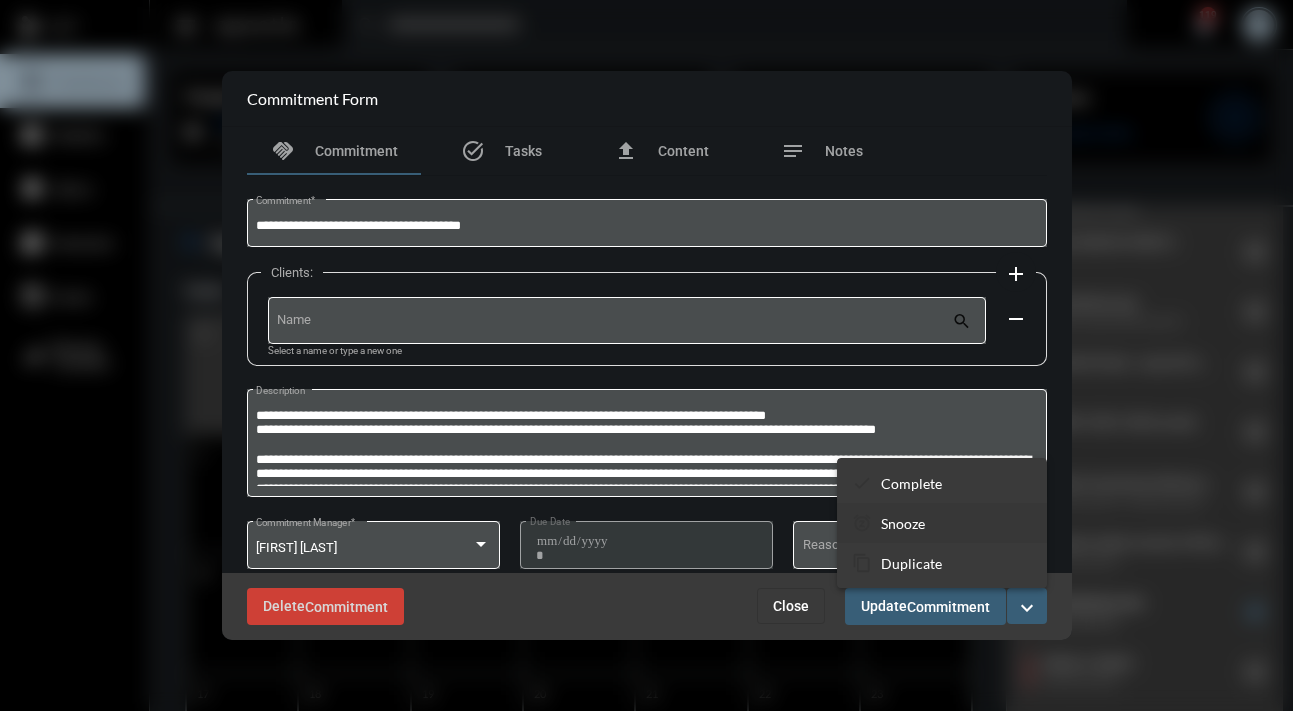 click on "Snooze" at bounding box center [903, 523] 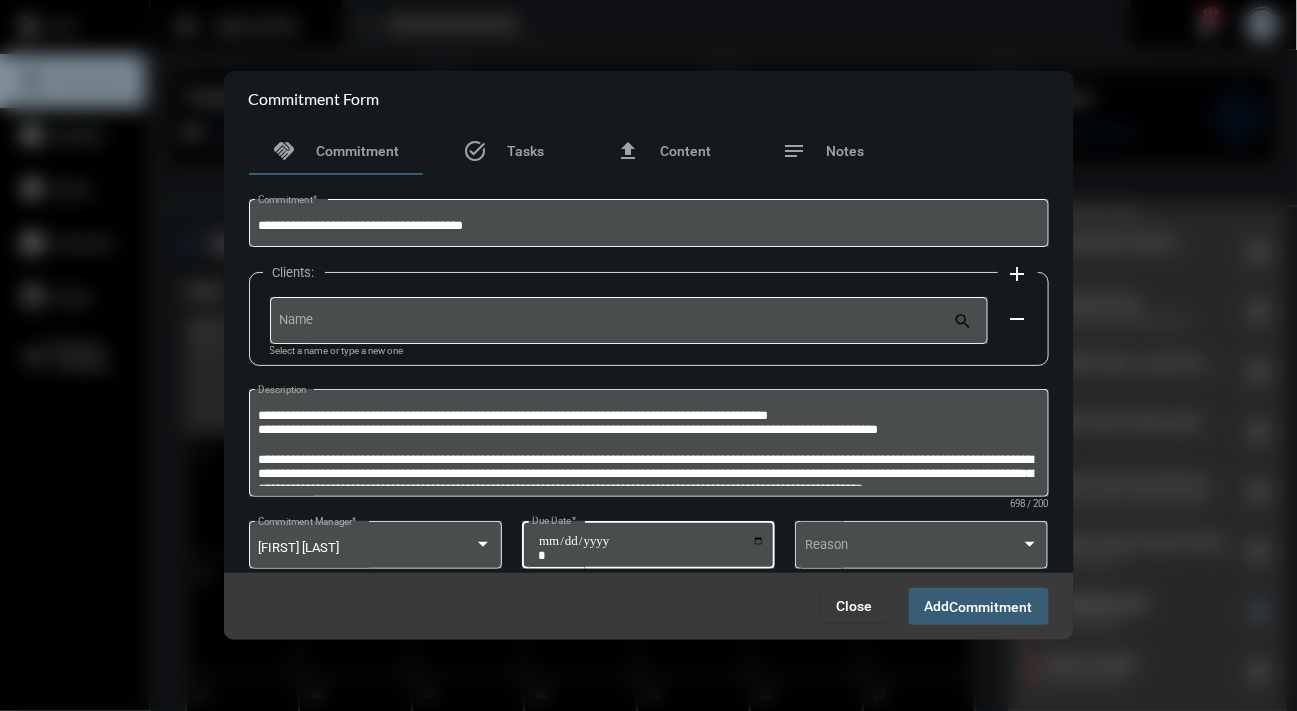click on "**********" at bounding box center (651, 548) 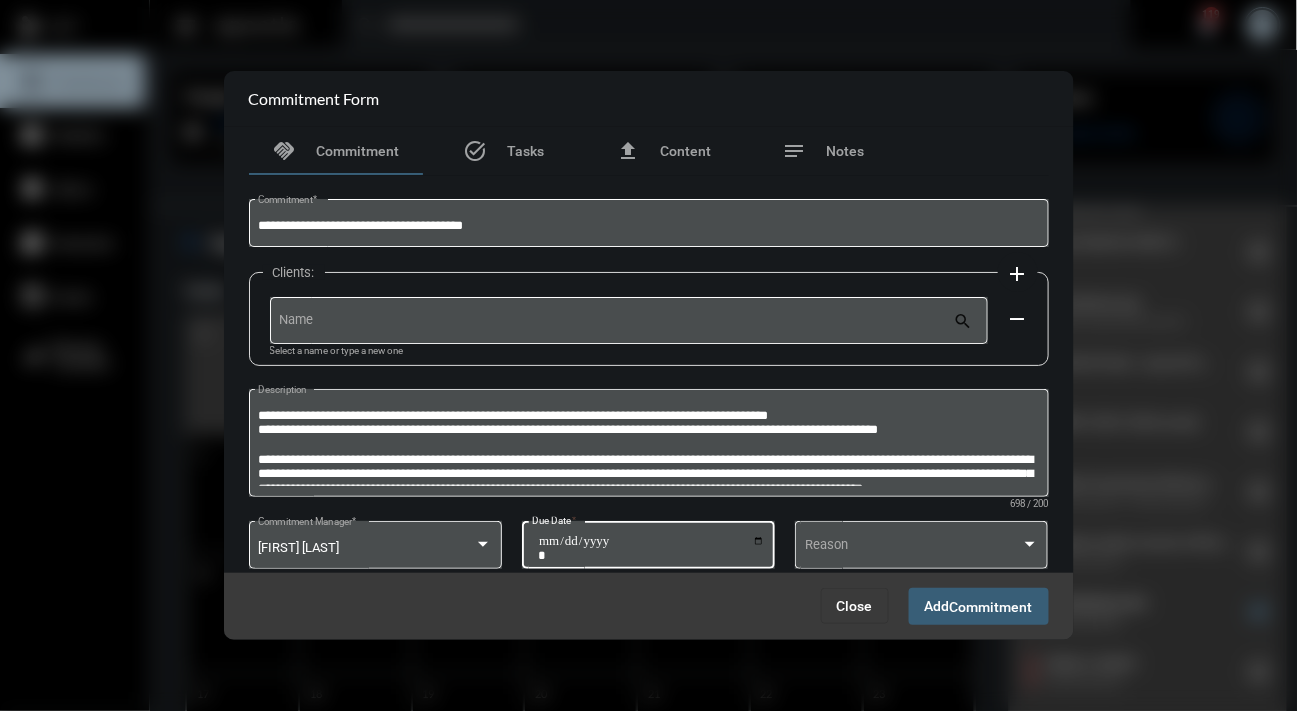 type on "**********" 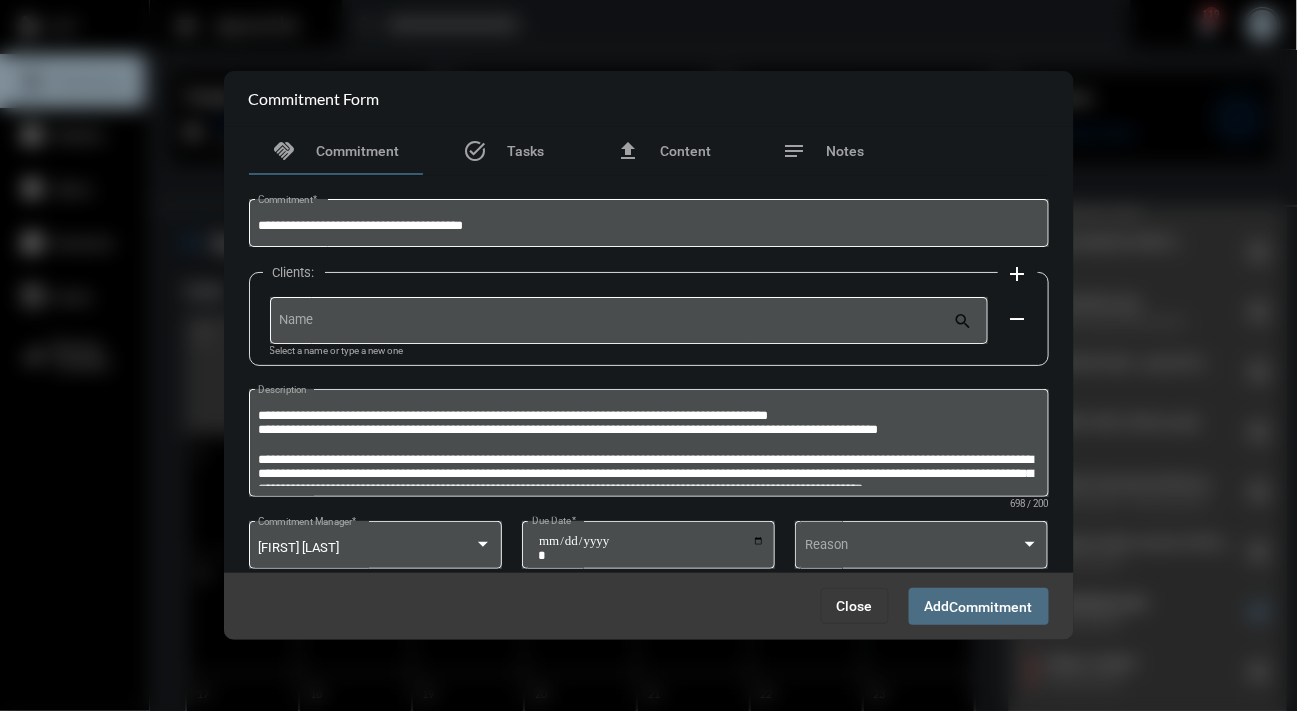click on "Commitment" at bounding box center (991, 607) 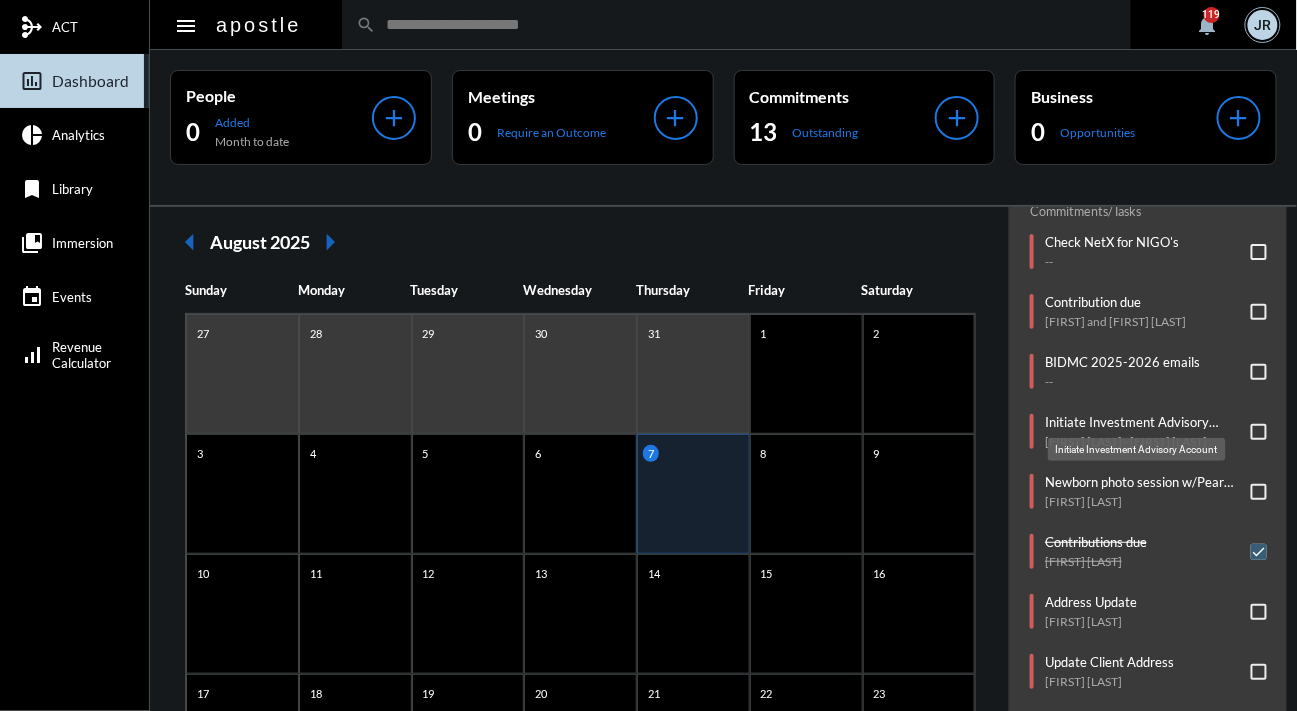 click on "Initiate Investment Advisory Account" 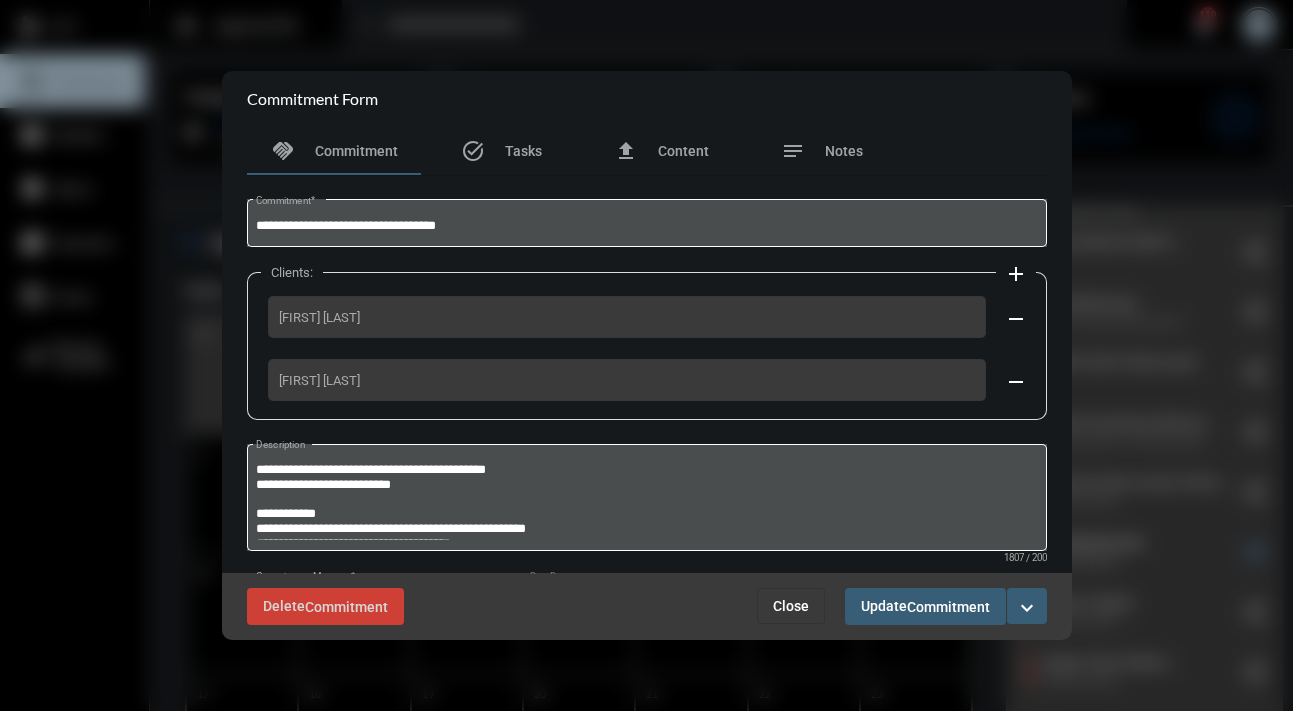 click on "expand_more" at bounding box center (1027, 608) 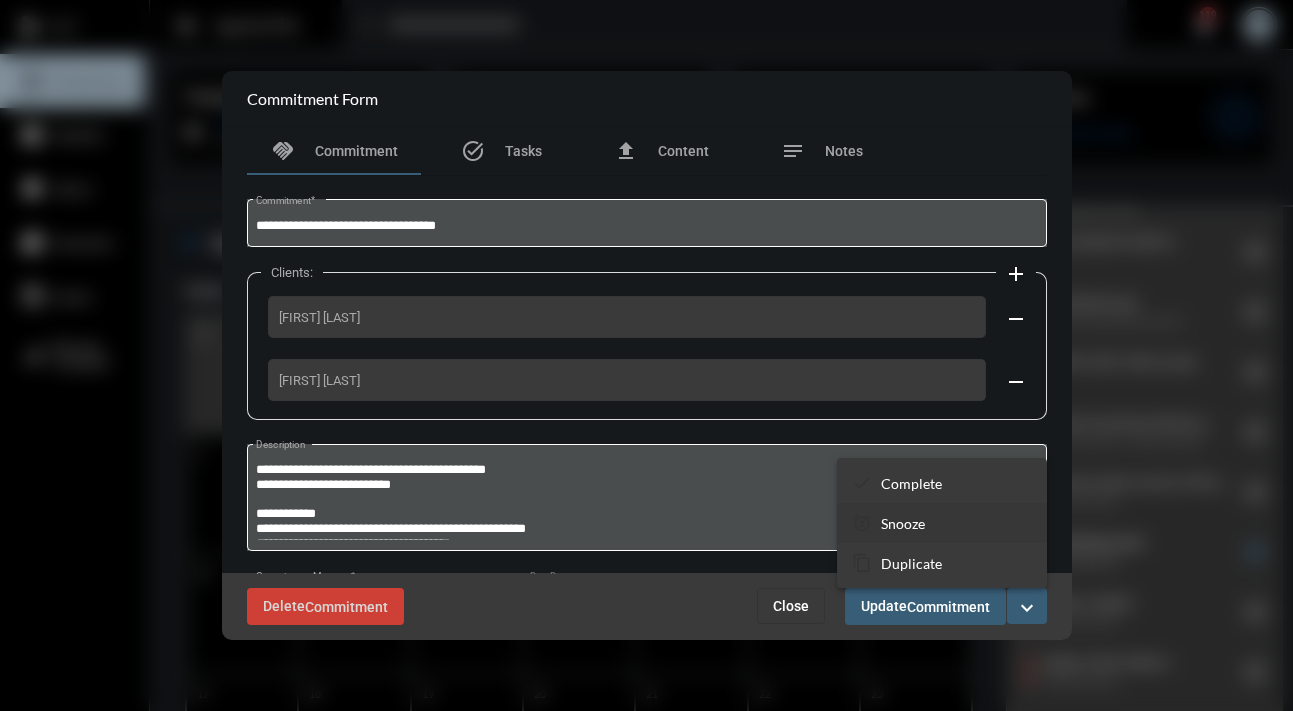 click on "Snooze" at bounding box center [903, 523] 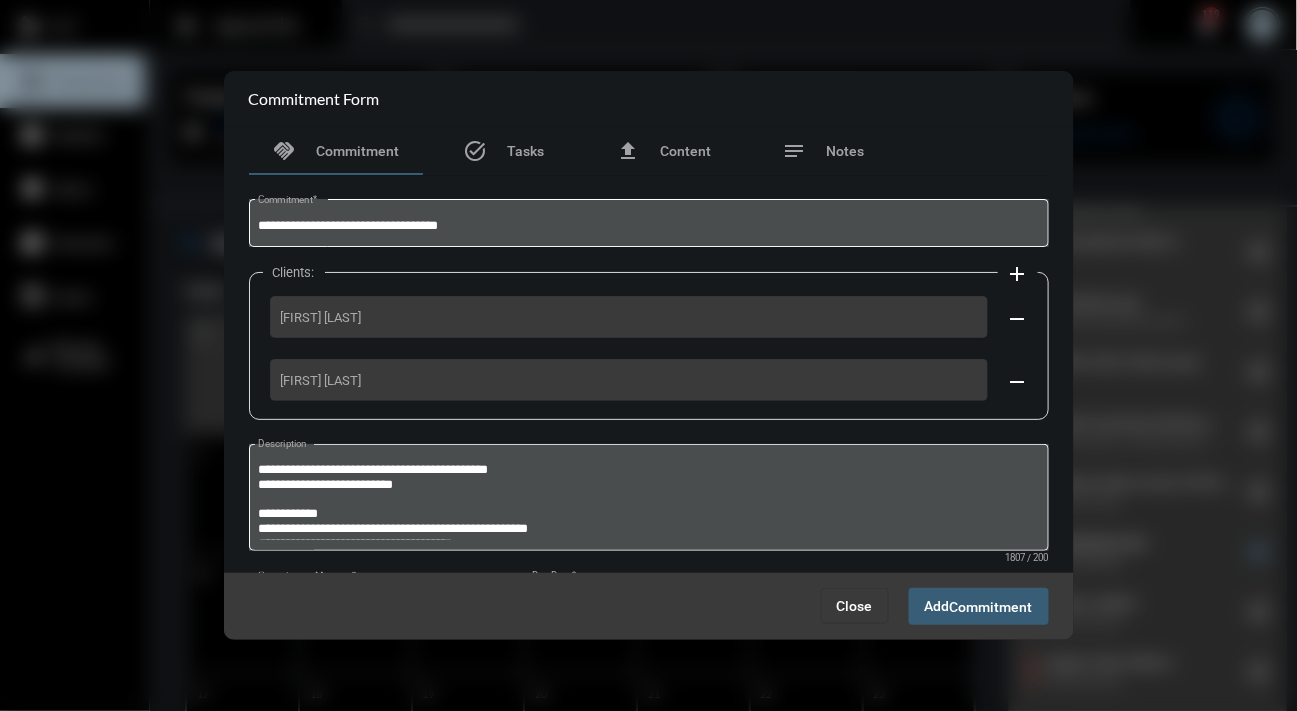 scroll, scrollTop: 101, scrollLeft: 0, axis: vertical 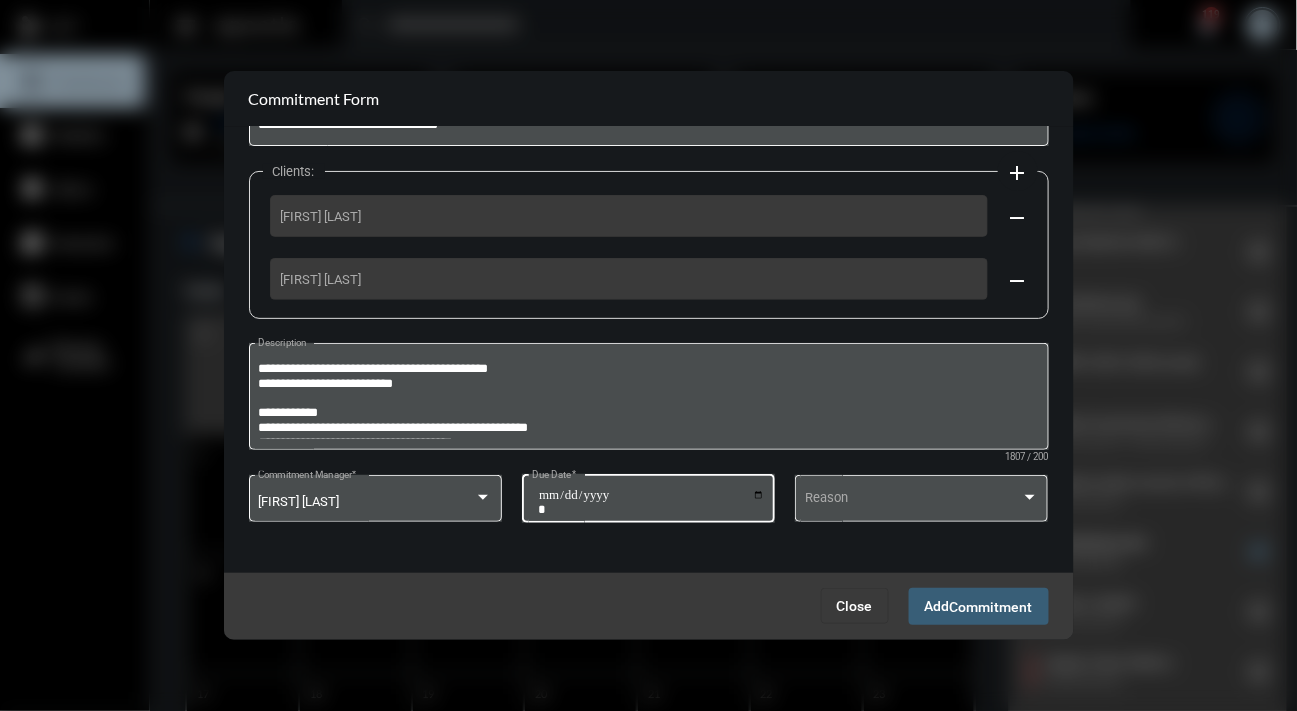 click on "**********" at bounding box center [651, 502] 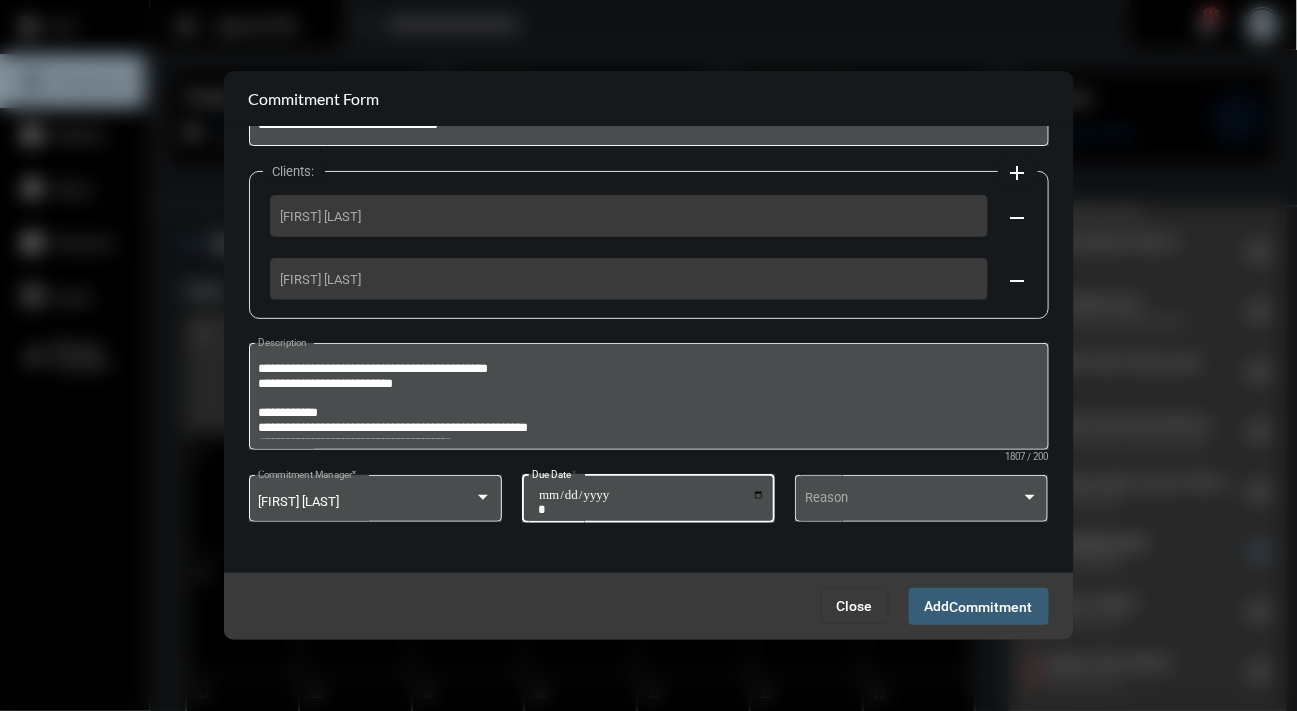 type on "**********" 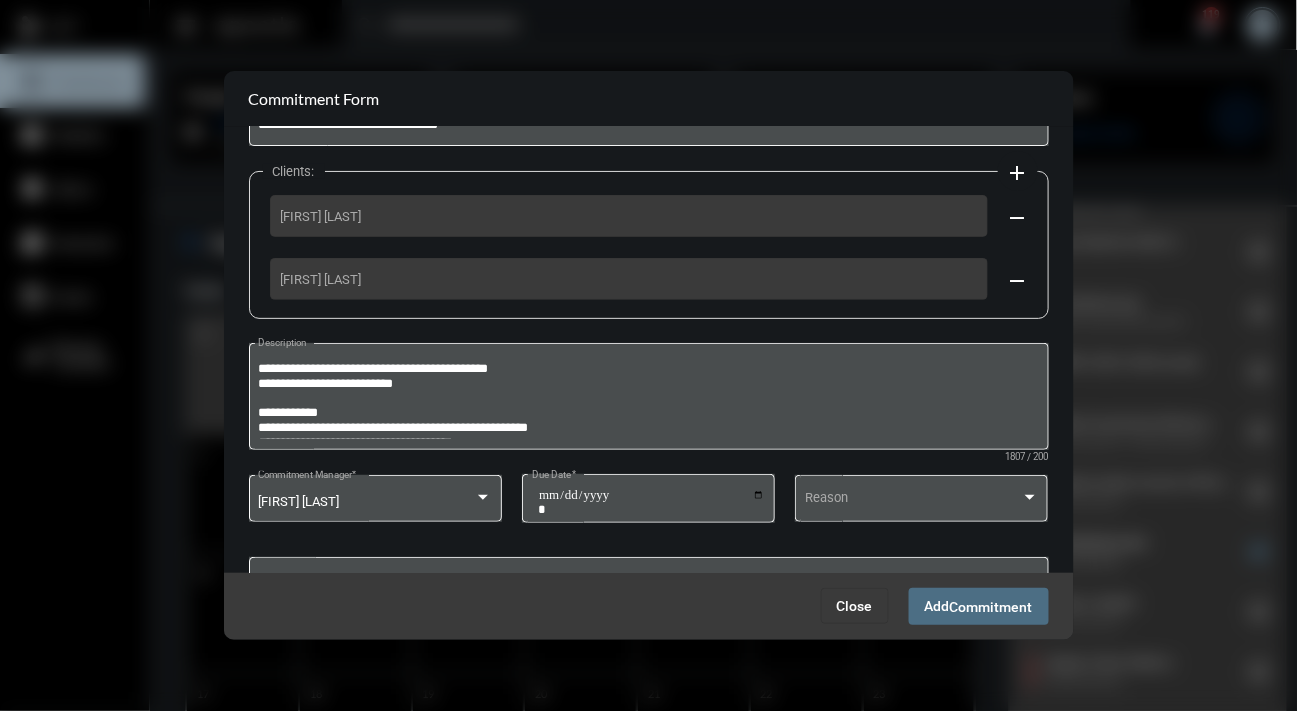 click on "Add   Commitment" at bounding box center [979, 606] 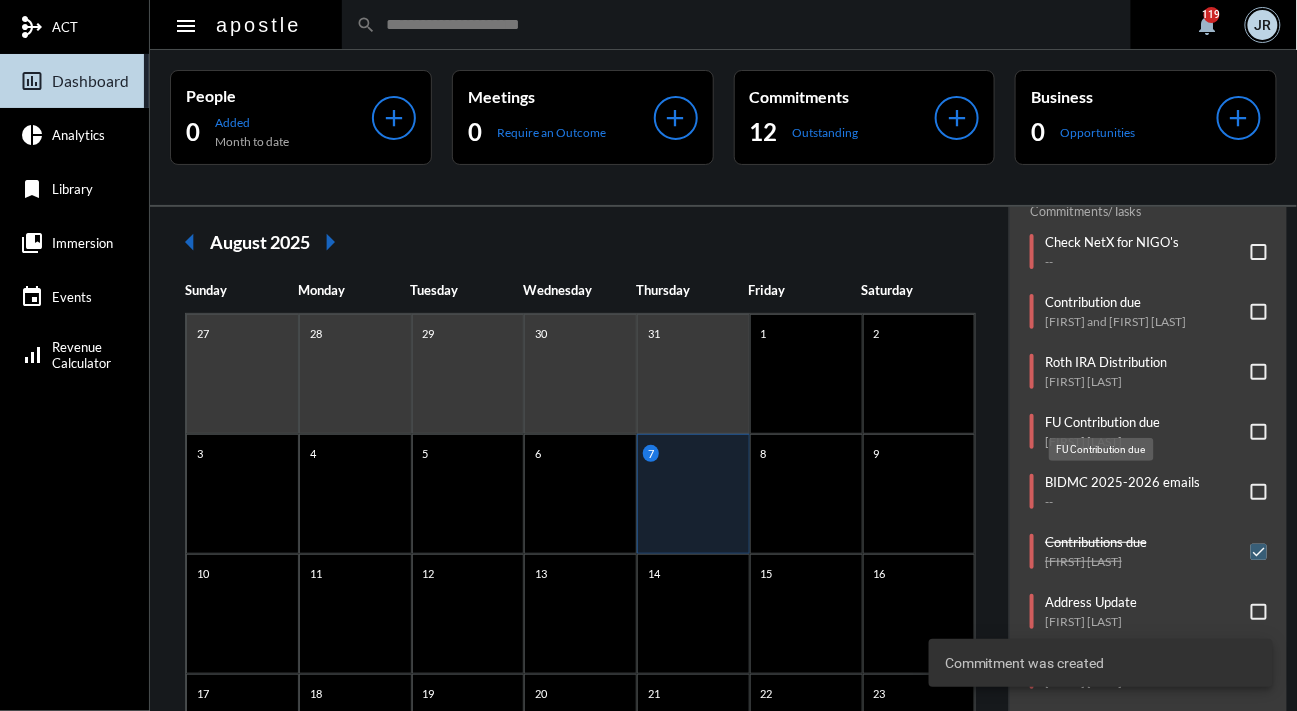 click on "FU Contribution due" 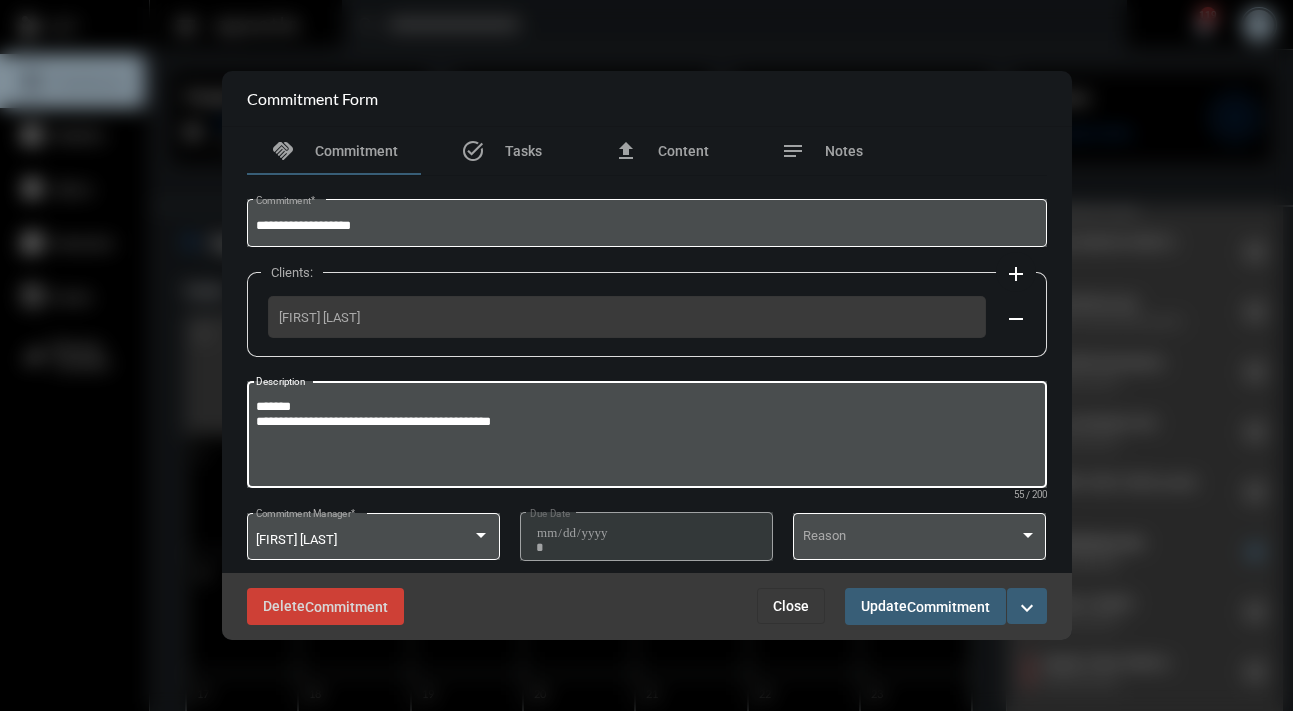 drag, startPoint x: 339, startPoint y: 398, endPoint x: 202, endPoint y: 389, distance: 137.2953 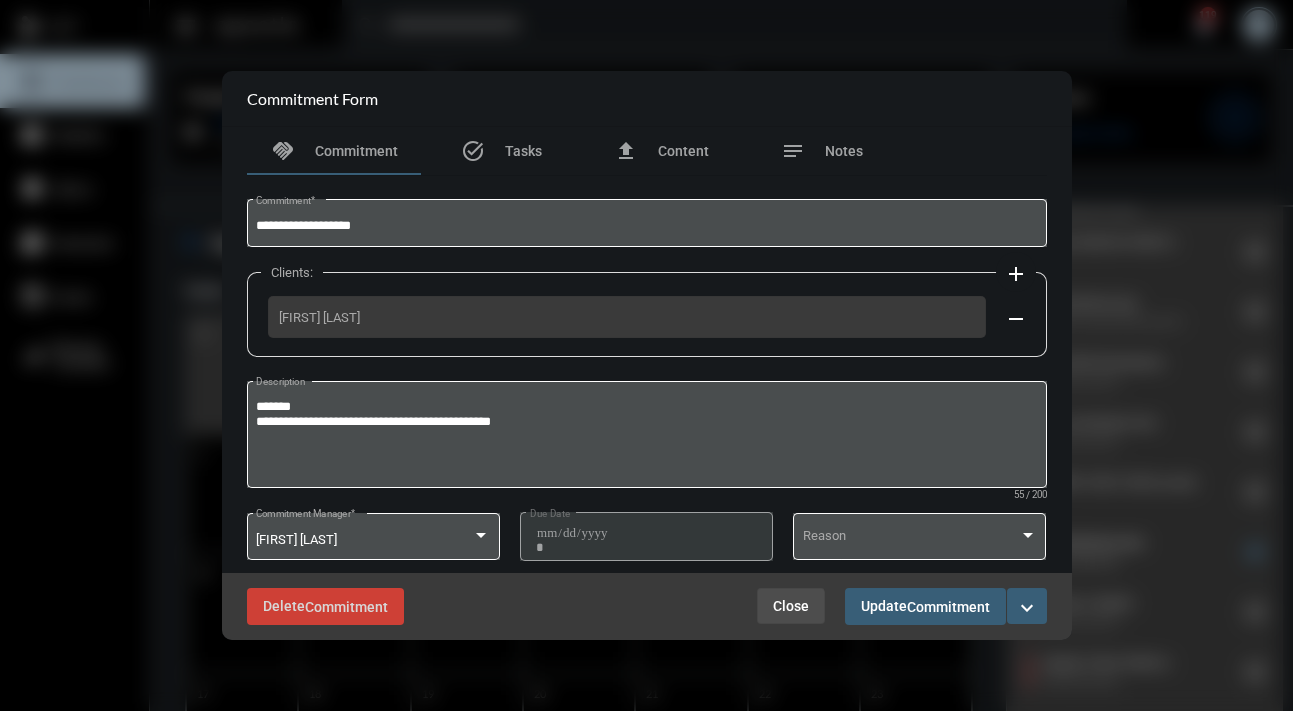 click on "Close" at bounding box center (791, 606) 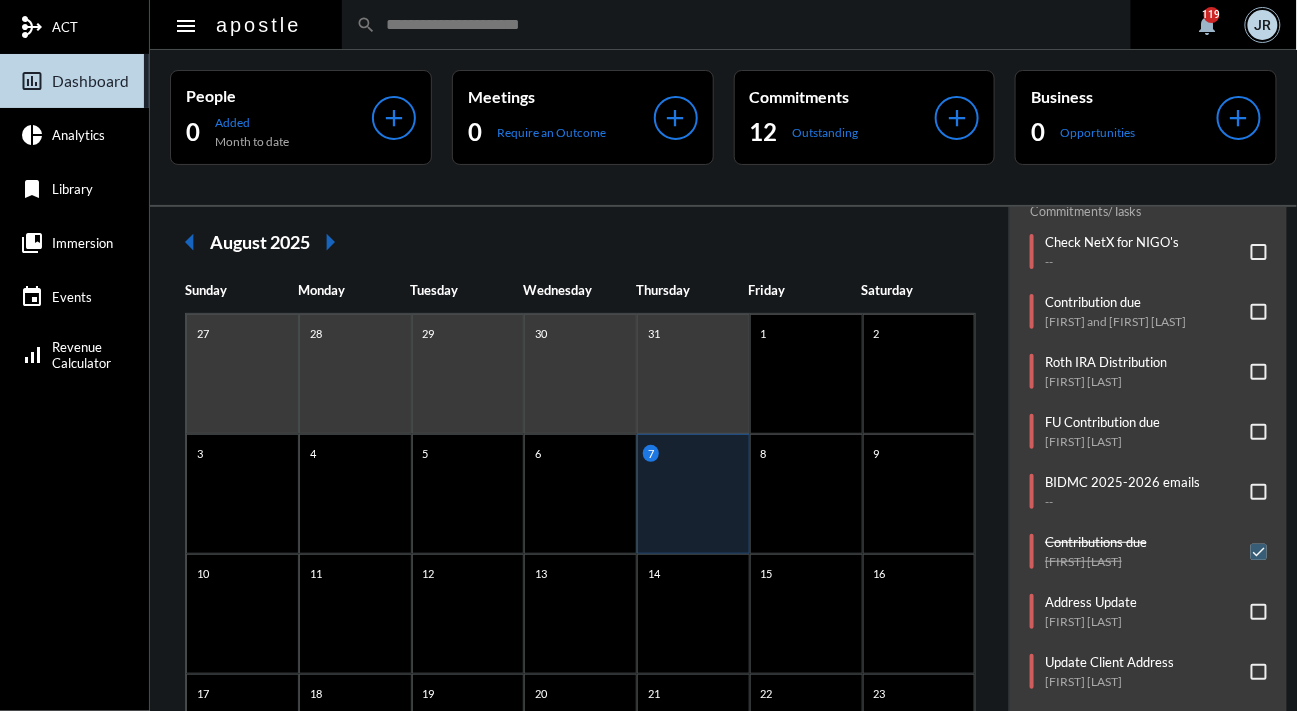 click at bounding box center (1259, 432) 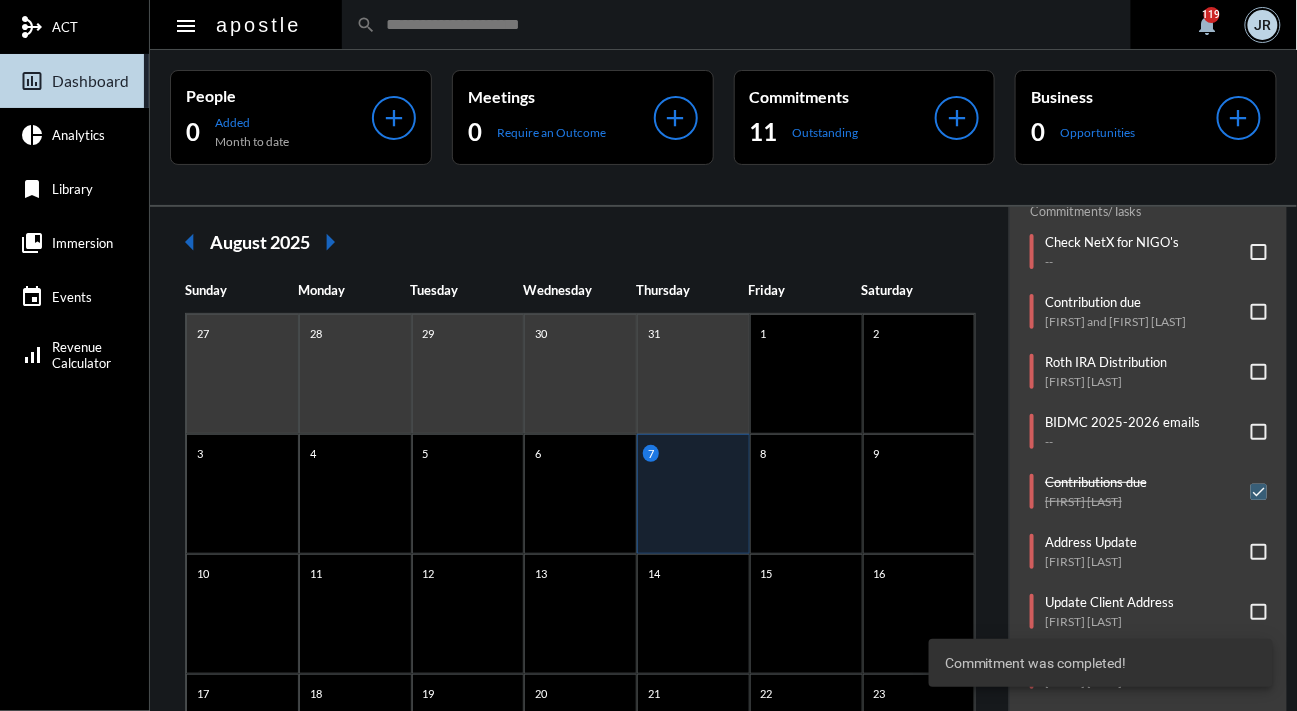 click on "Commitments/Tasks  Check NetX for NIGO's   --     Contribution due   [FIRST] [LAST]     Roth IRA Distribution   [FIRST] [LAST]     BIDMC 2025-2026 emails   --     Contributions due   [FIRST] [LAST]     Address Update   [FIRST] [LAST]     Update Client Address   [FIRST] [LAST]     Newborn photo session w/Pear Tree   [FIRST] [LAST]     Send Gift   [FIRST] [LAST]     Contribution due   [FIRST] [LAST]     Forward Efficient Advisors email to [FIRST]   --     GSI DI App - [FIRST] [LAST]   --     Bene Update   [FIRST] [LAST]     FU Contribution due   [FIRST] [LAST]" 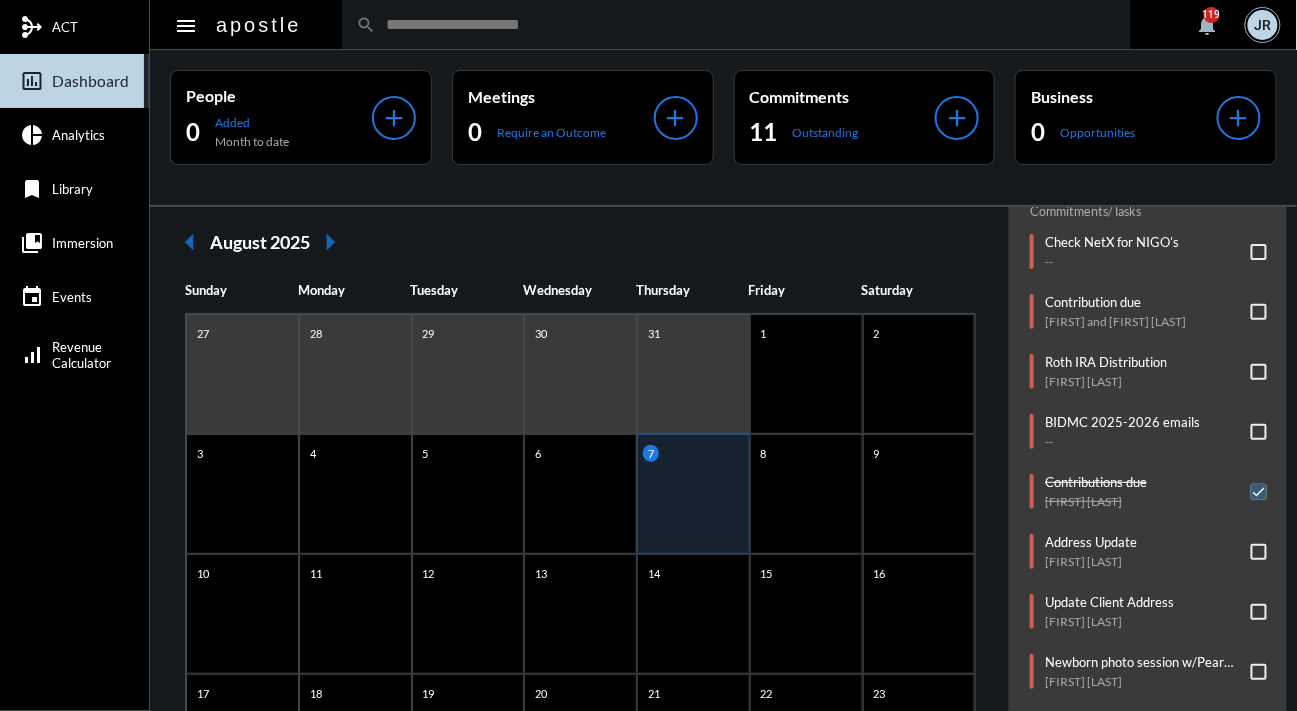 scroll, scrollTop: 220, scrollLeft: 0, axis: vertical 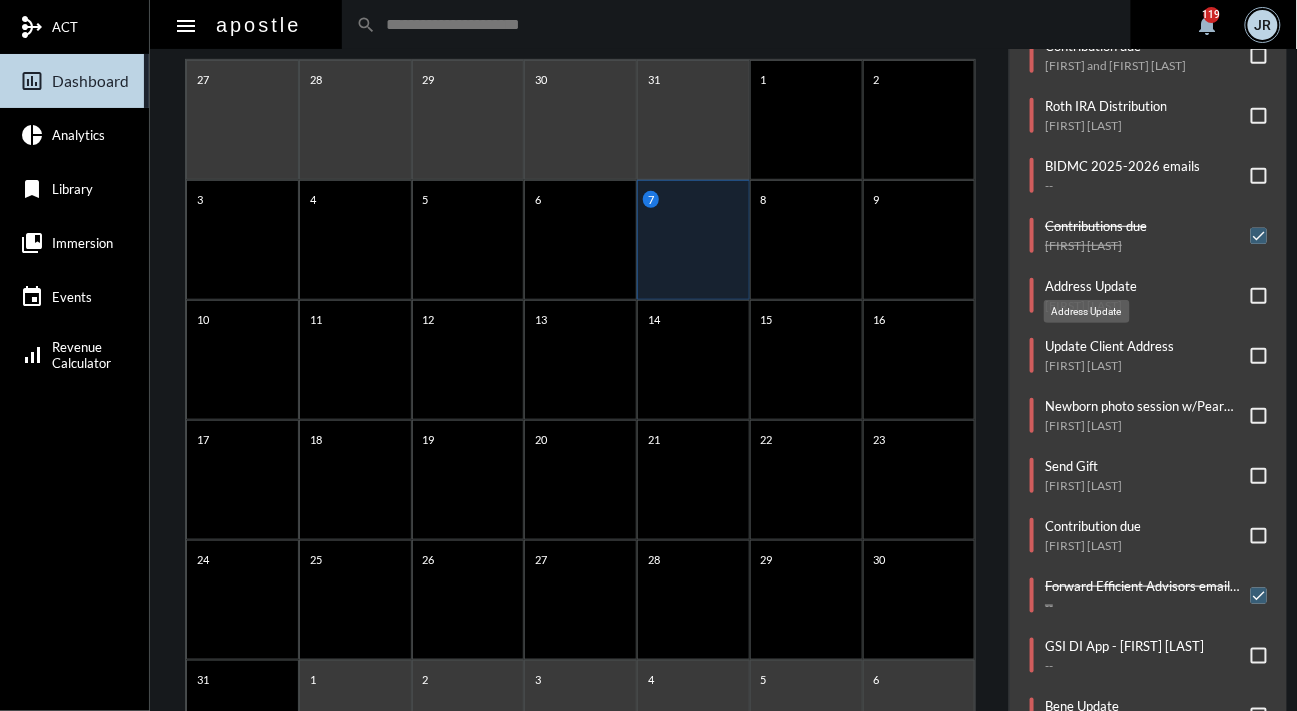 click on "Address Update" 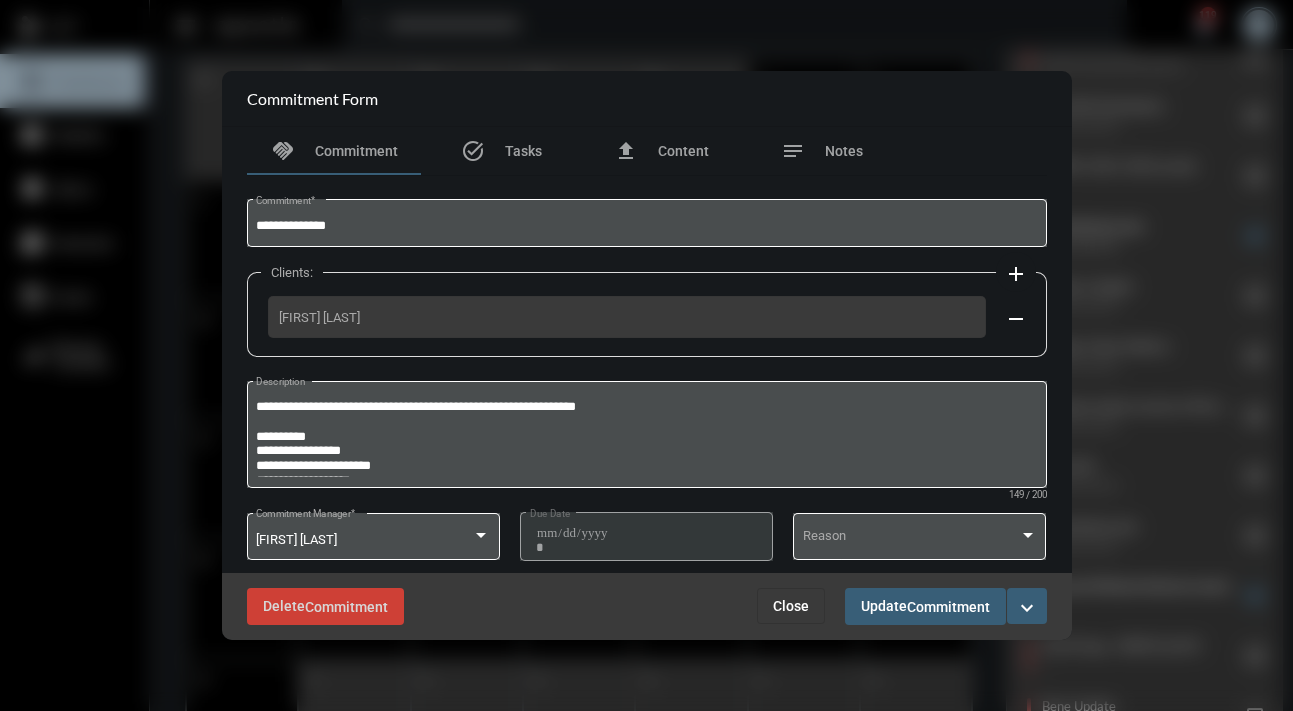 click on "expand_more" at bounding box center (1027, 608) 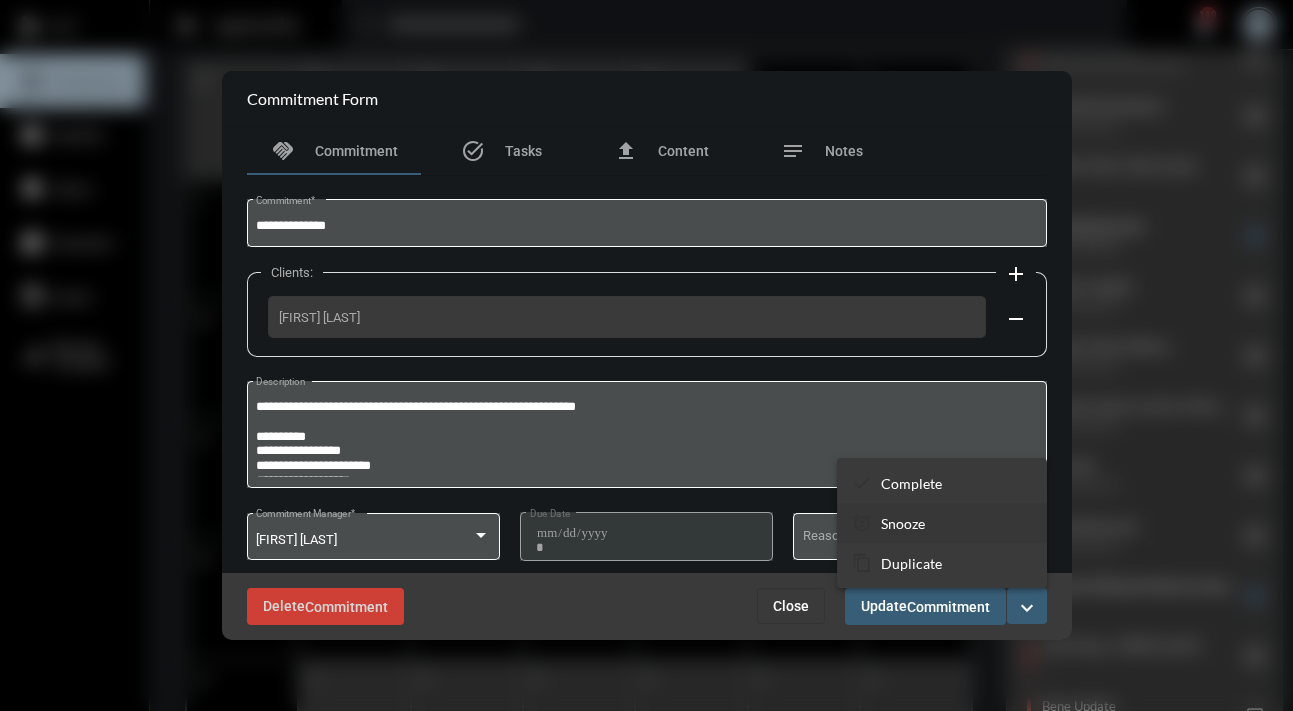 click on "Snooze" at bounding box center [903, 523] 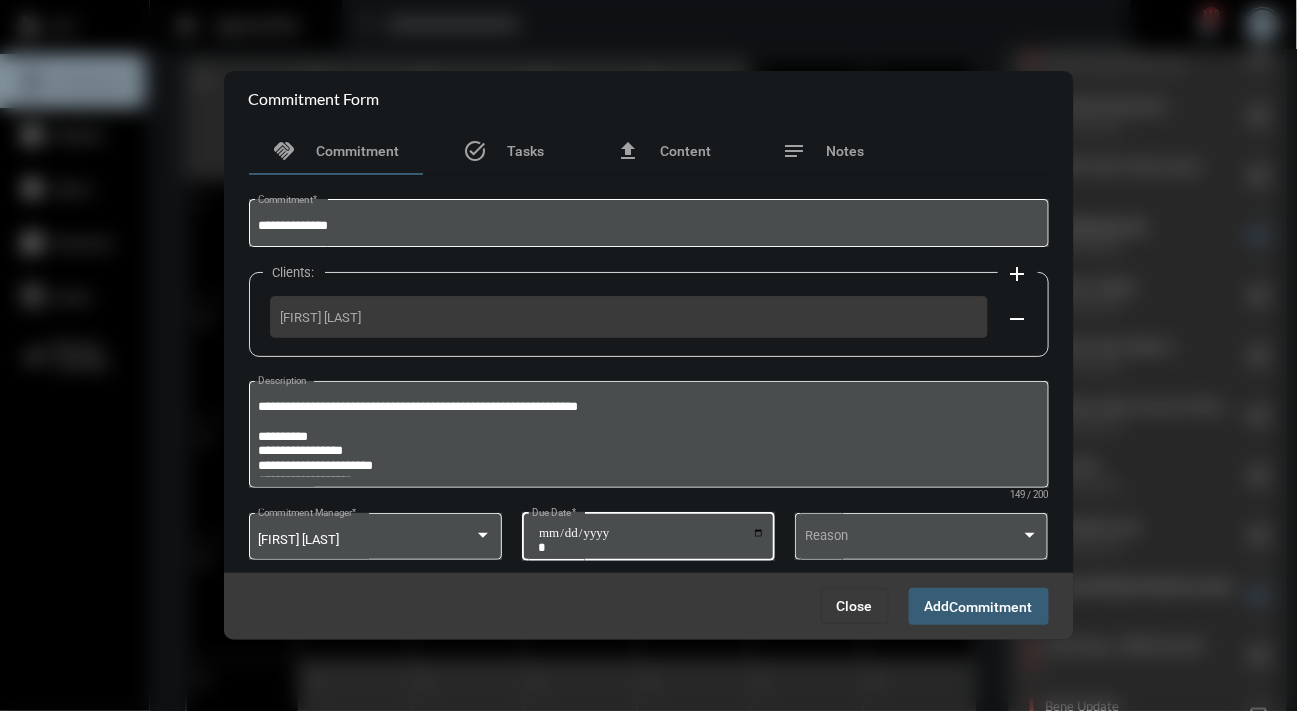 click on "**********" at bounding box center [651, 540] 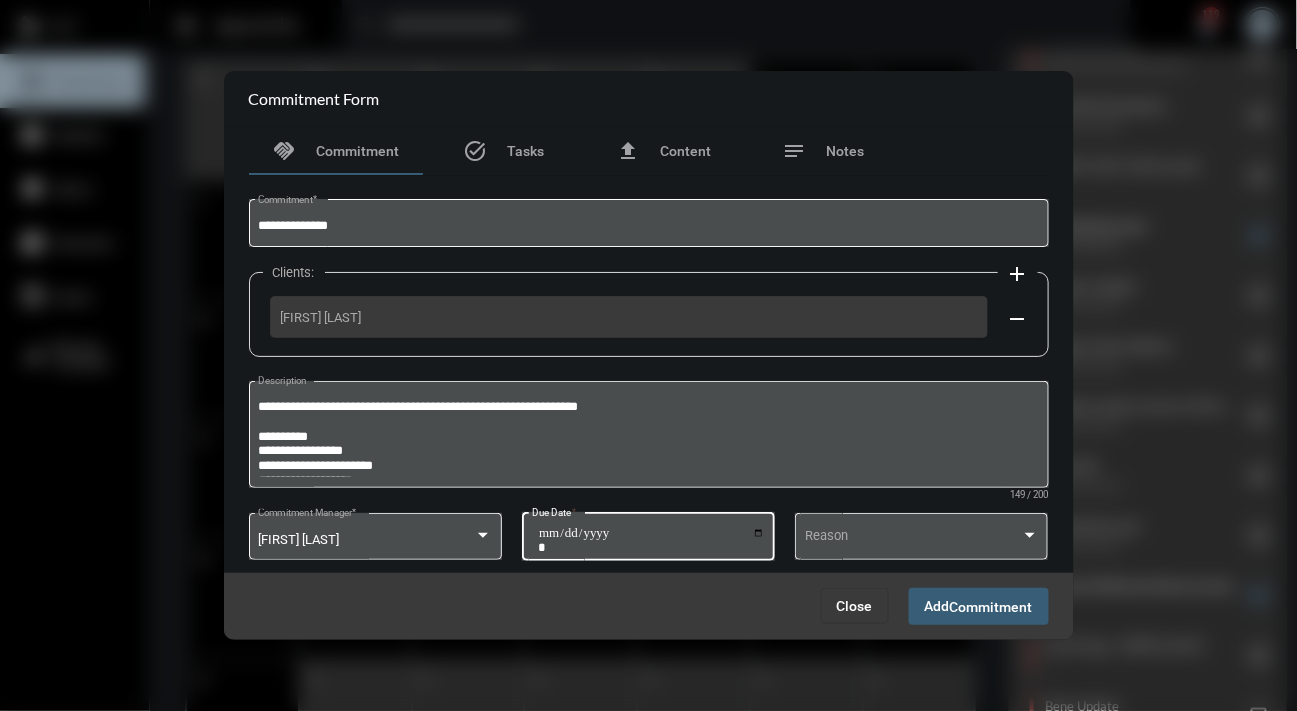 type on "**********" 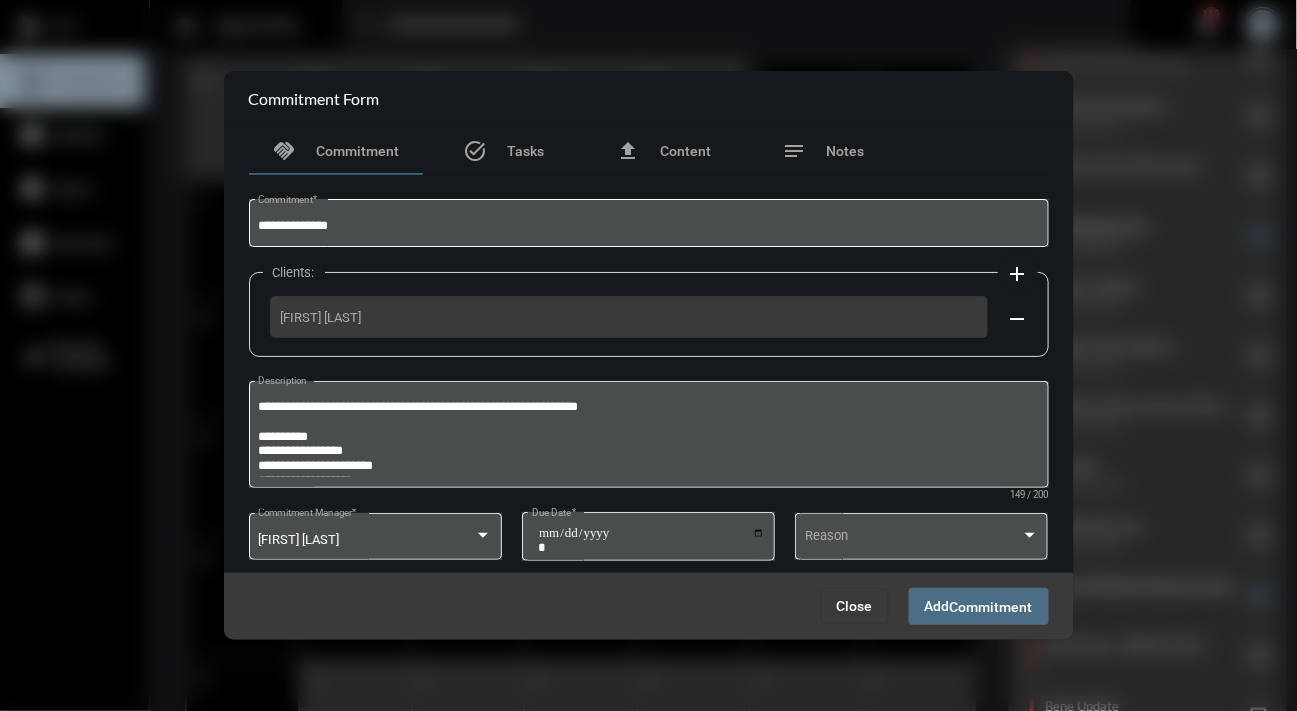 click on "Commitment" at bounding box center [991, 607] 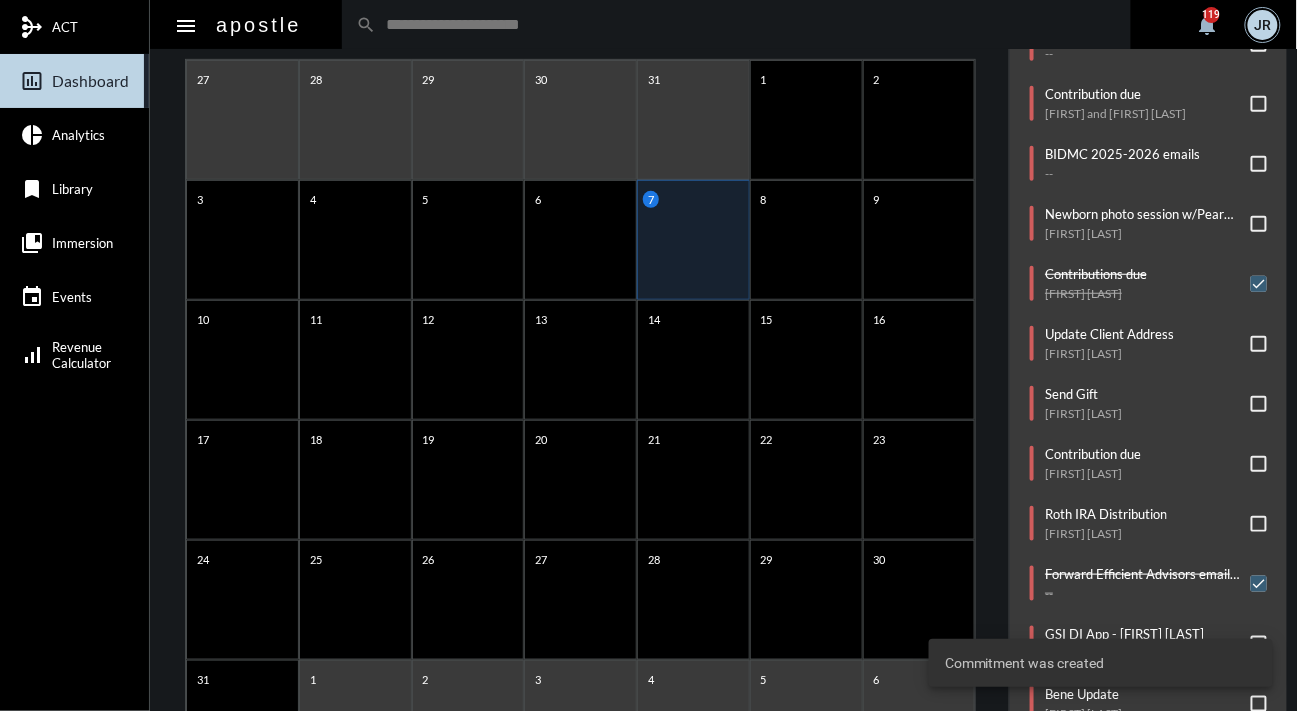 scroll, scrollTop: 161, scrollLeft: 0, axis: vertical 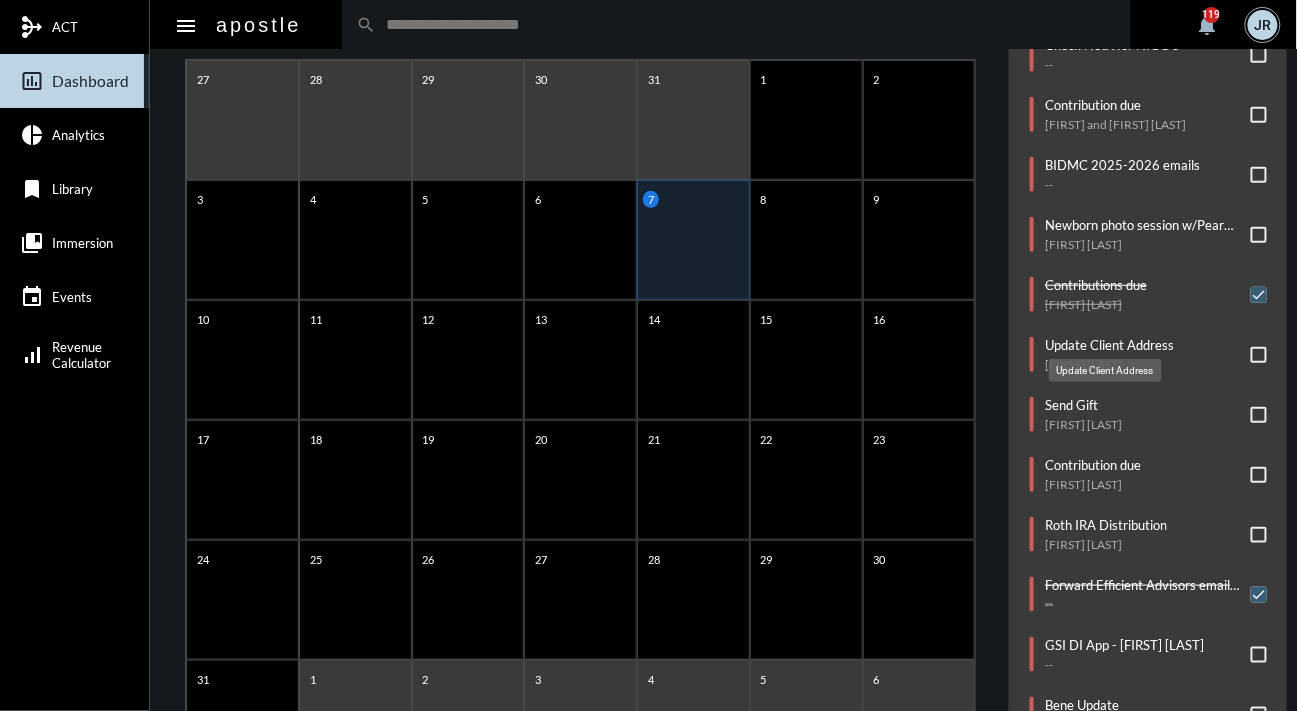 click on "Update Client Address" 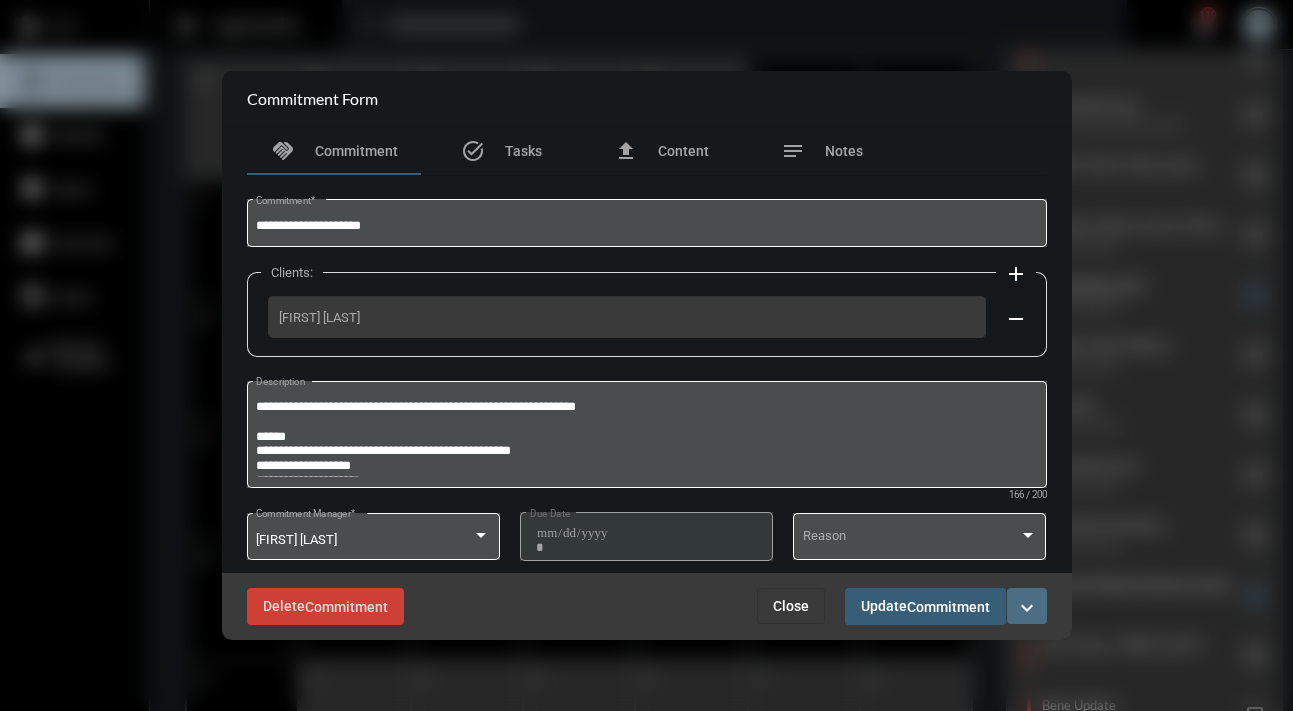 click on "expand_more" at bounding box center [1027, 608] 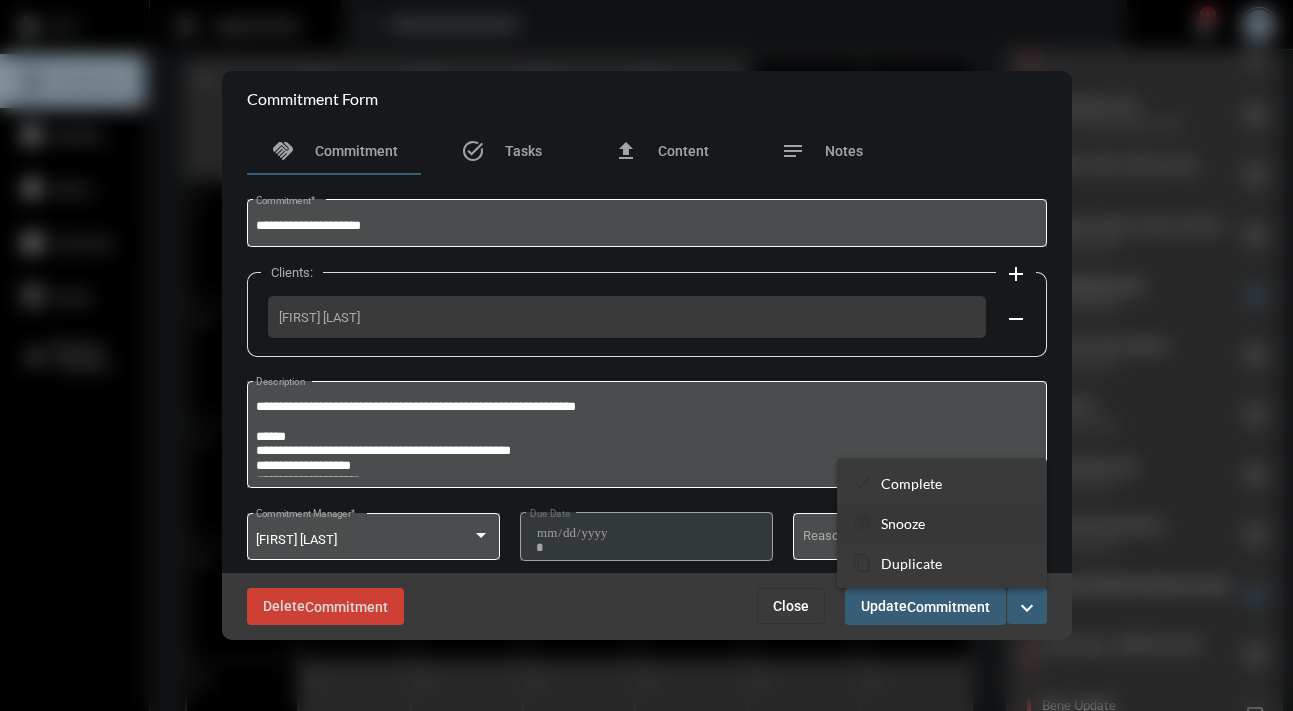 click on "snooze Snooze" at bounding box center [942, 523] 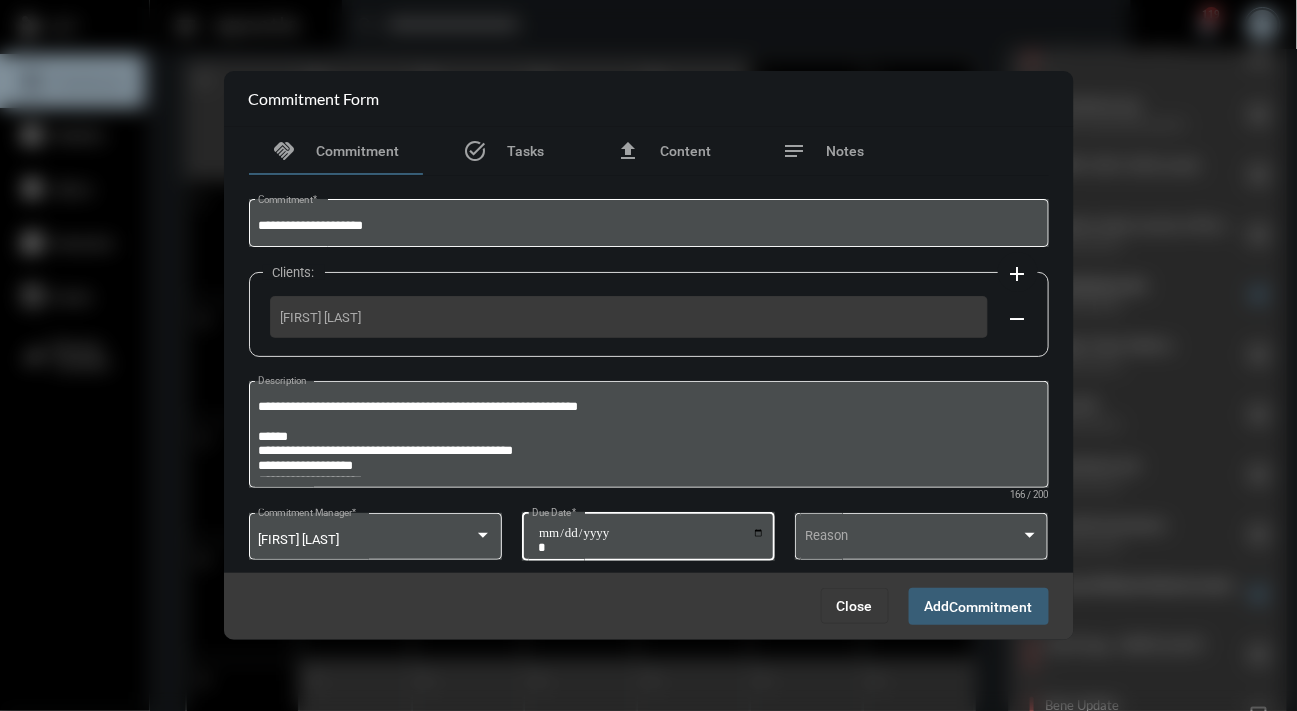 click on "**********" at bounding box center (651, 540) 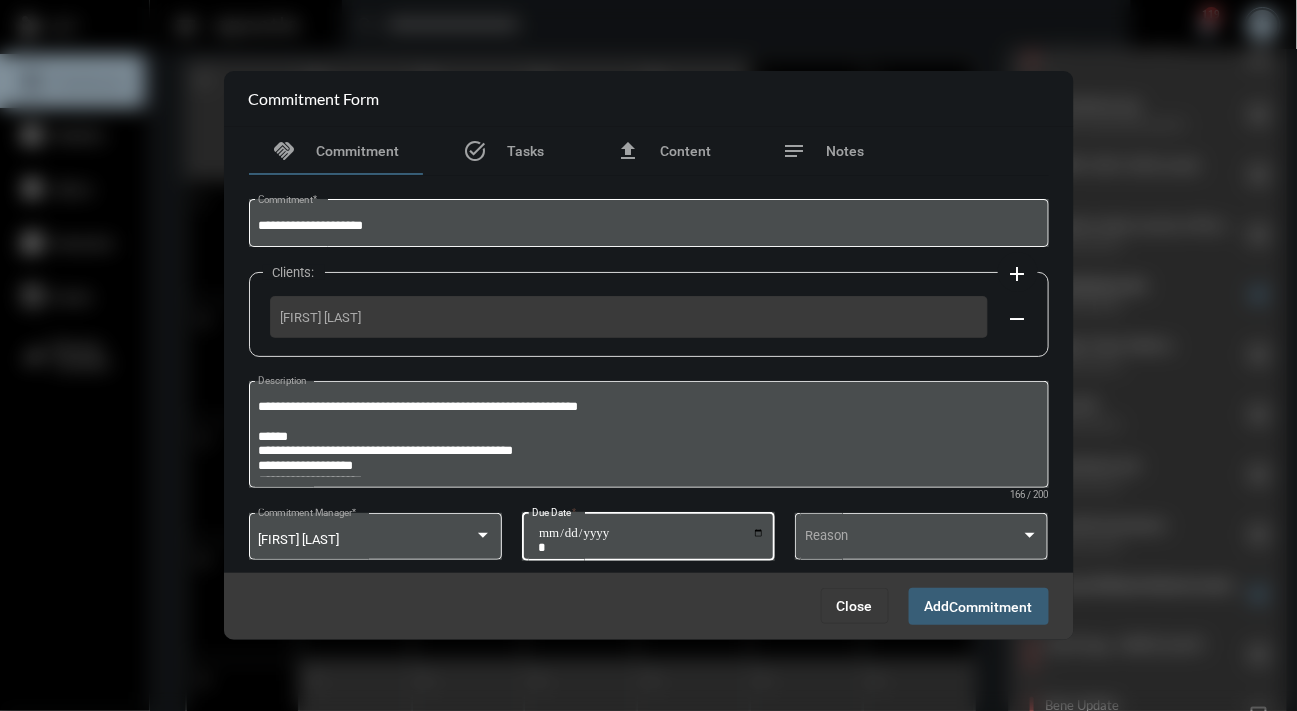 type on "**********" 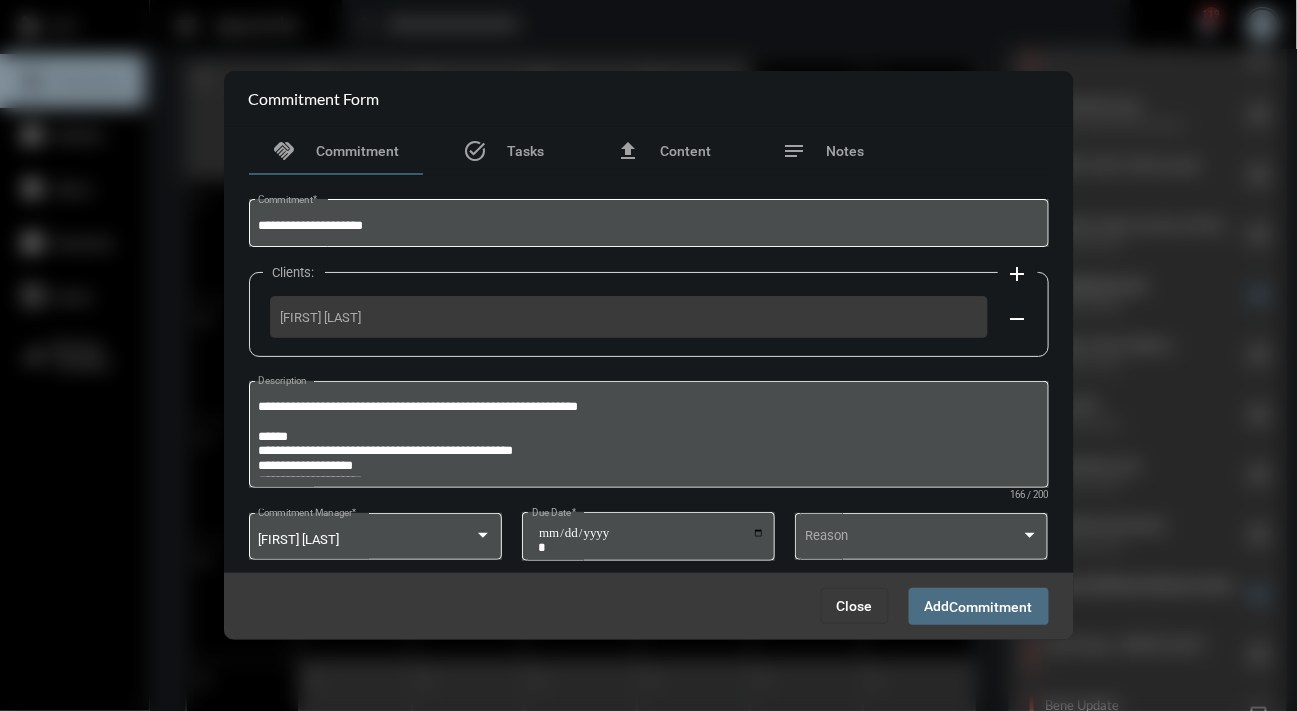 click on "Commitment" at bounding box center (991, 607) 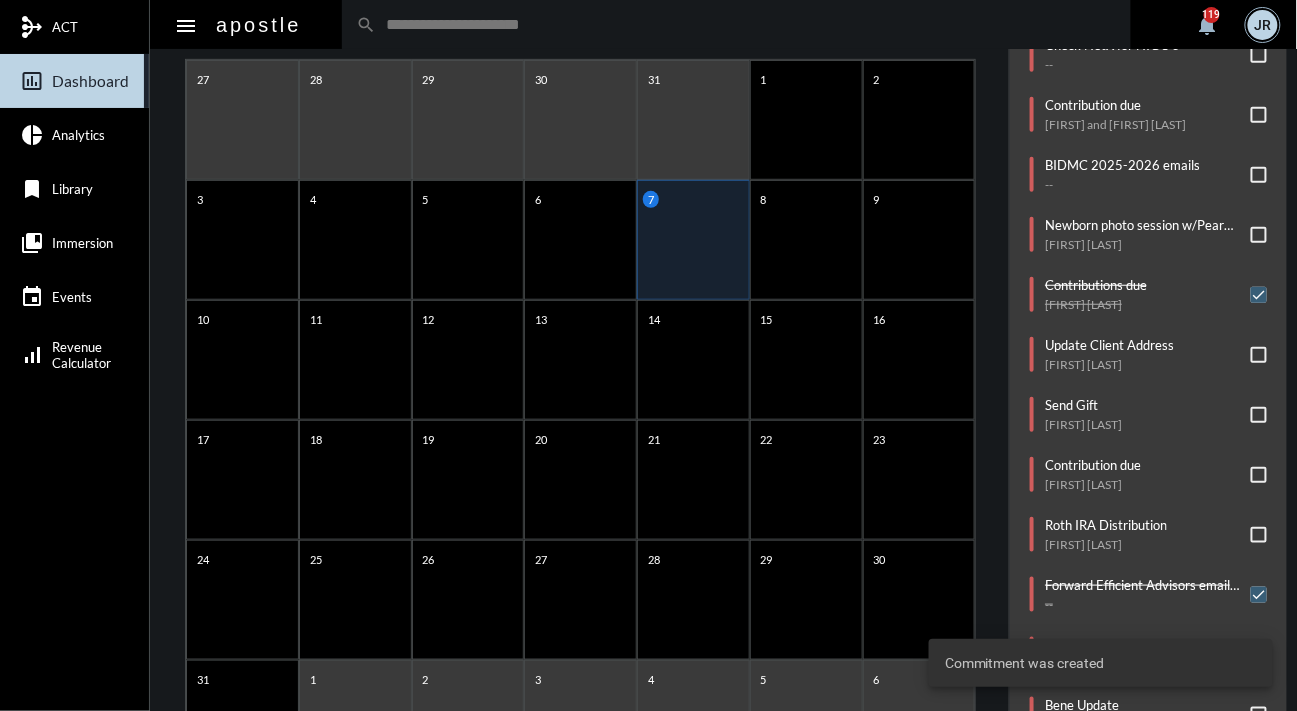 scroll, scrollTop: 102, scrollLeft: 0, axis: vertical 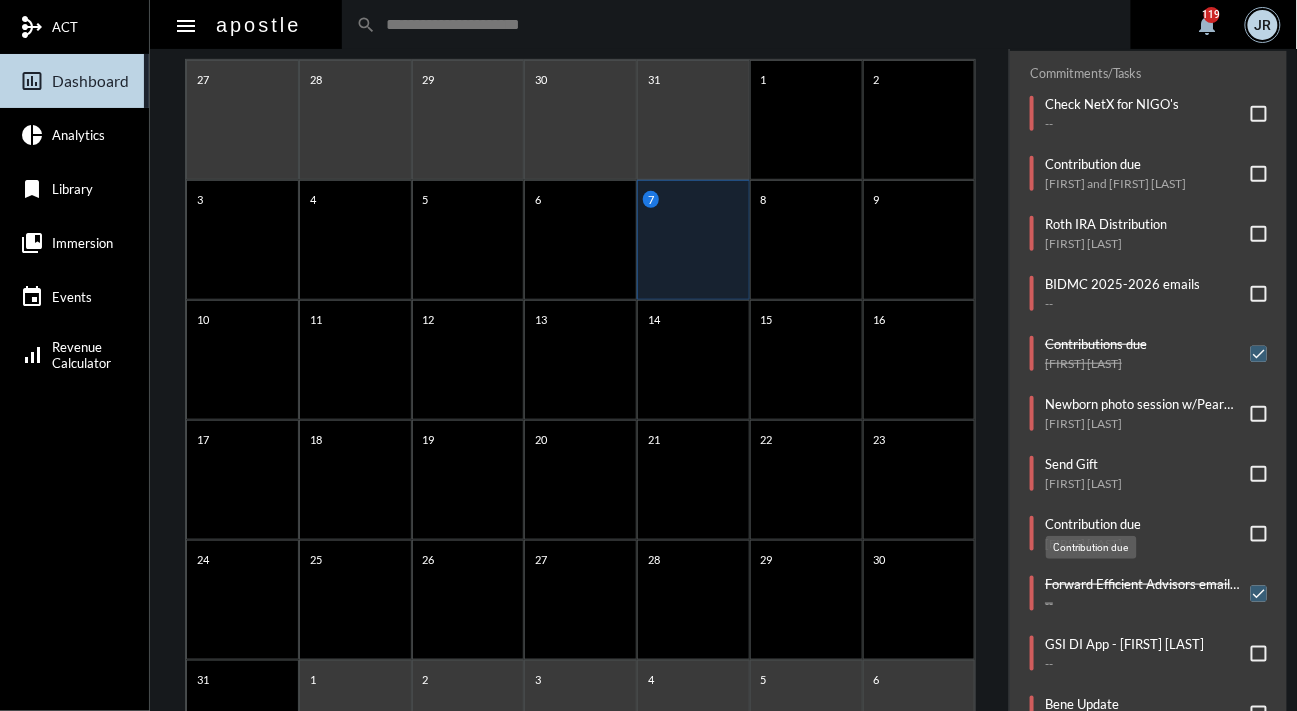 click on "Contribution due" 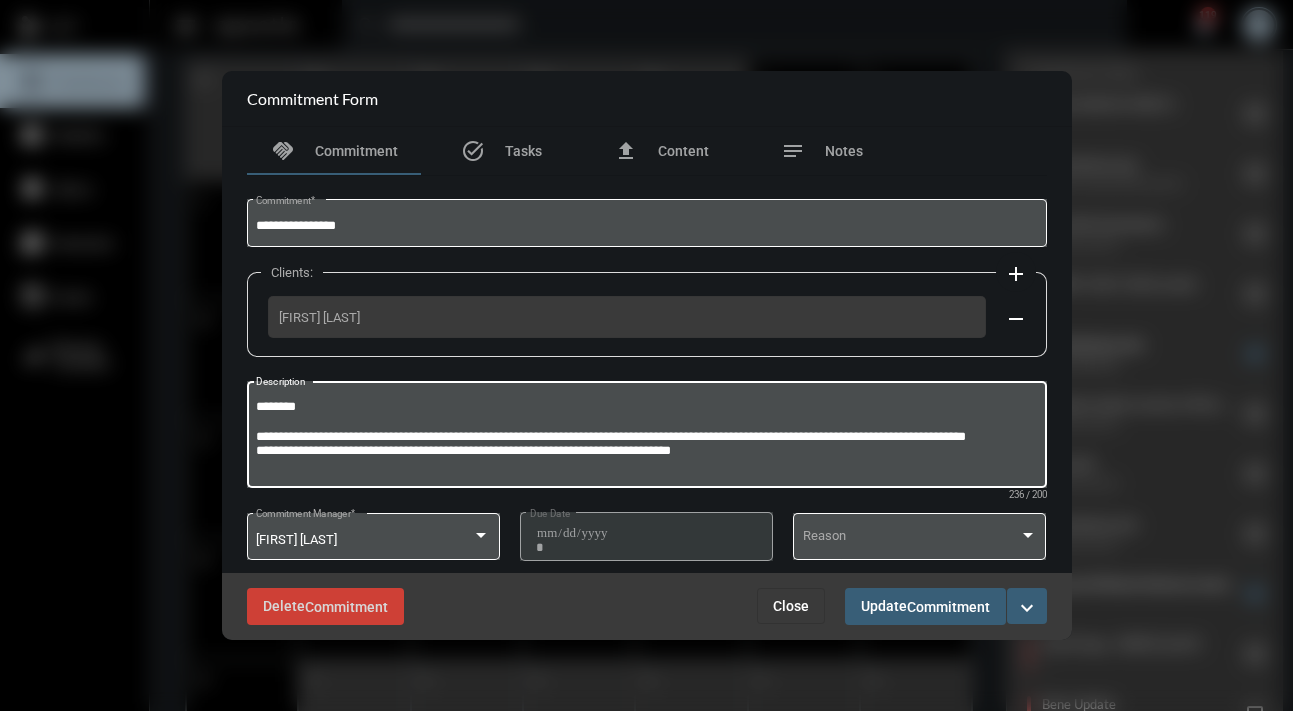 drag, startPoint x: 323, startPoint y: 405, endPoint x: 175, endPoint y: 415, distance: 148.33745 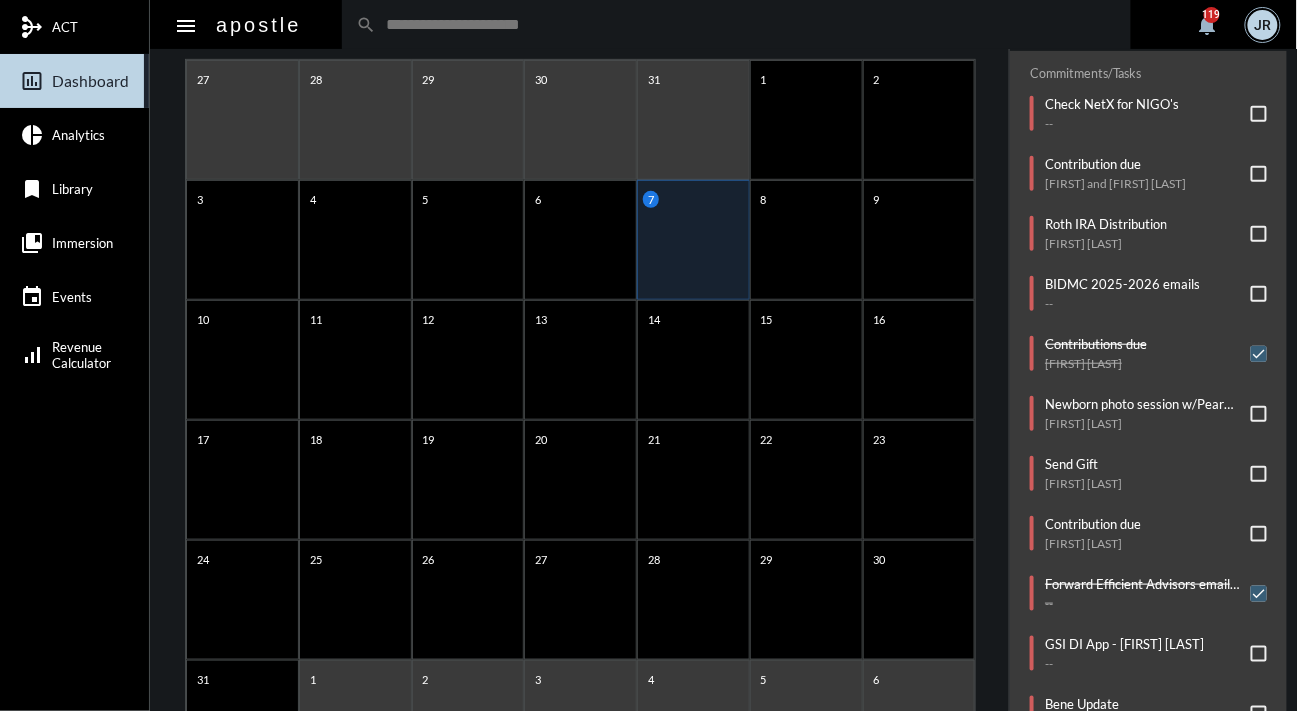click at bounding box center (1259, 534) 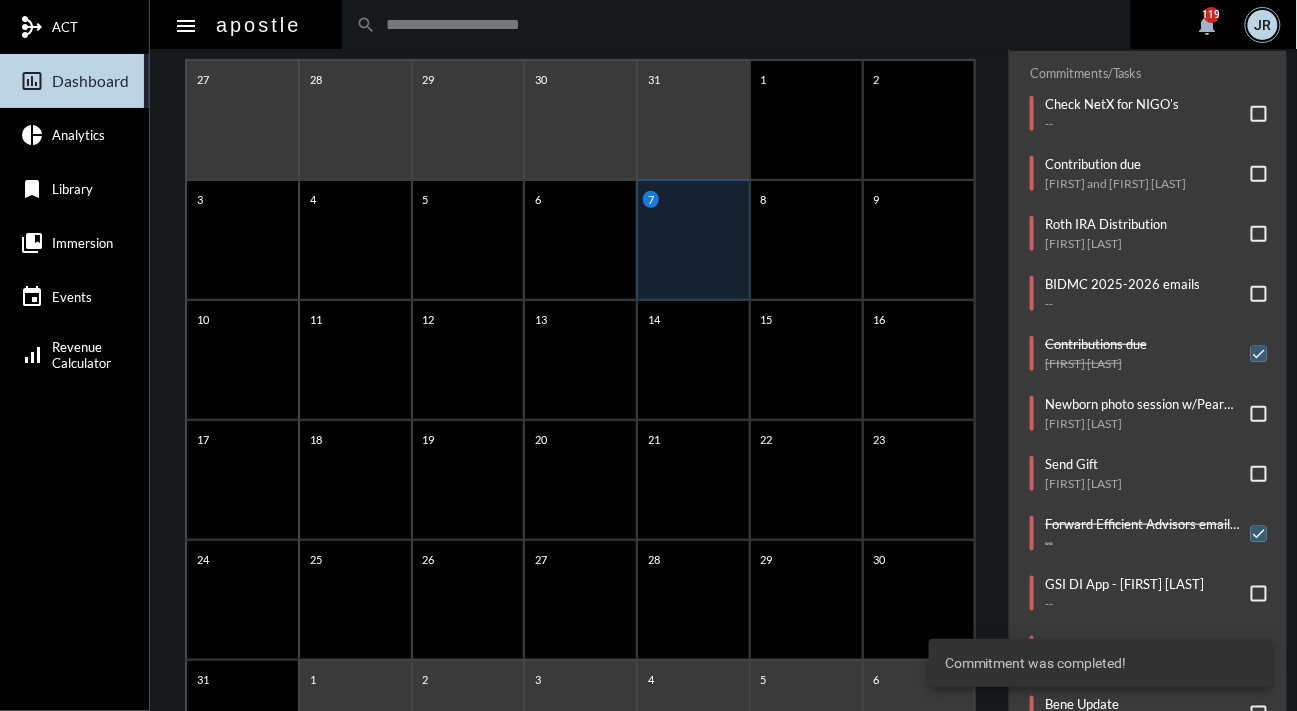 click on "arrow_left August 2025 arrow_right Sunday Monday Tuesday Wednesday Thursday Friday Saturday 27 28 29 30 31 1 2 3 4 5 6 7 8 9 10 11 12 13 14 15 16 17 18 19 20 21 22 23 24 25 26 27 28 29 30 31 1 2 3 4 5 6" 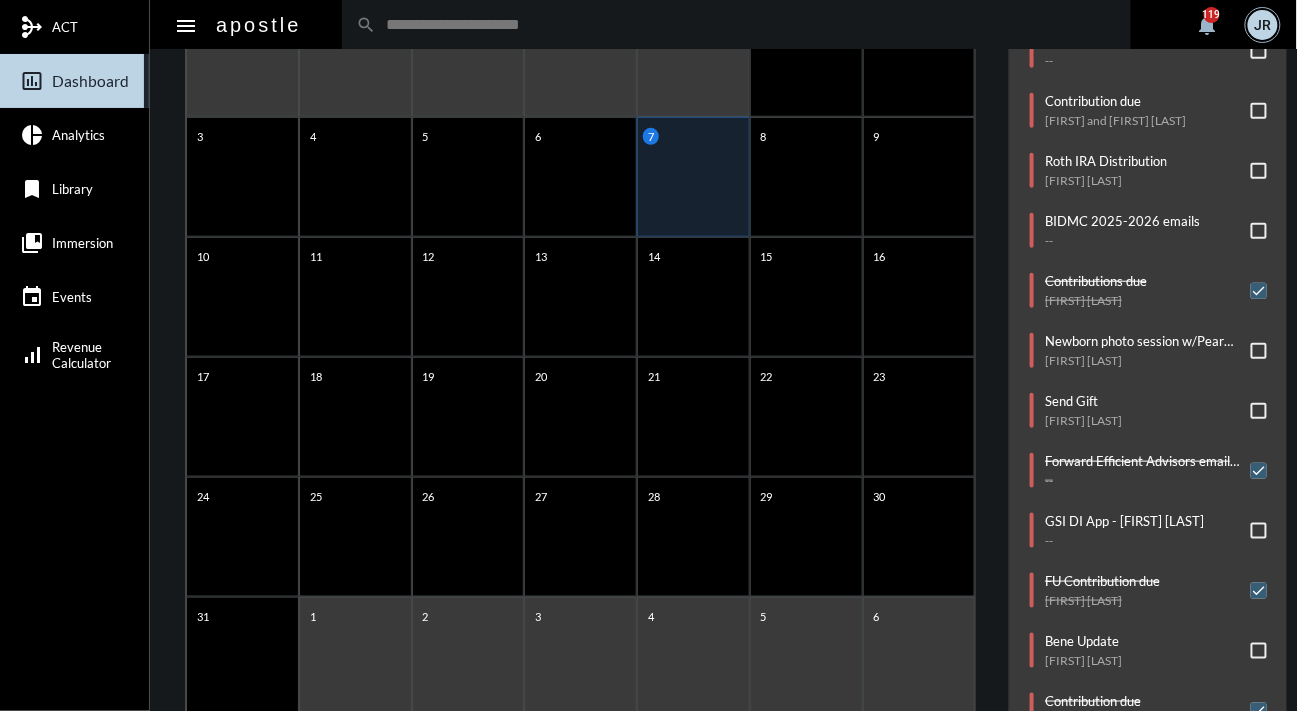 scroll, scrollTop: 370, scrollLeft: 0, axis: vertical 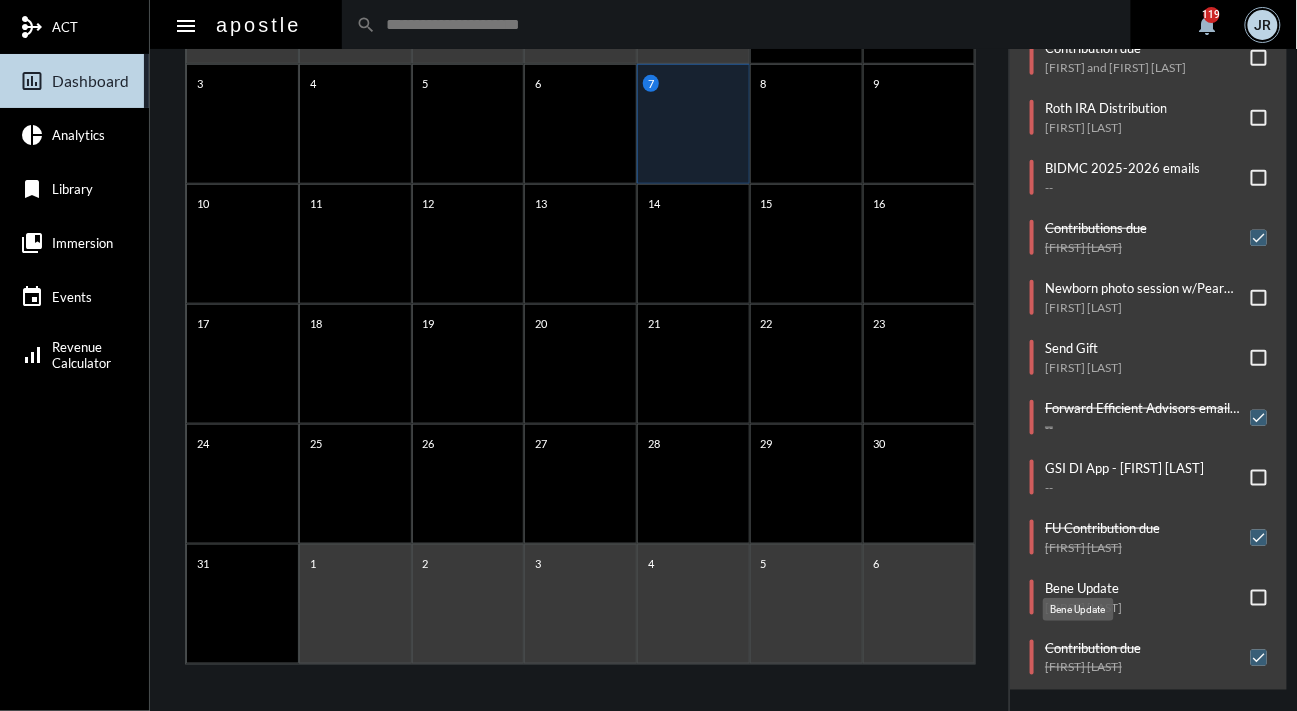 click on "Bene Update" 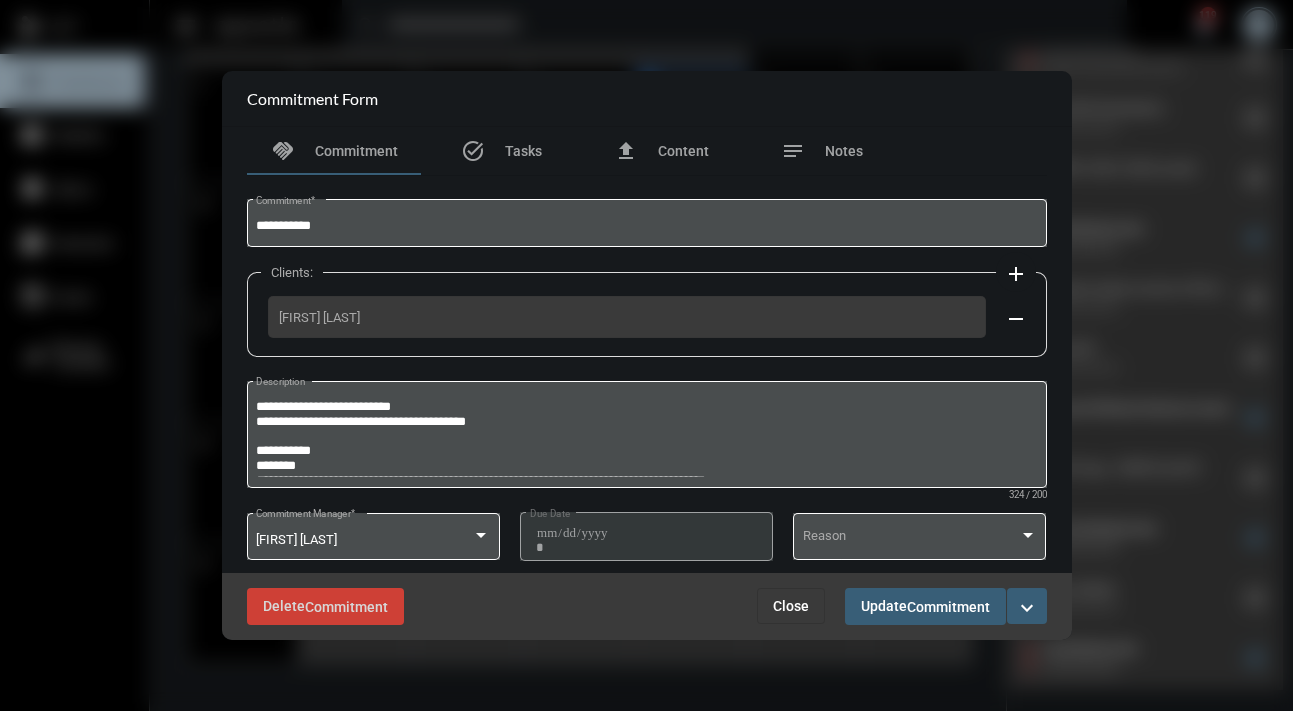 click on "expand_more" at bounding box center [1027, 608] 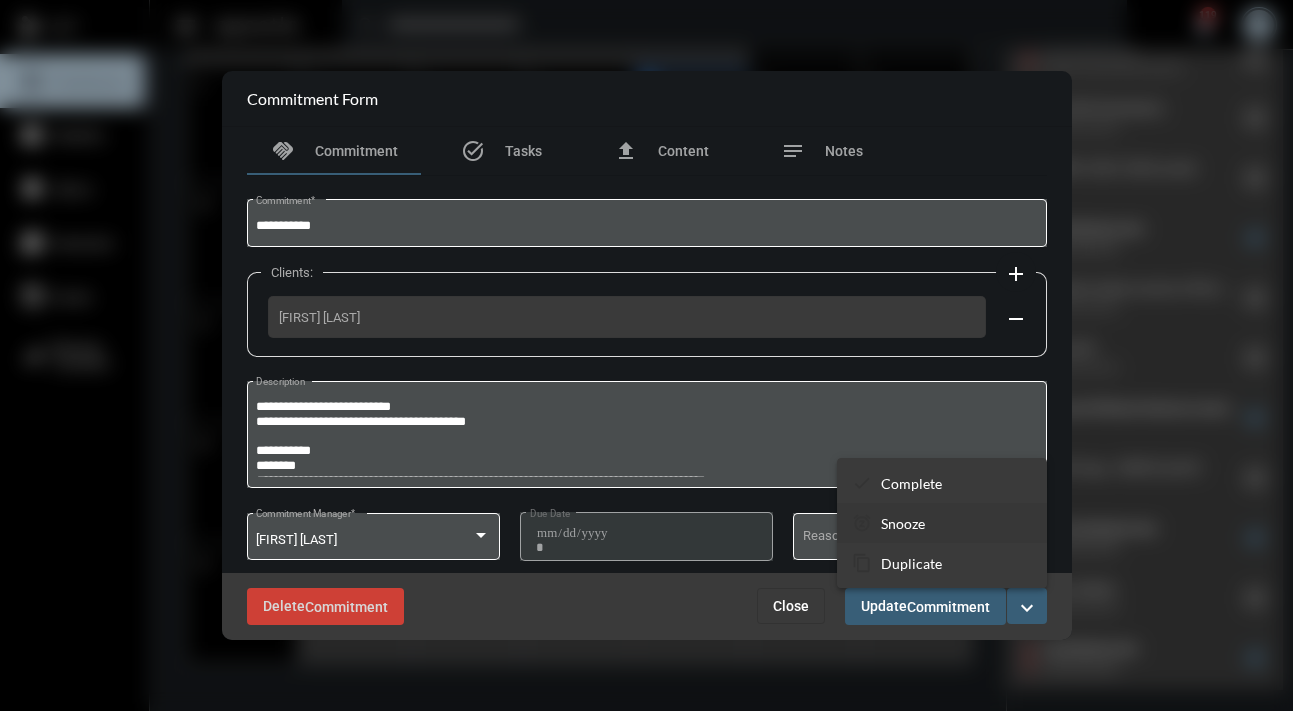 click on "Snooze" at bounding box center (903, 523) 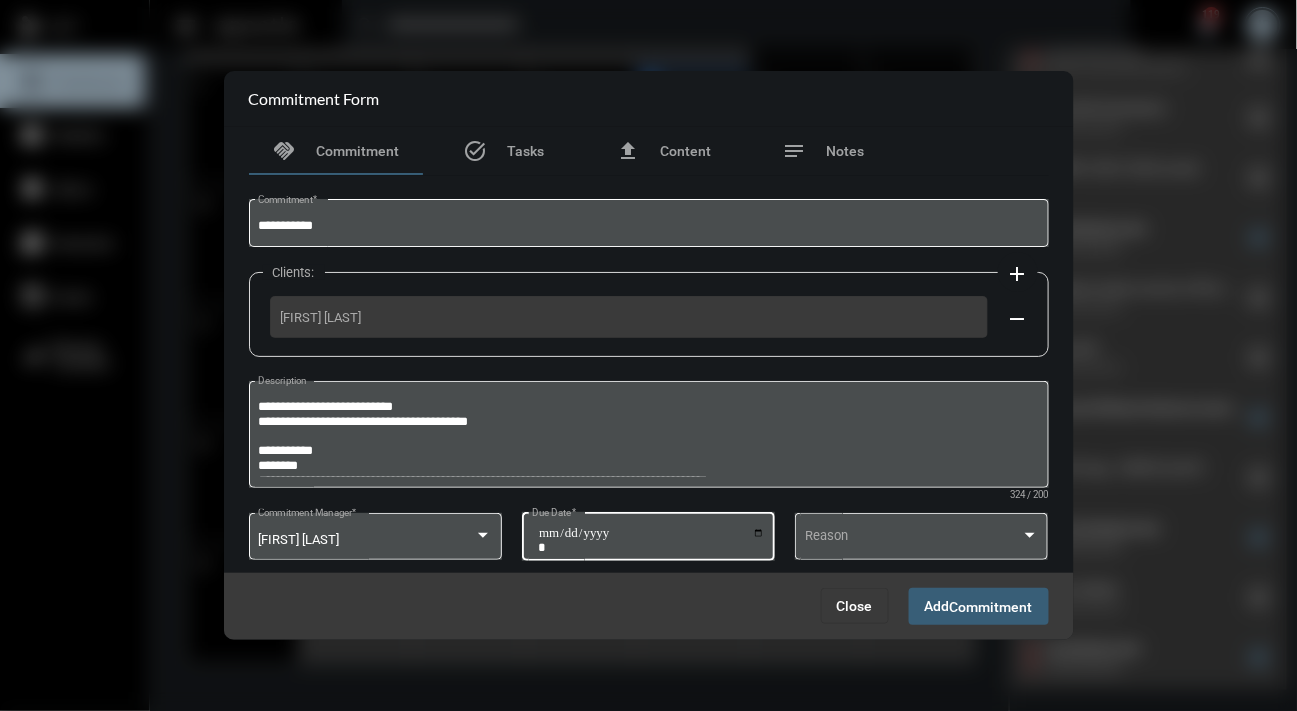 click on "**********" at bounding box center (651, 540) 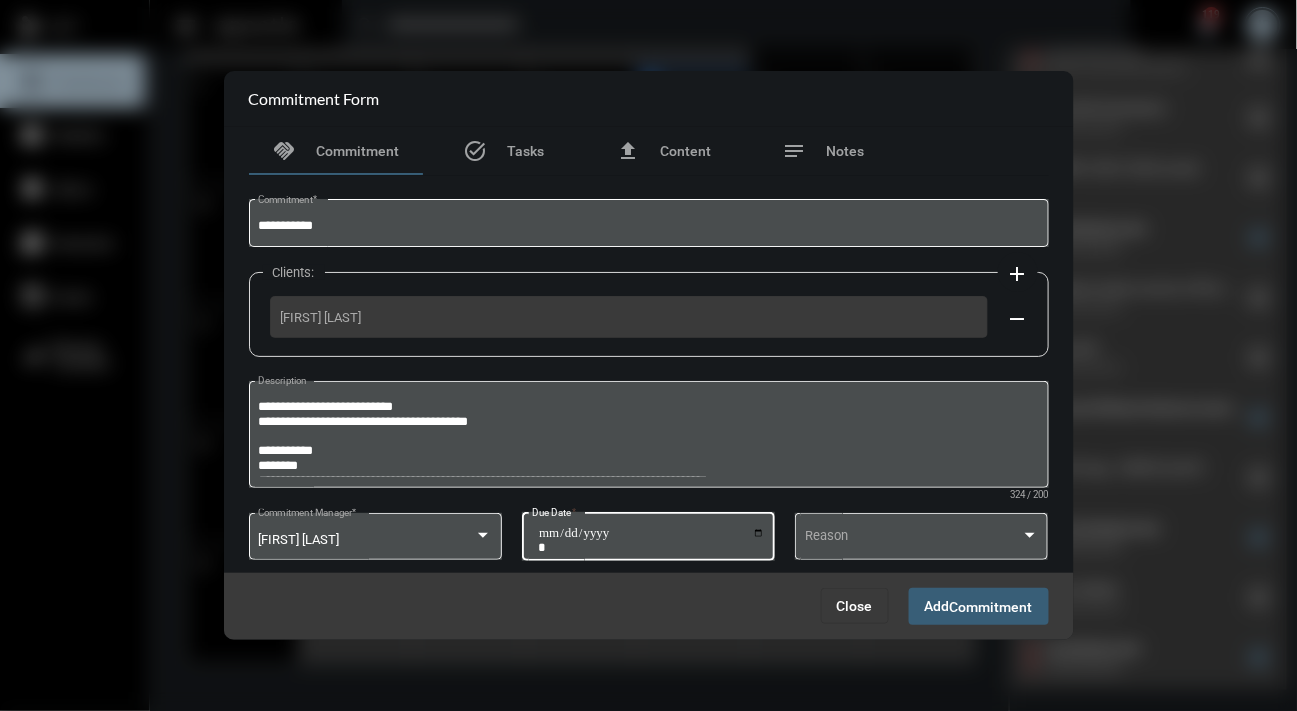 type on "**********" 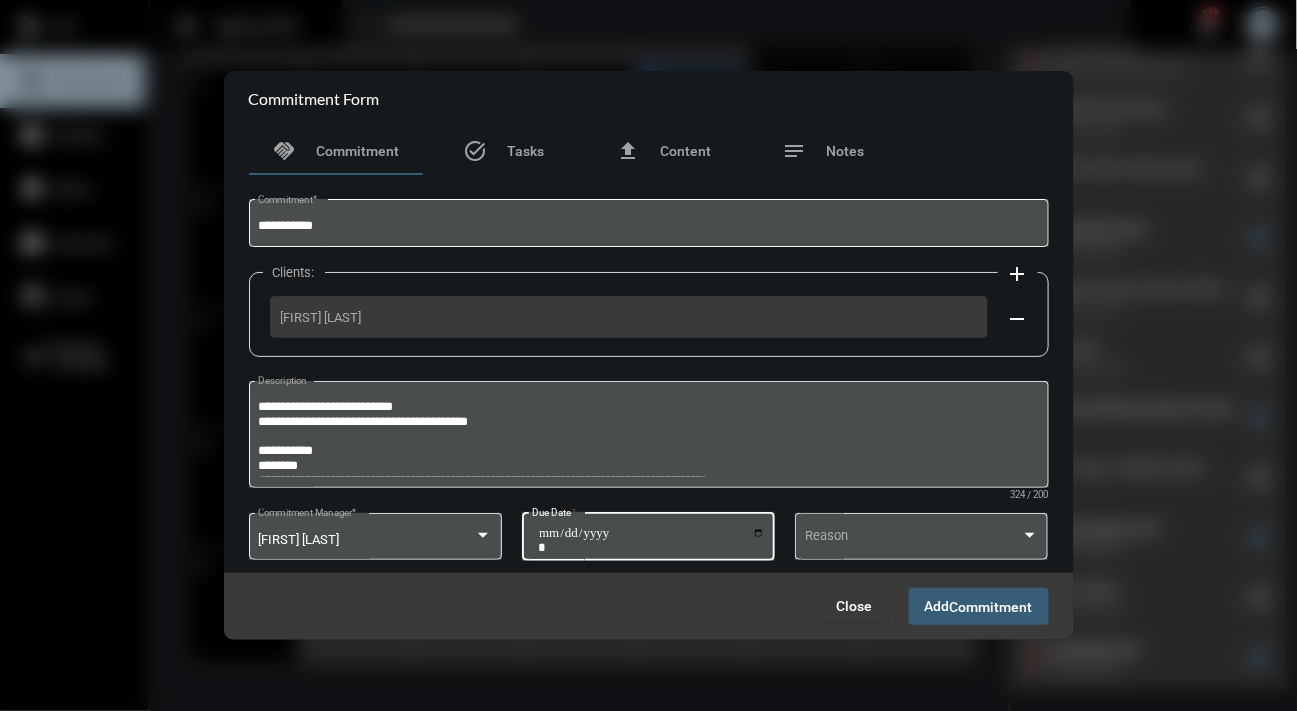 click on "Commitment" at bounding box center [991, 607] 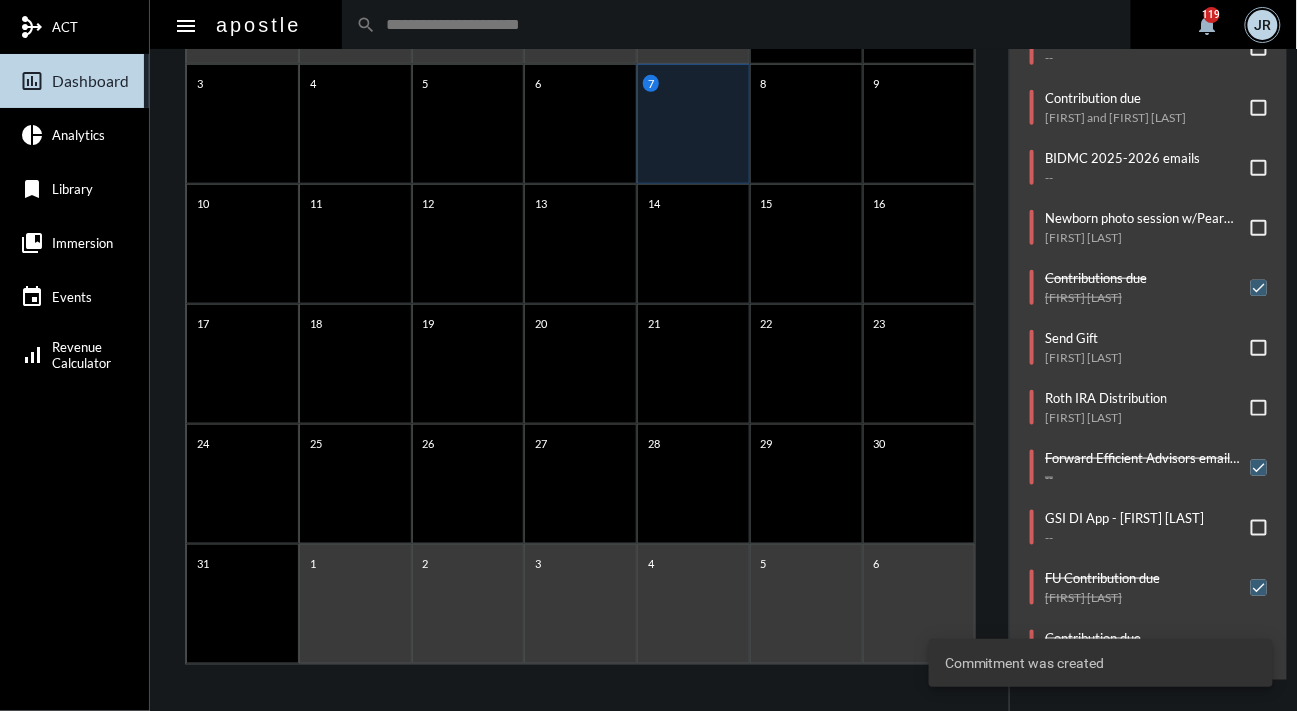 scroll, scrollTop: 43, scrollLeft: 0, axis: vertical 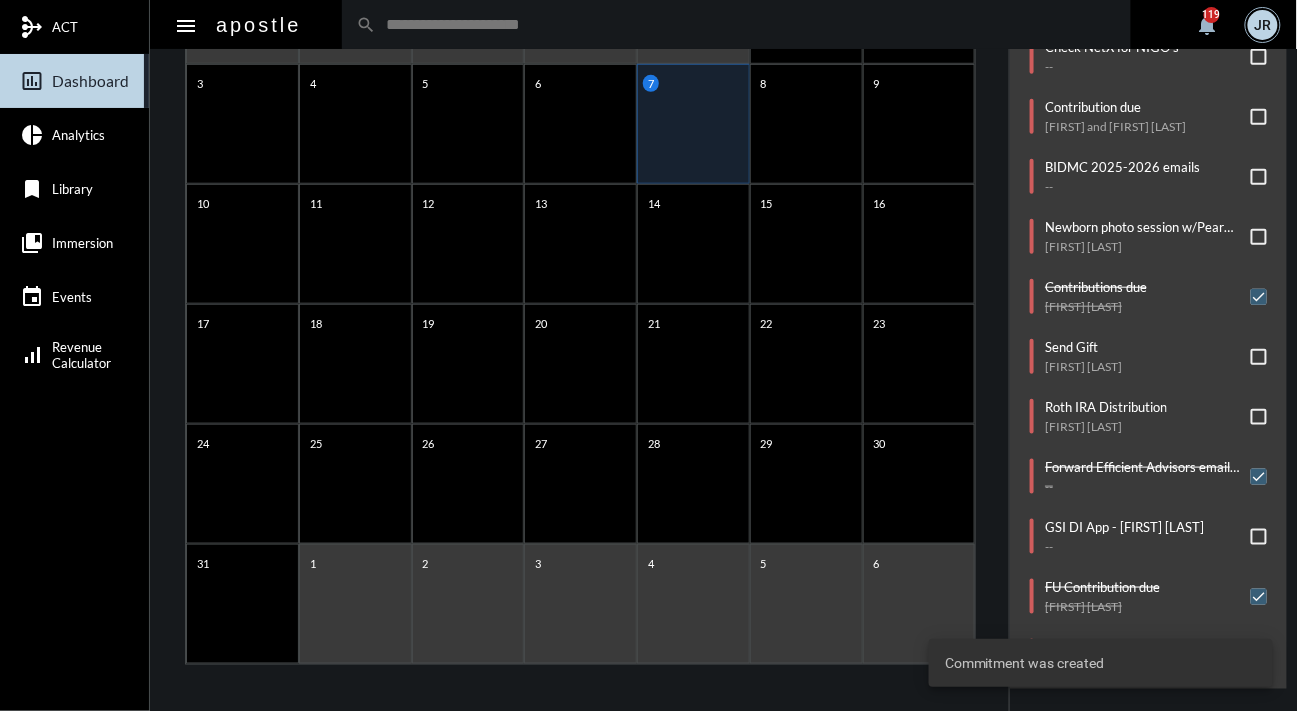 click on "arrow_left August 2025 arrow_right Sunday Monday Tuesday Wednesday Thursday Friday Saturday 27 28 29 30 31 1 2 3 4 5 6 7 8 9 10 11 12 13 14 15 16 17 18 19 20 21 22 23 24 25 26 27 28 29 30 31 1 2 3 4 5 6" 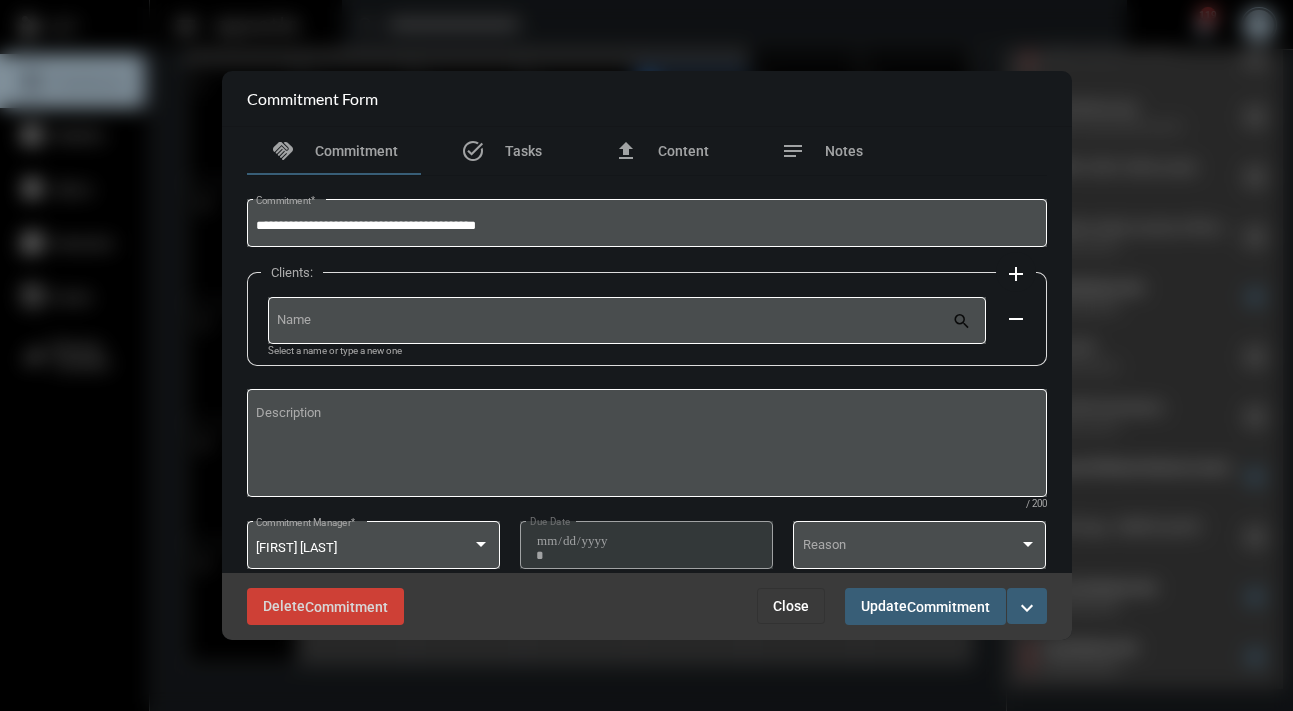 click on "Close" at bounding box center [791, 606] 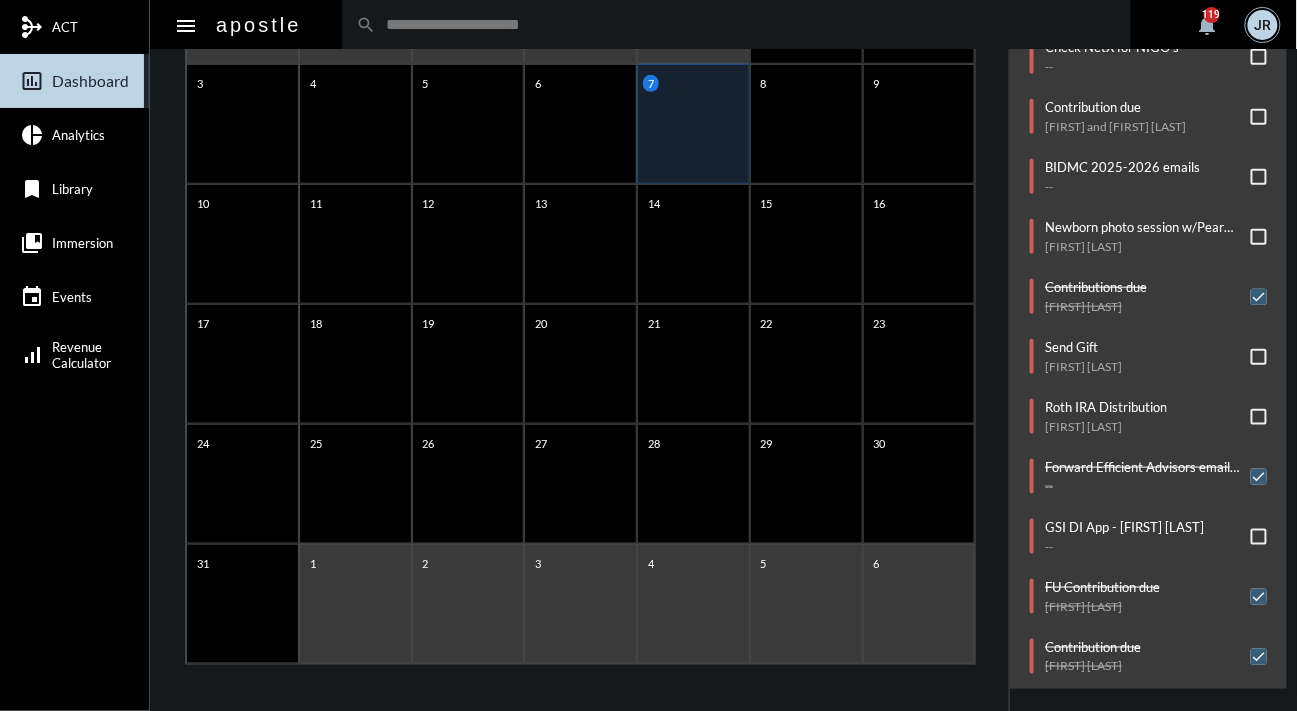 click on "arrow_left August 2025 arrow_right Sunday Monday Tuesday Wednesday Thursday Friday Saturday 27 28 29 30 31 1 2 3 4 5 6 7 8 9 10 11 12 13 14 15 16 17 18 19 20 21 22 23 24 25 26 27 28 29 30 31 1 2 3 4 5 6" 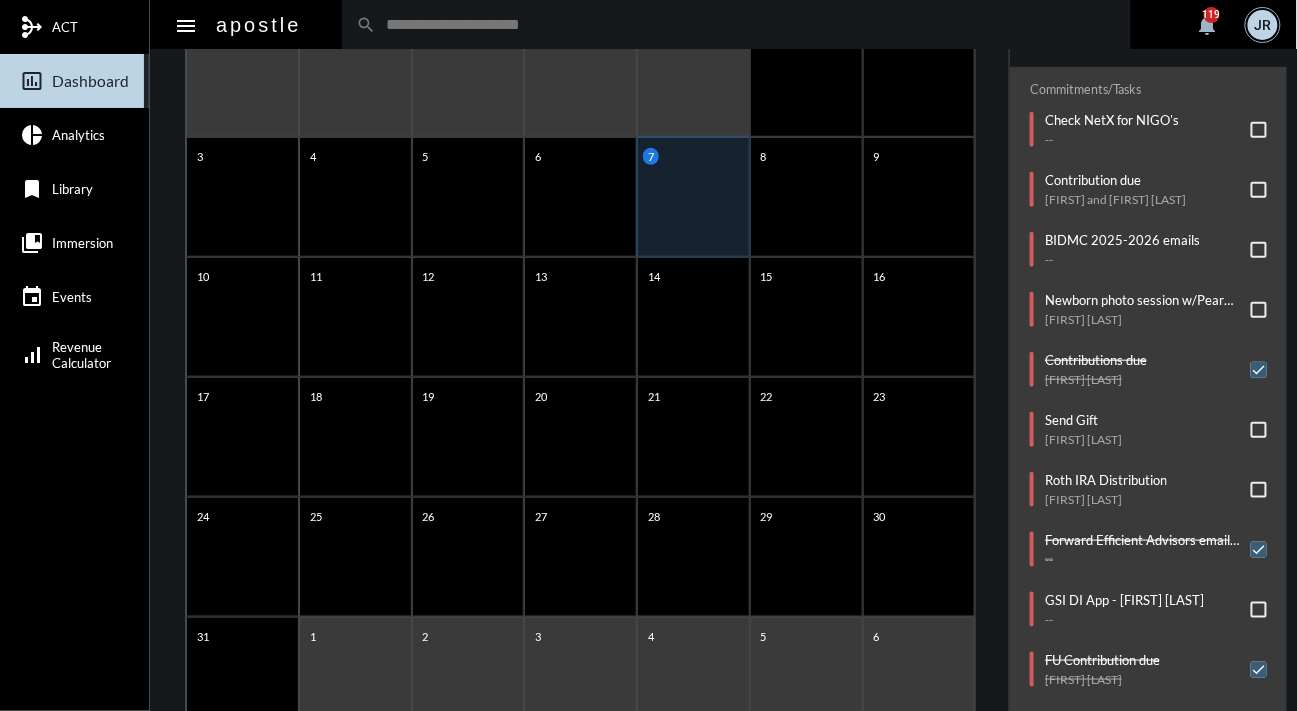 scroll, scrollTop: 261, scrollLeft: 0, axis: vertical 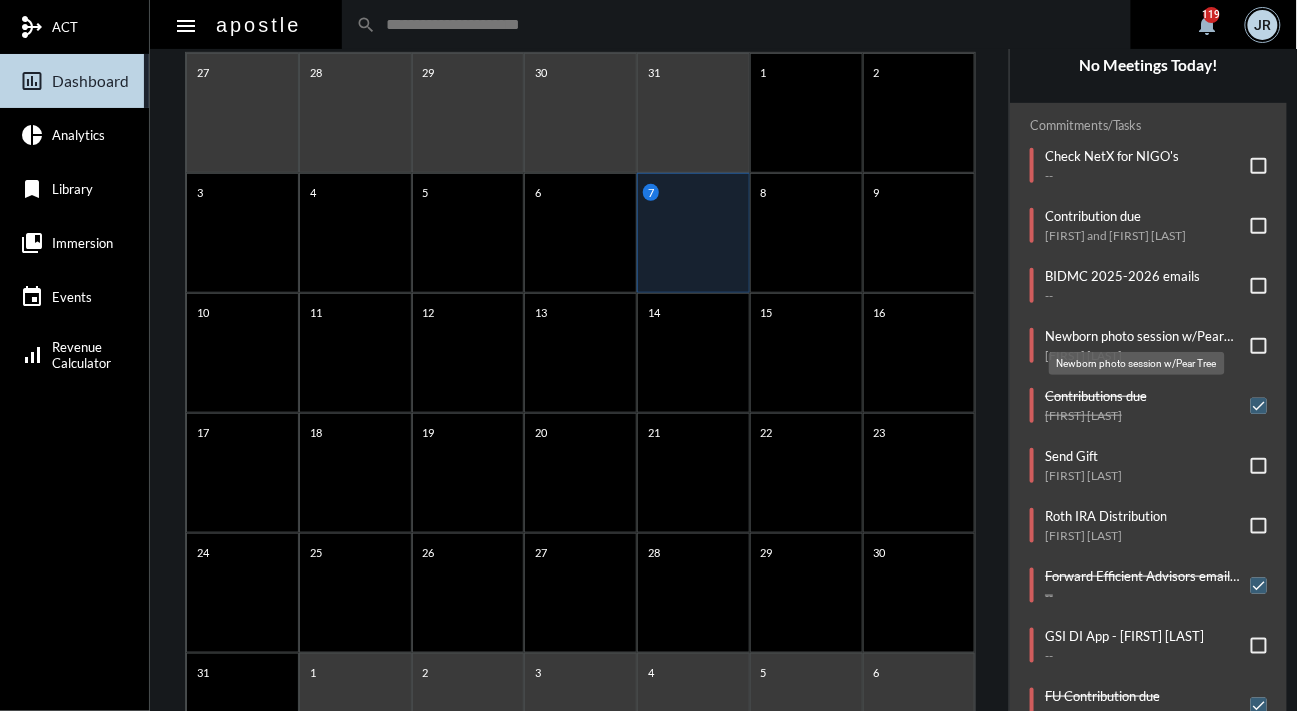 click on "Newborn photo session w/Pear Tree" 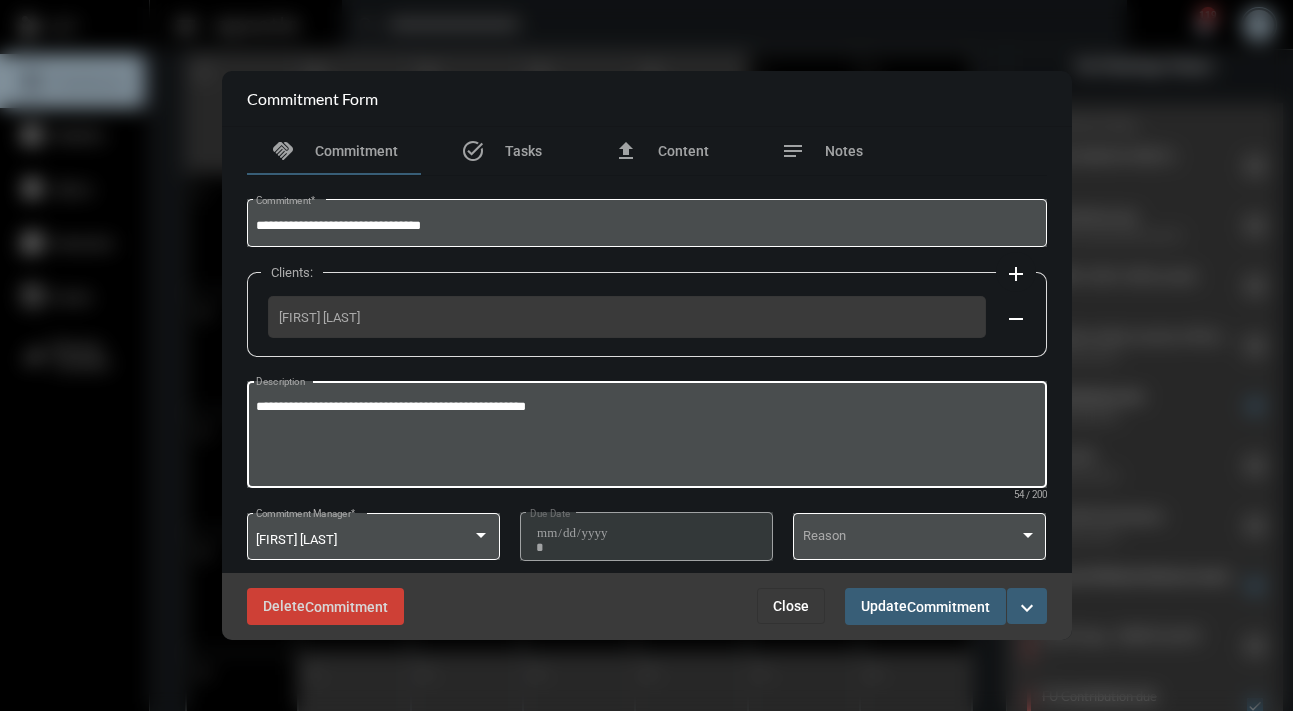 click on "**********" at bounding box center (646, 437) 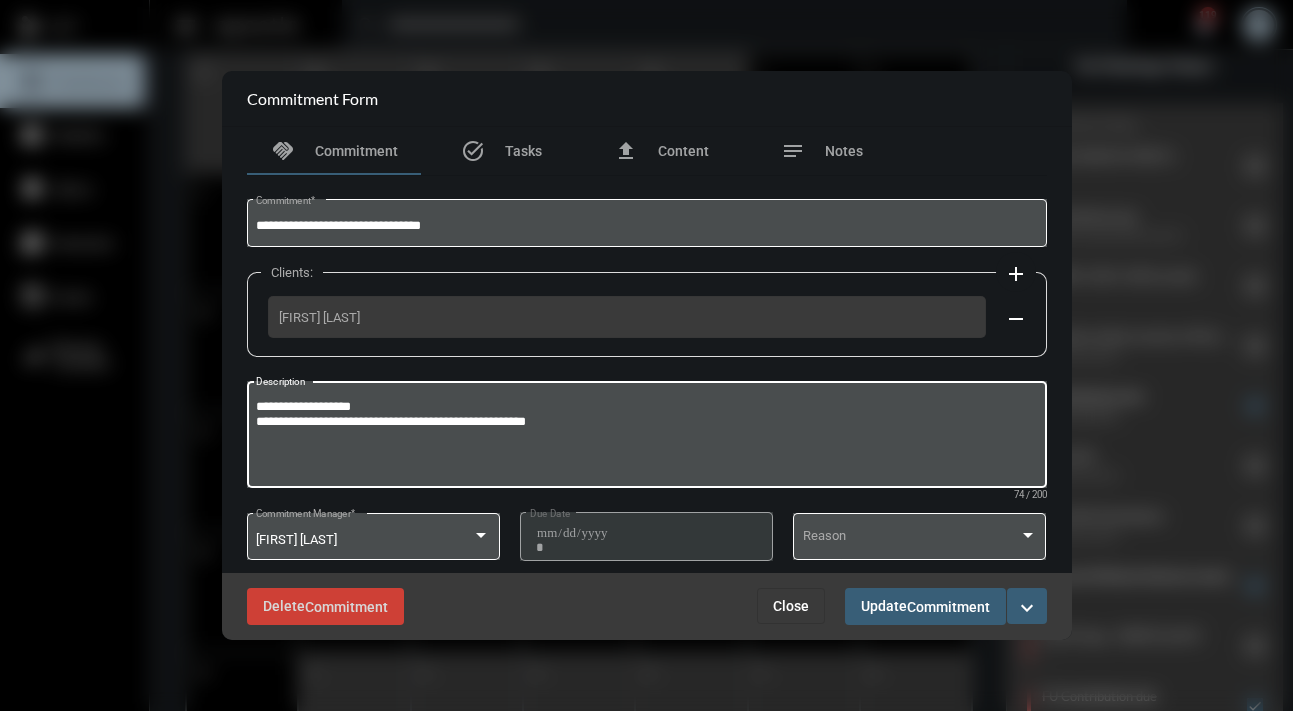 type on "**********" 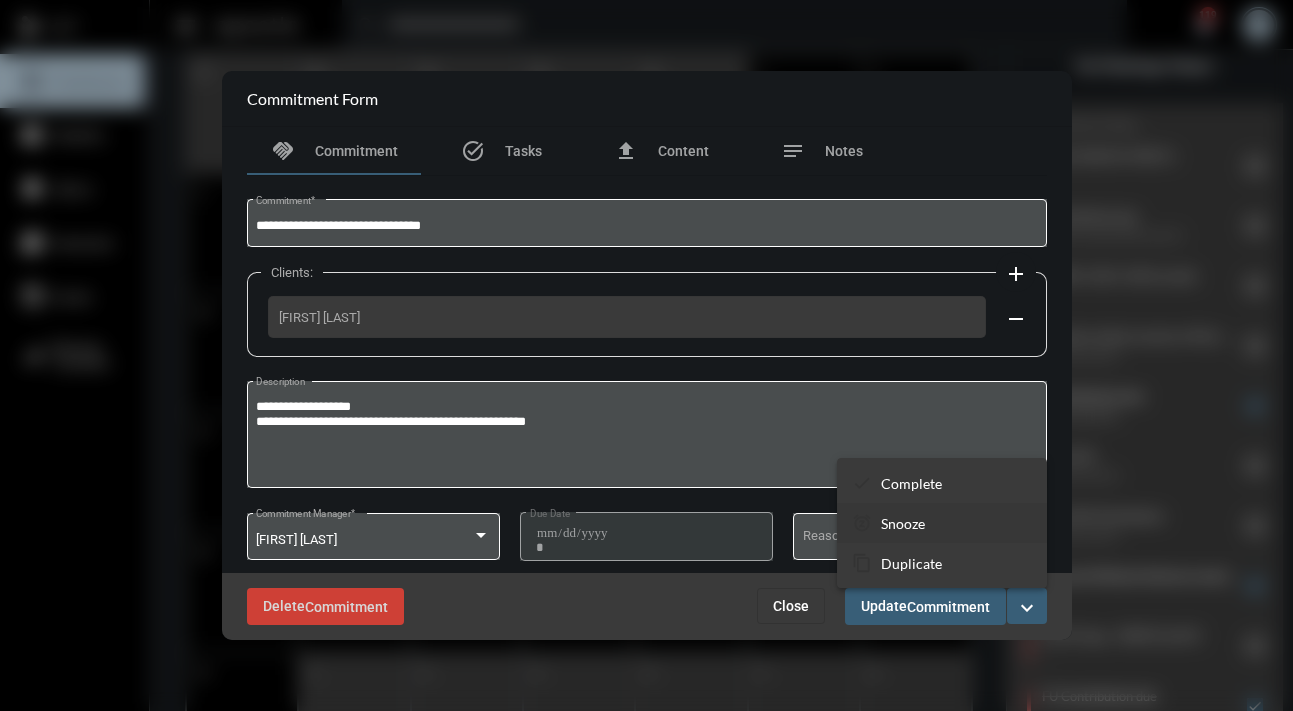 click on "Snooze" at bounding box center (903, 523) 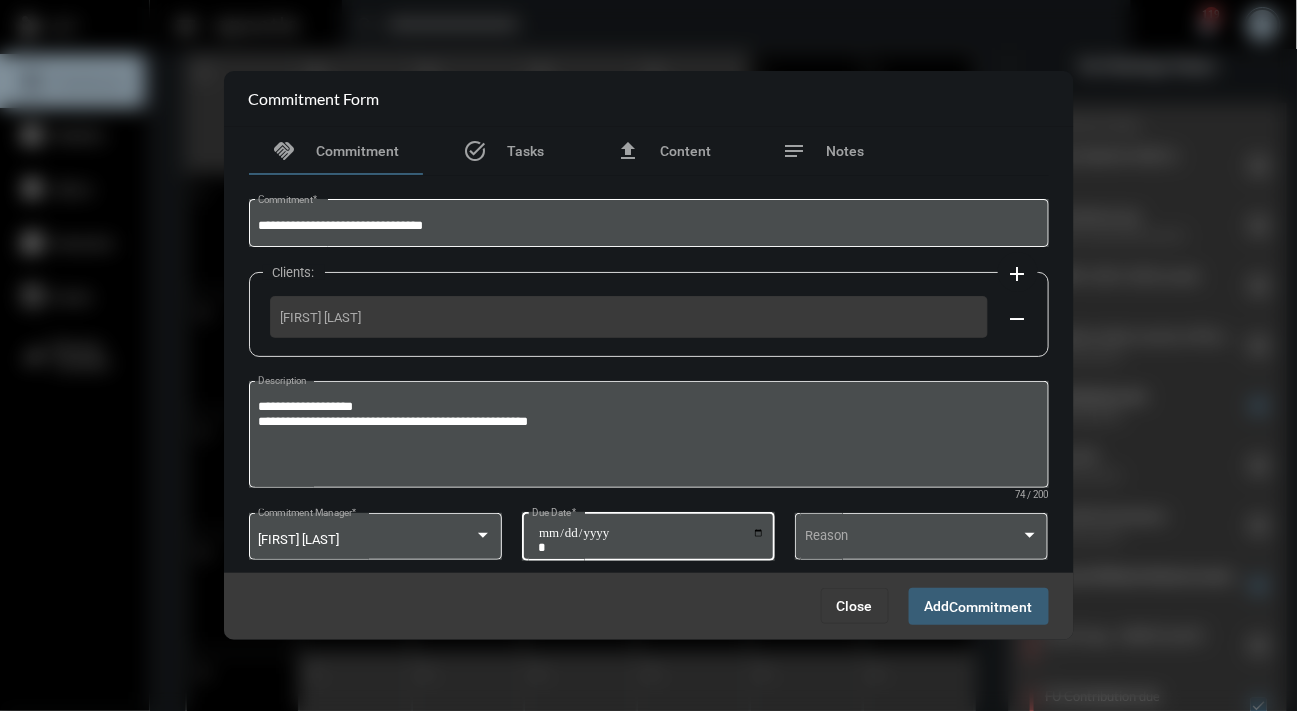 click on "**********" 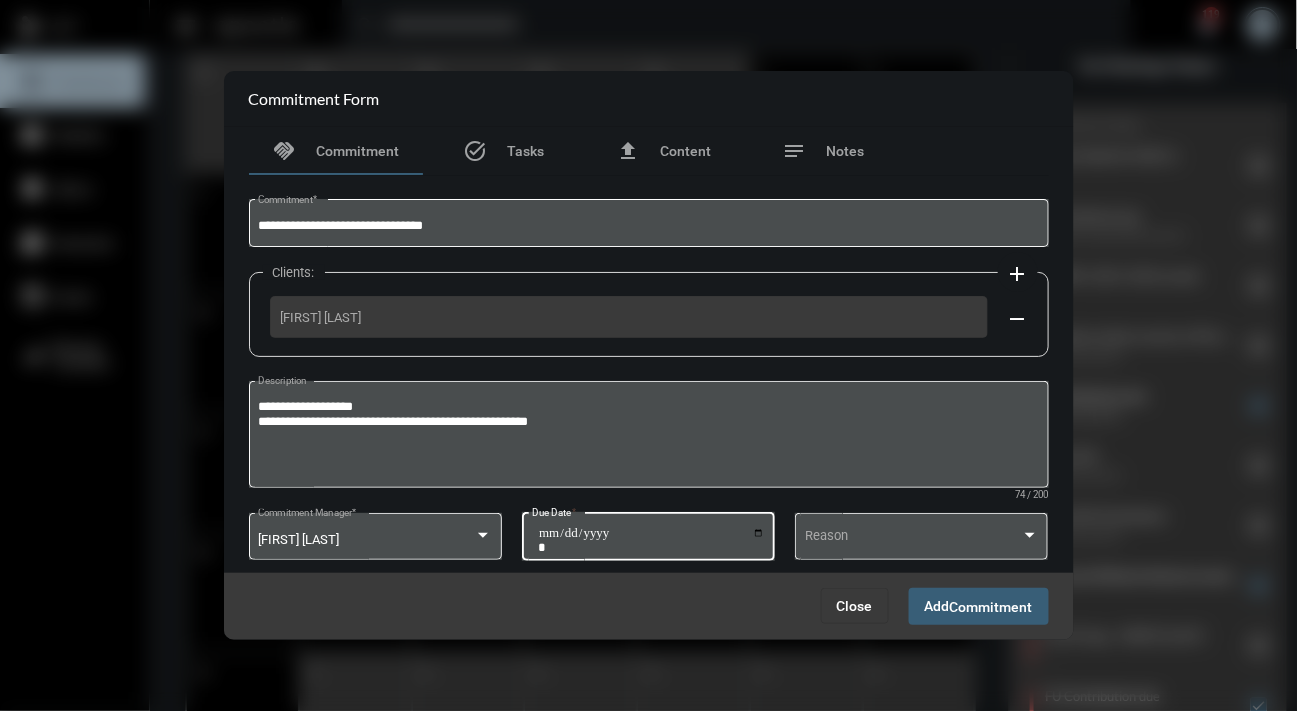 click on "**********" 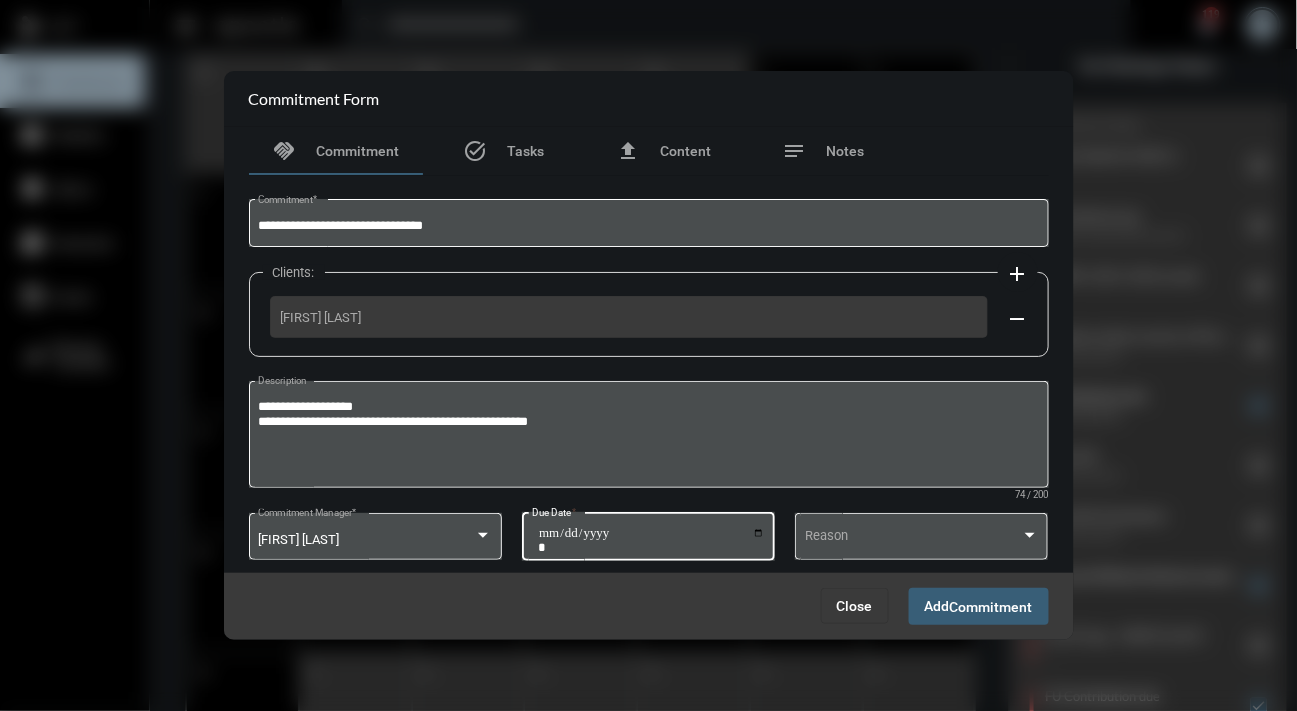click on "Commitment" at bounding box center (991, 607) 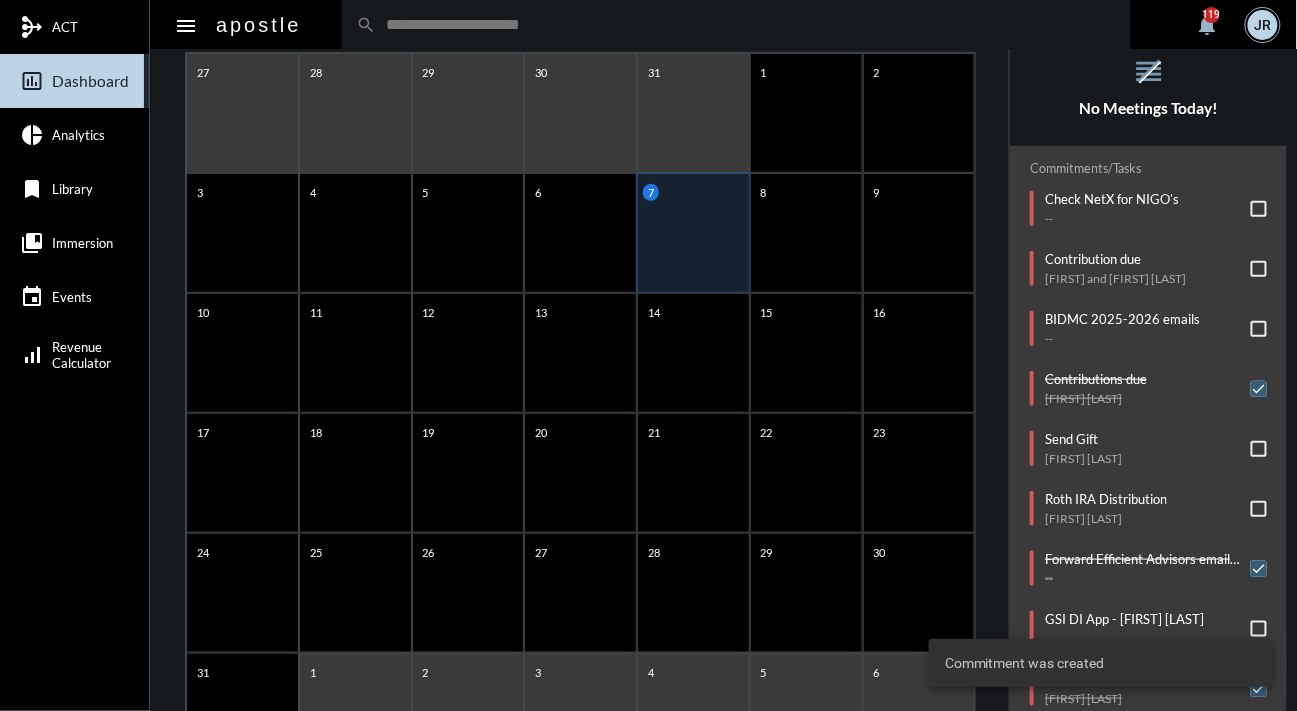 scroll, scrollTop: 0, scrollLeft: 0, axis: both 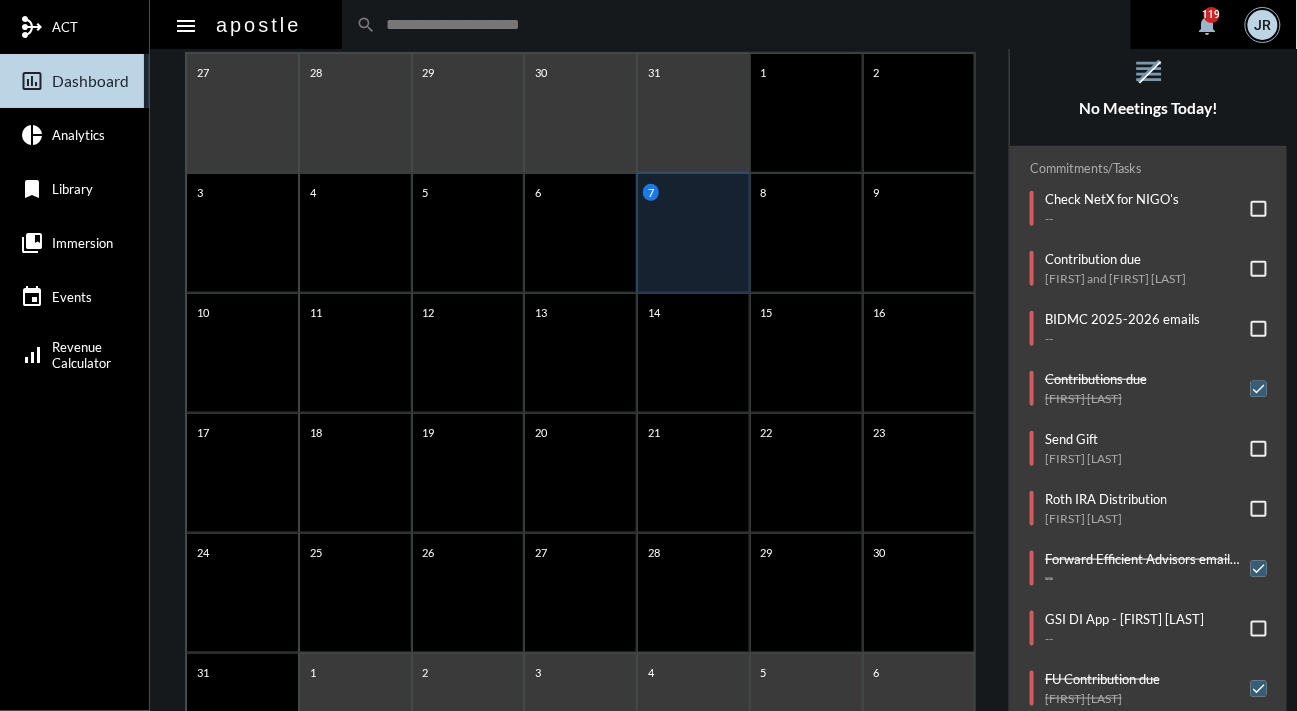 click on "arrow_left August 2025 arrow_right Sunday Monday Tuesday Wednesday Thursday Friday Saturday 27 28 29 30 31 1 2 3 4 5 6 7 8 9 10 11 12 13 14 15 16 17 18 19 20 21 22 23 24 25 26 27 28 29 30 31 1 2 3 4 5 6" 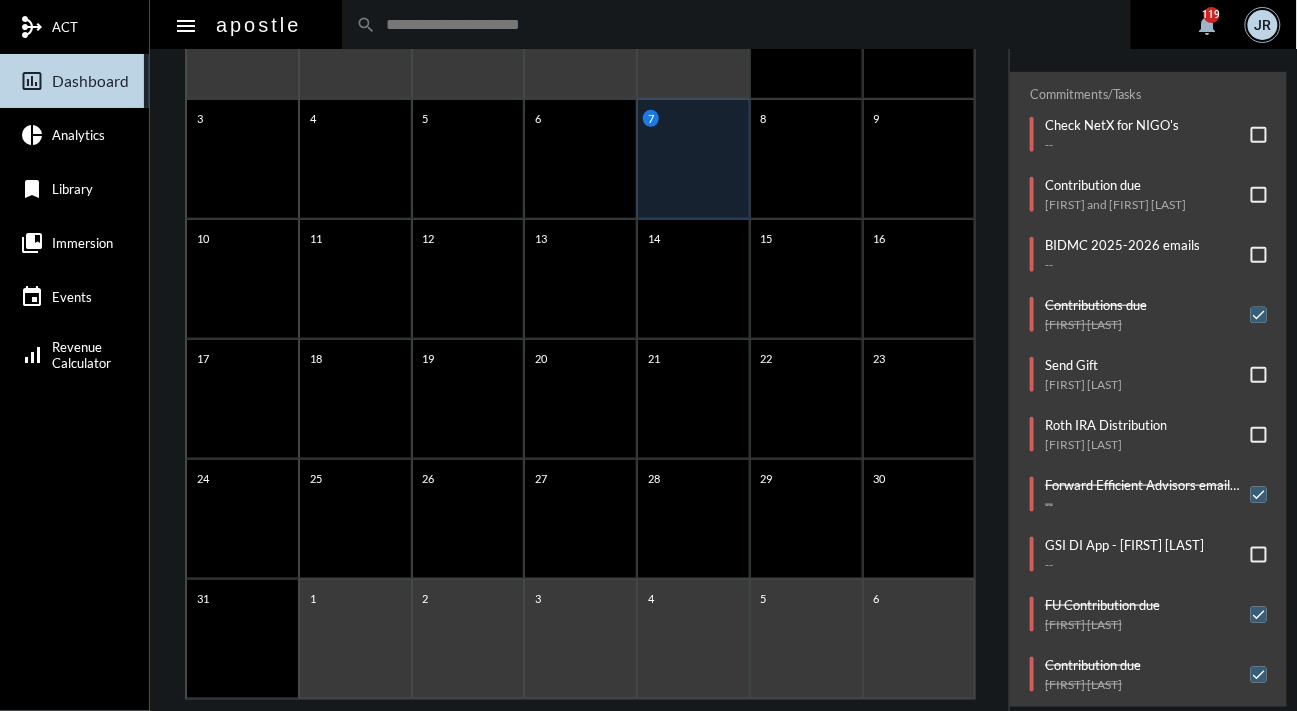 scroll, scrollTop: 334, scrollLeft: 0, axis: vertical 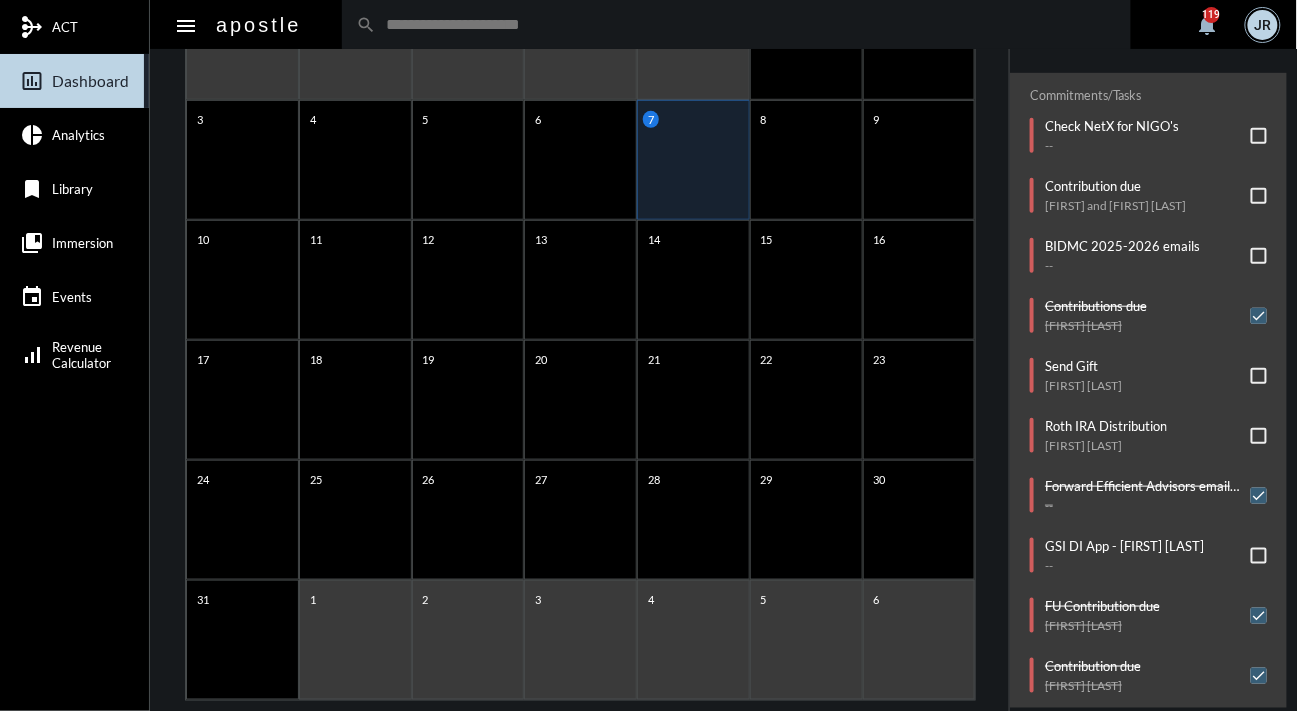 click at bounding box center [1259, 136] 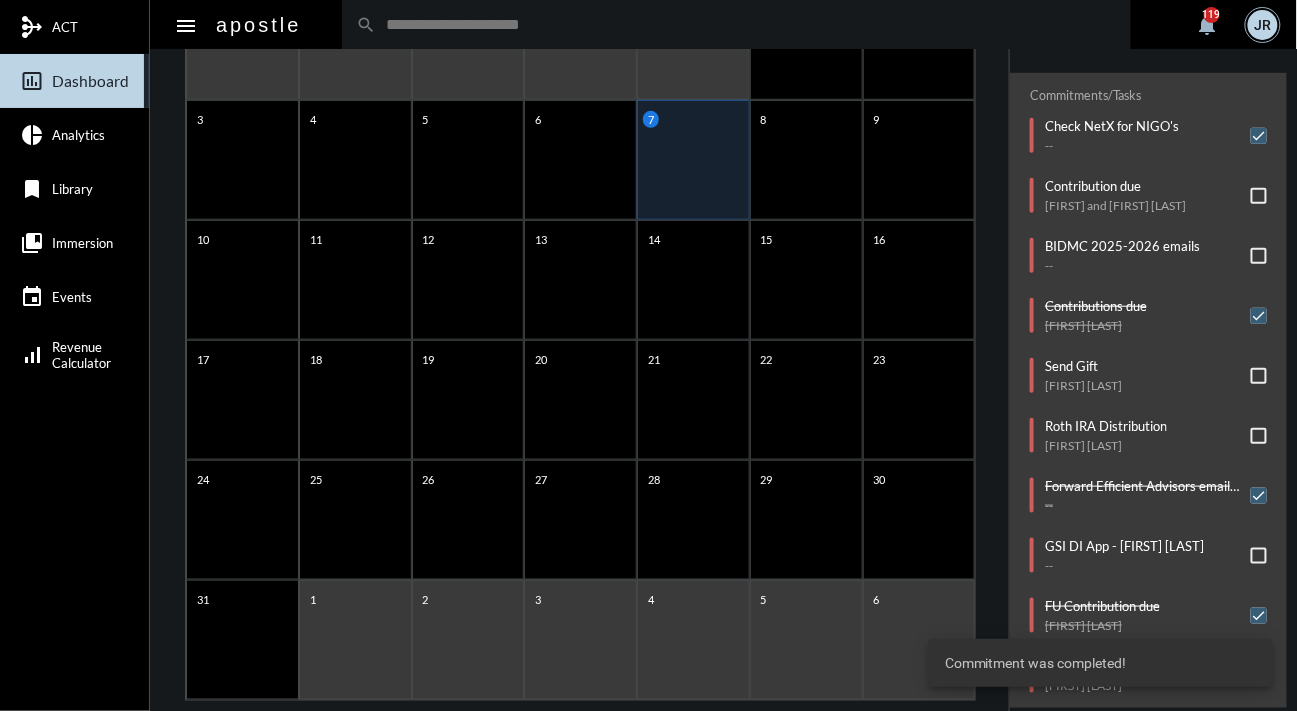 click on "arrow_left August 2025 arrow_right Sunday Monday Tuesday Wednesday Thursday Friday Saturday 27 28 29 30 31 1 2 3 4 5 6 7 8 9 10 11 12 13 14 15 16 17 18 19 20 21 22 23 24 25 26 27 28 29 30 31 1 2 3 4 5 6" 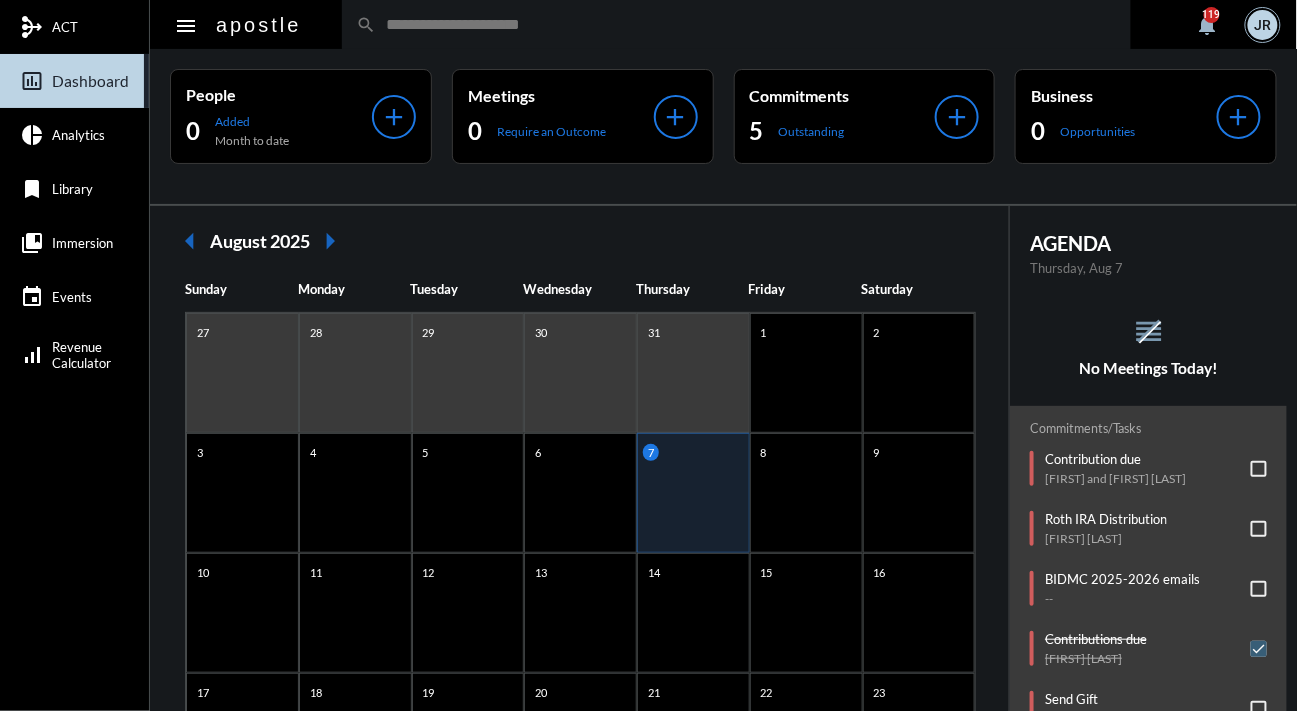 scroll, scrollTop: 0, scrollLeft: 0, axis: both 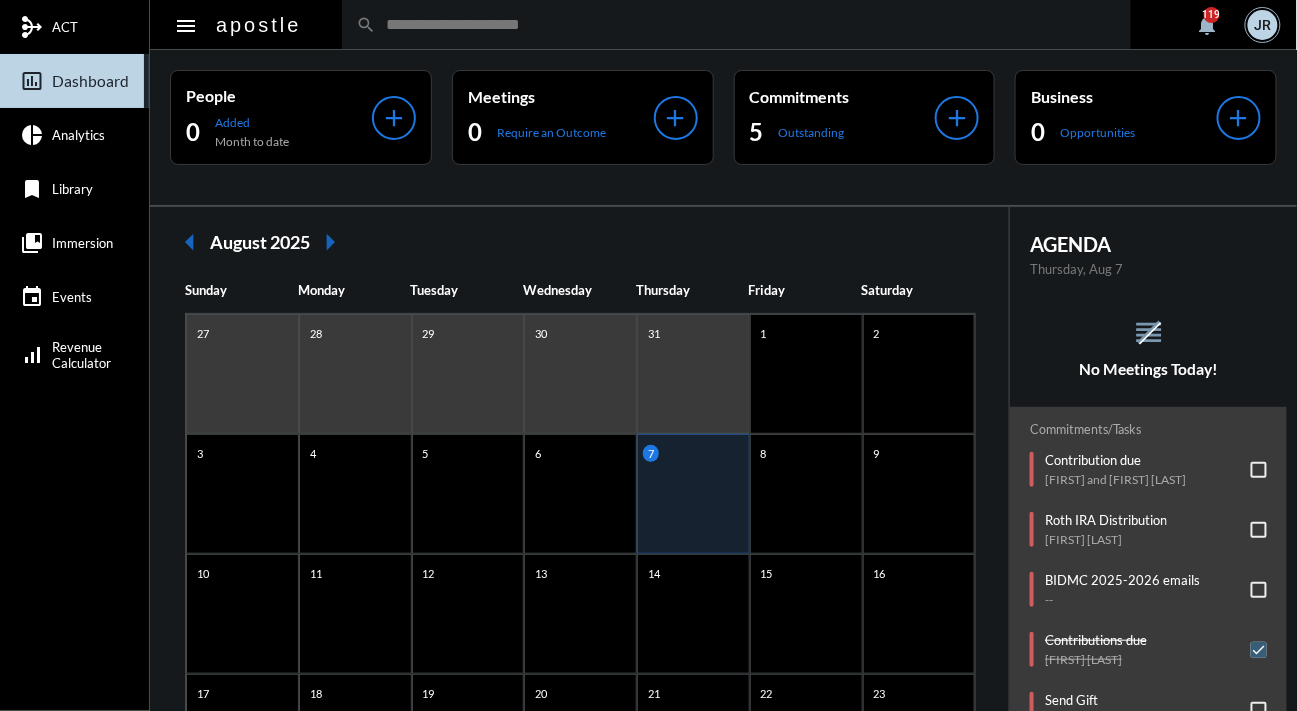 click on "arrow_left August 2025 arrow_right Sunday Monday Tuesday Wednesday Thursday Friday Saturday 27 28 29 30 31 1 2 3 4 5 6 7 8 9 10 11 12 13 14 15 16 17 18 19 20 21 22 23 24 25 26 27 28 29 30 31 1 2 3 4 5 6" 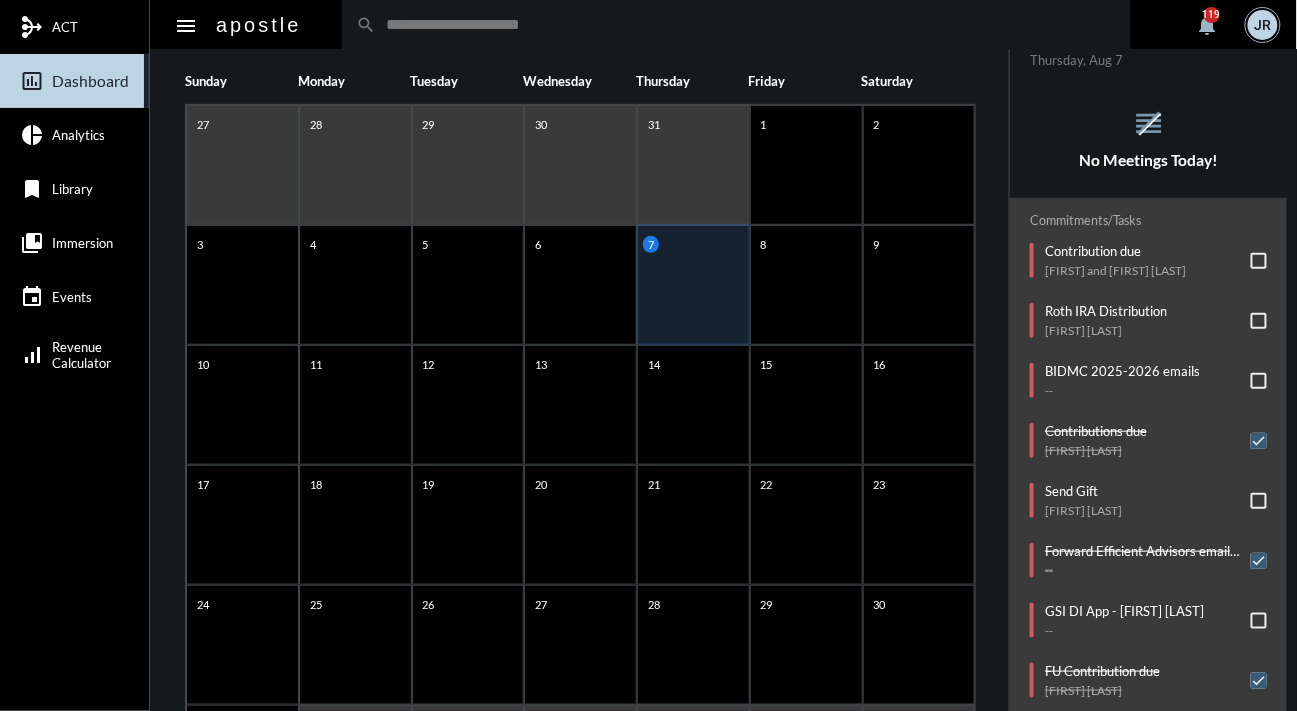 scroll, scrollTop: 370, scrollLeft: 0, axis: vertical 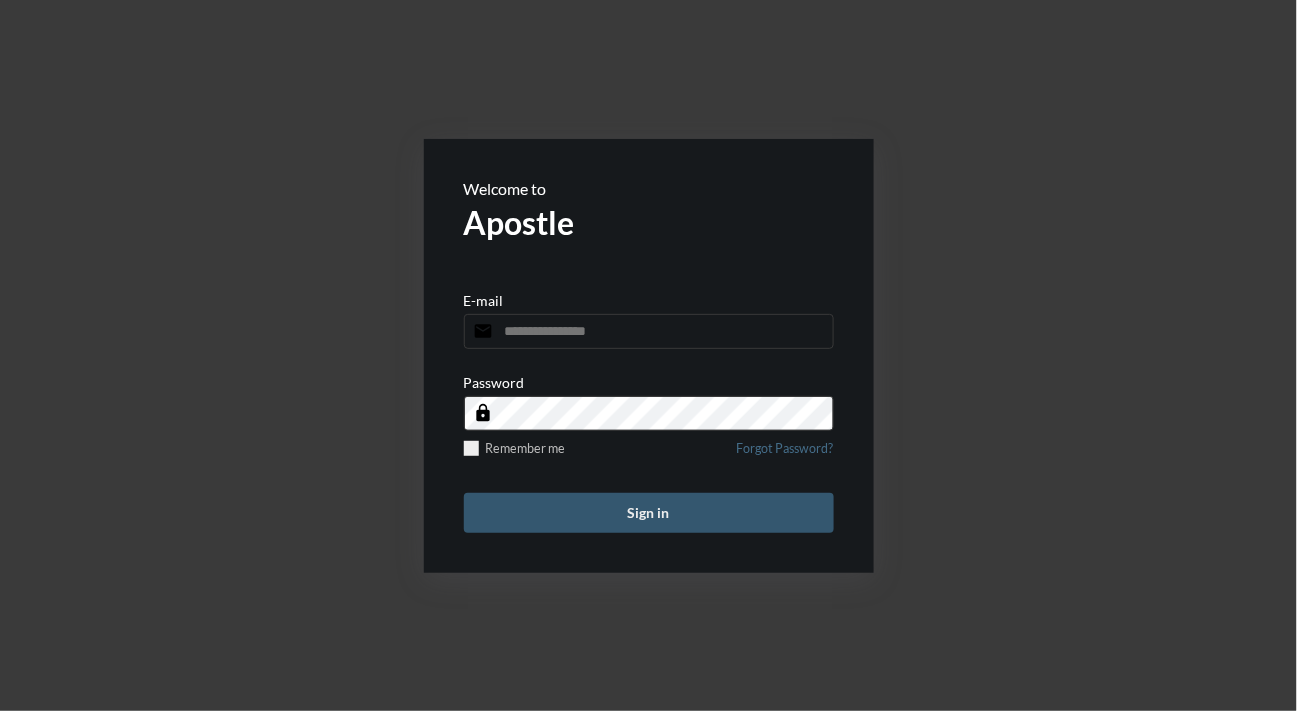 type on "**********" 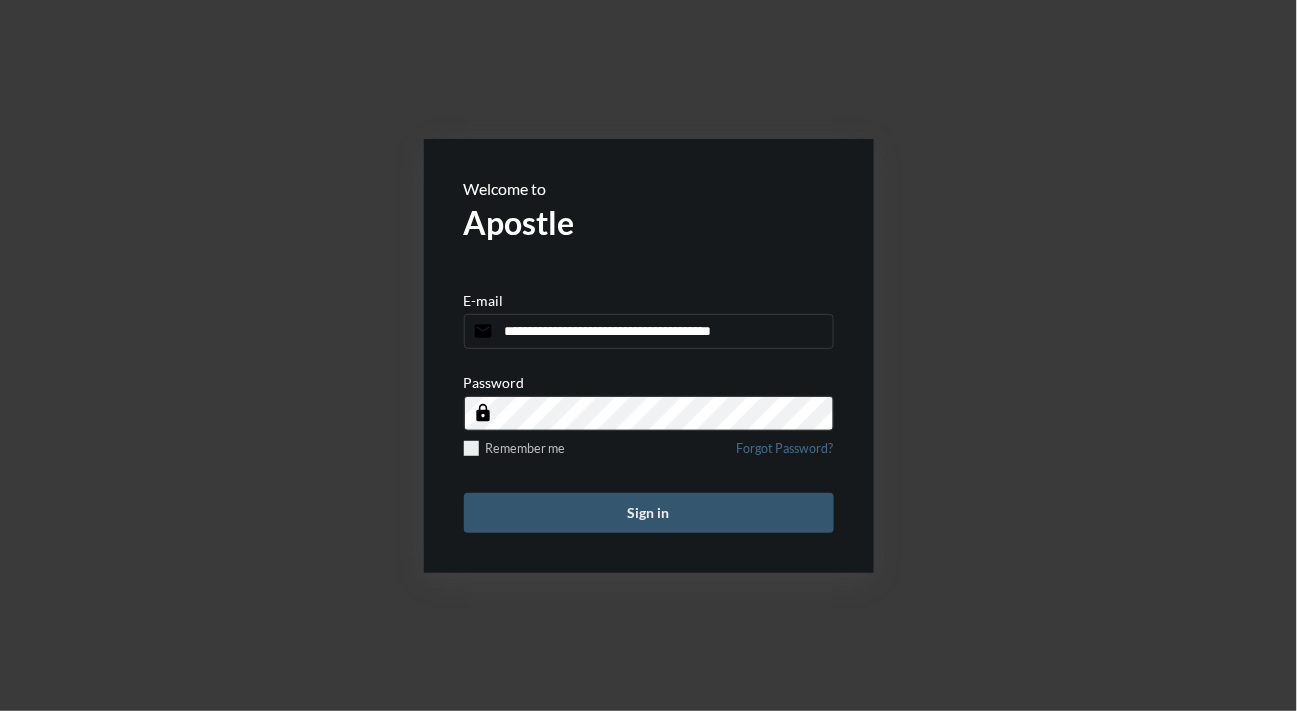 click on "Sign in" at bounding box center [649, 513] 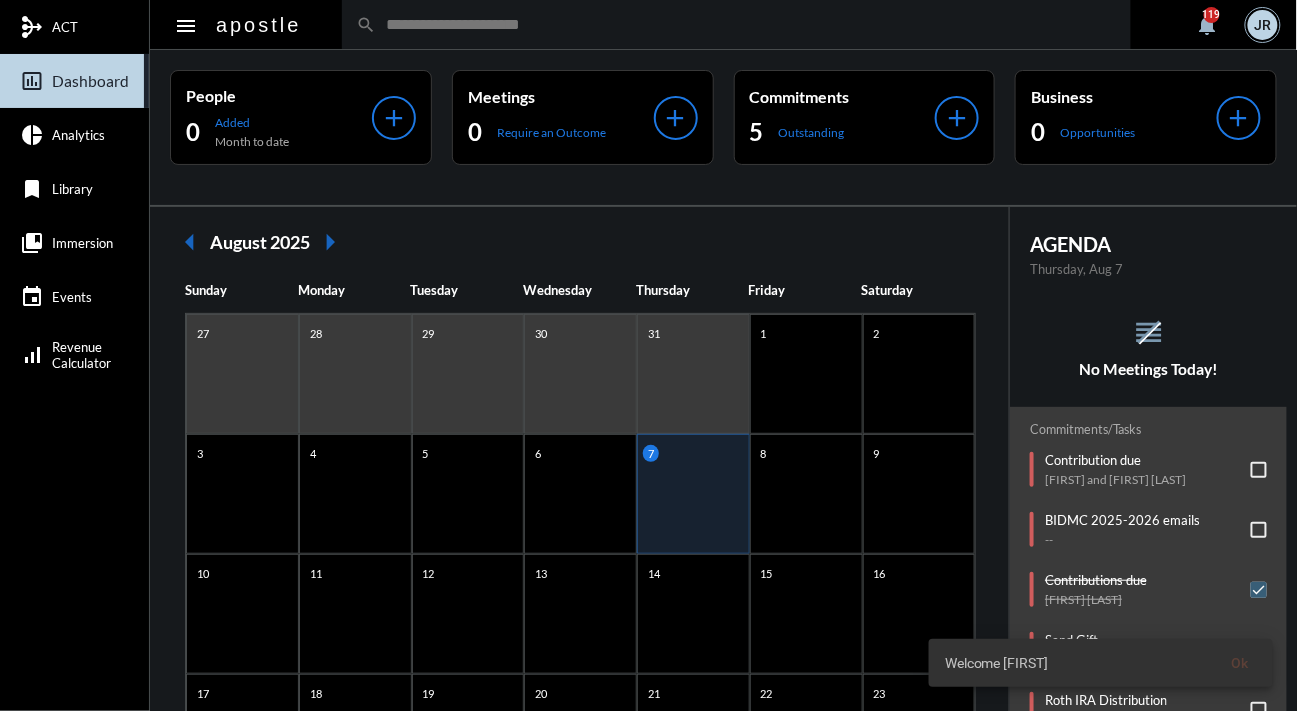 click on "reorder No Meetings Today!" 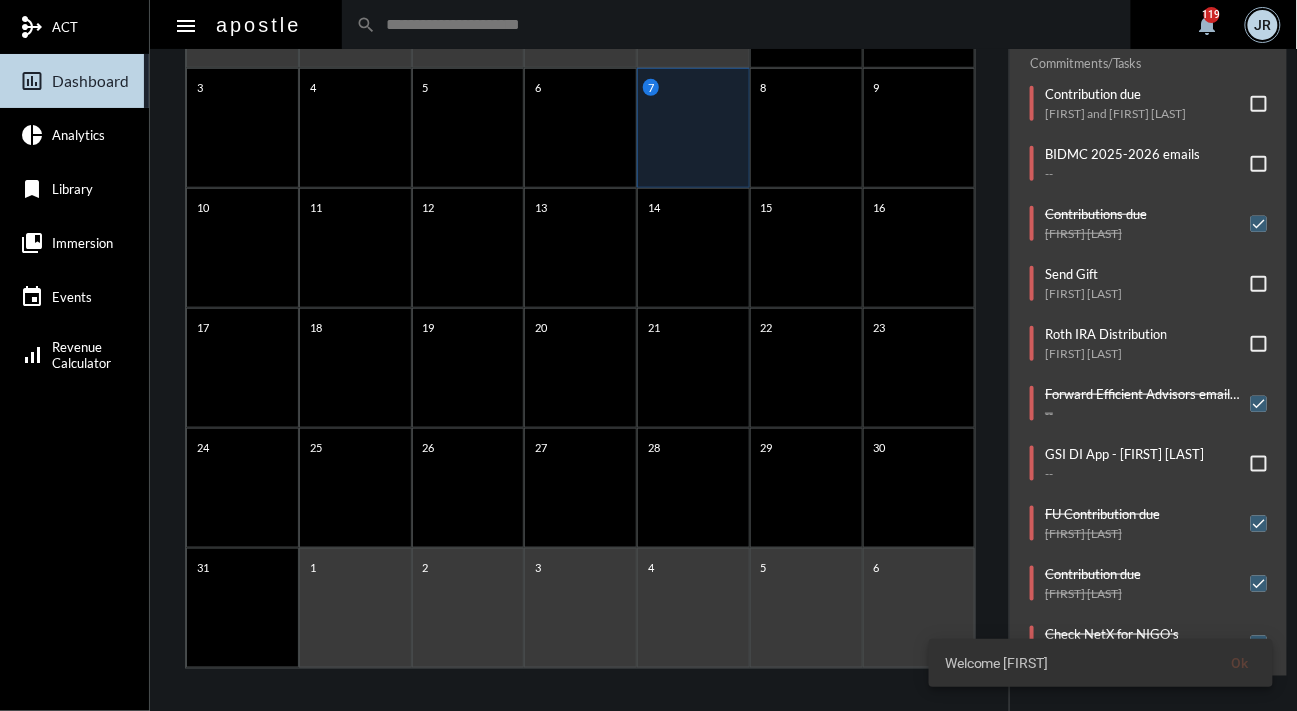 scroll, scrollTop: 370, scrollLeft: 0, axis: vertical 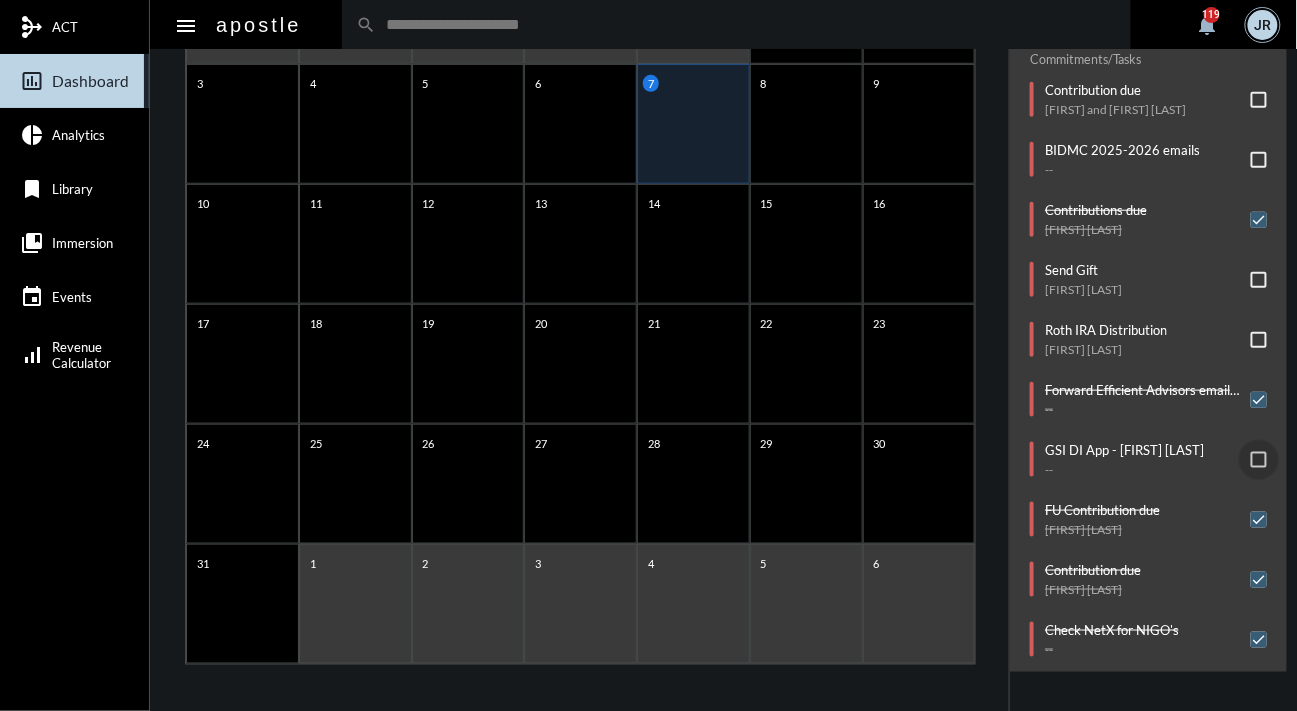 click at bounding box center (1259, 460) 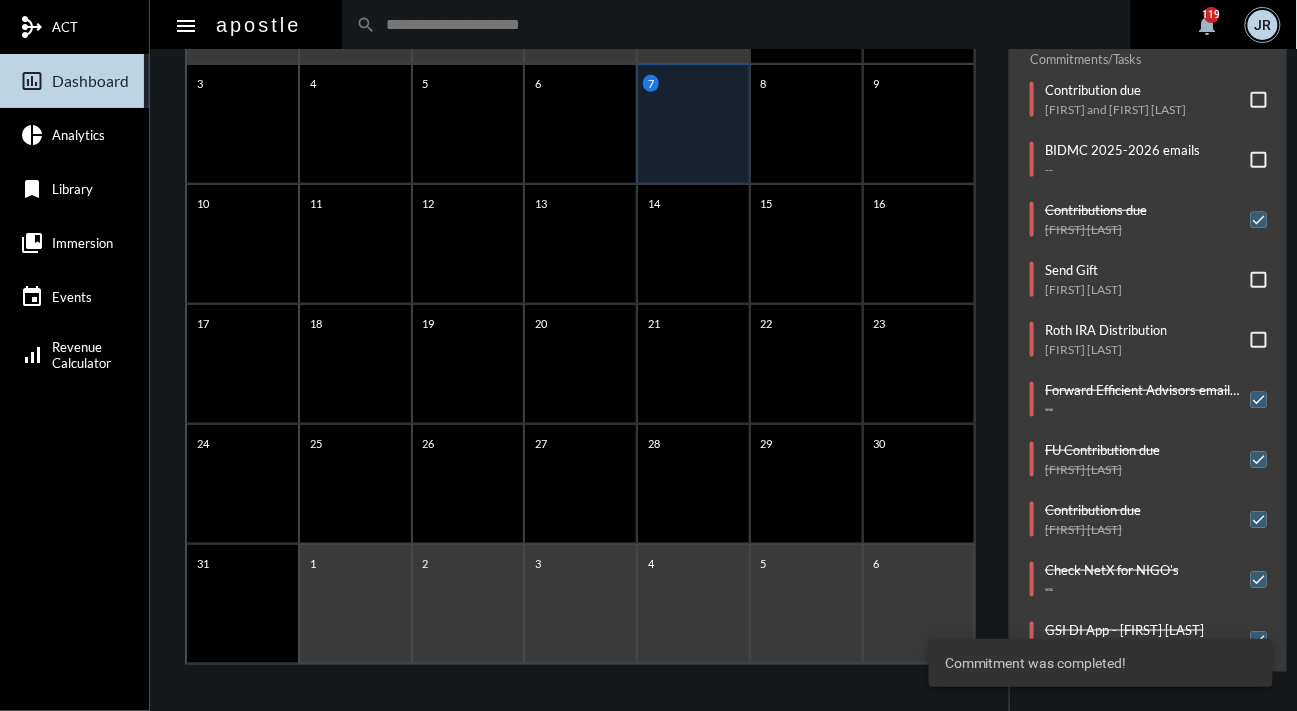click on "Sunday Monday Tuesday Wednesday Thursday Friday Saturday 27 28 29 30 31 1 2 3 4 5 6 7 8 9 10 11 12 13 14 15 16 17 18 19 20 21 22 23 24 25 26 27 28 29 30 31 1 2 3 4 5 6" 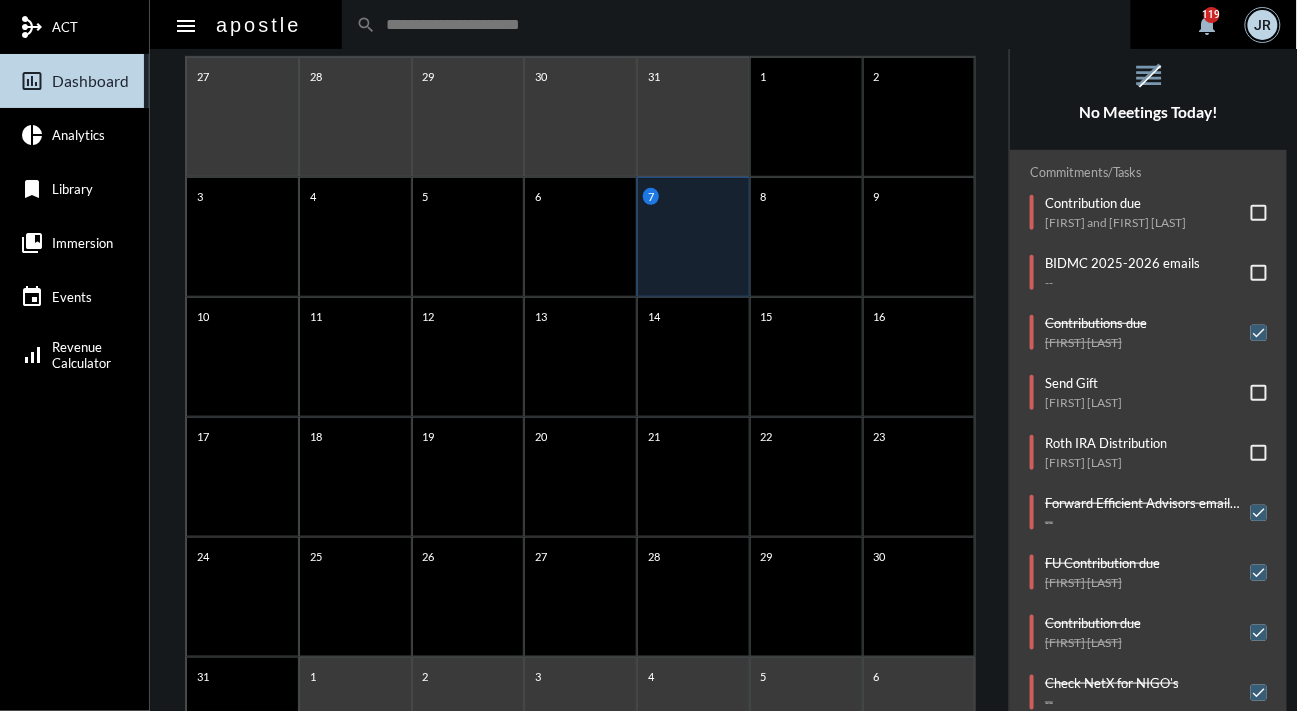 scroll, scrollTop: 224, scrollLeft: 0, axis: vertical 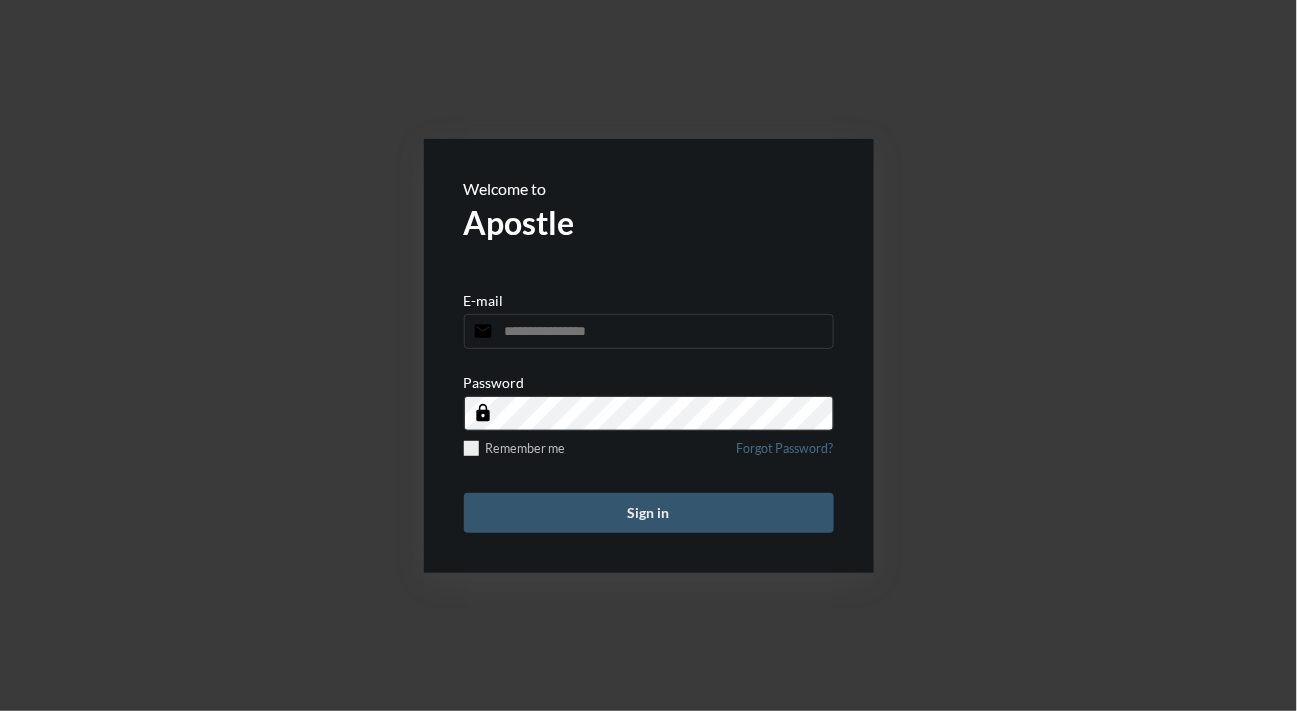 type on "**********" 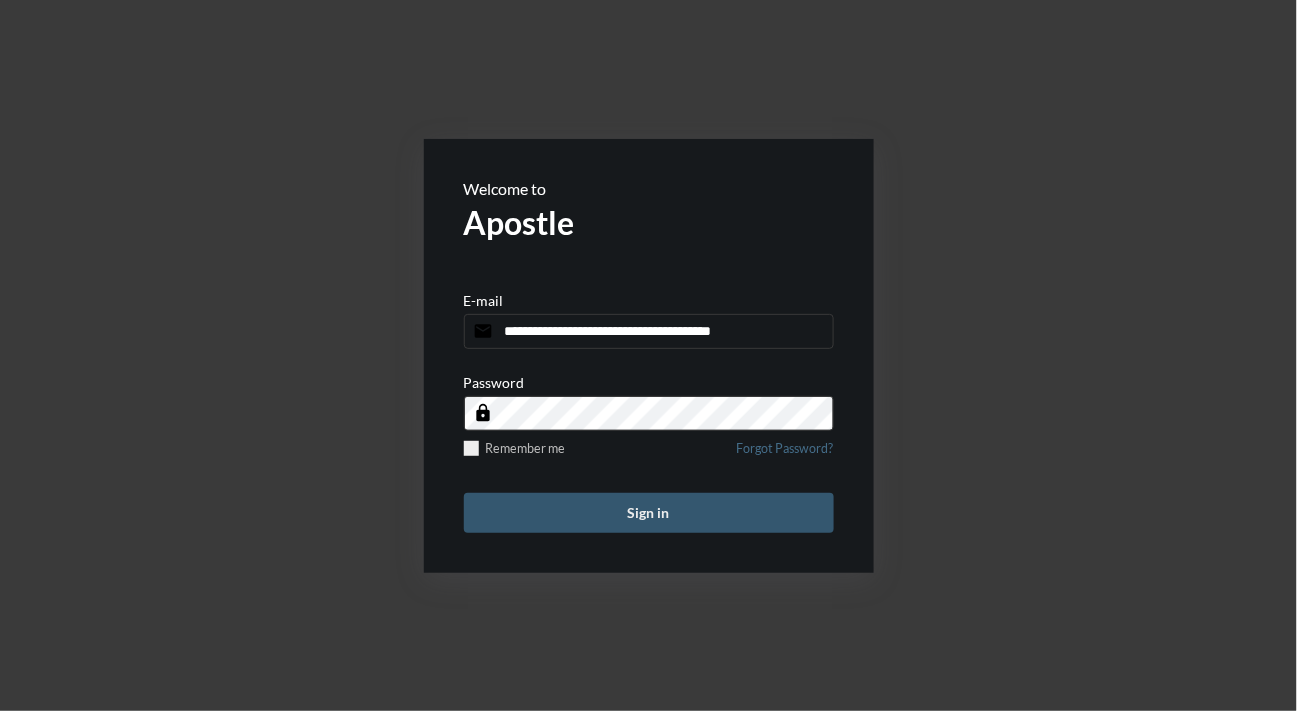 click on "Sign in" at bounding box center (649, 513) 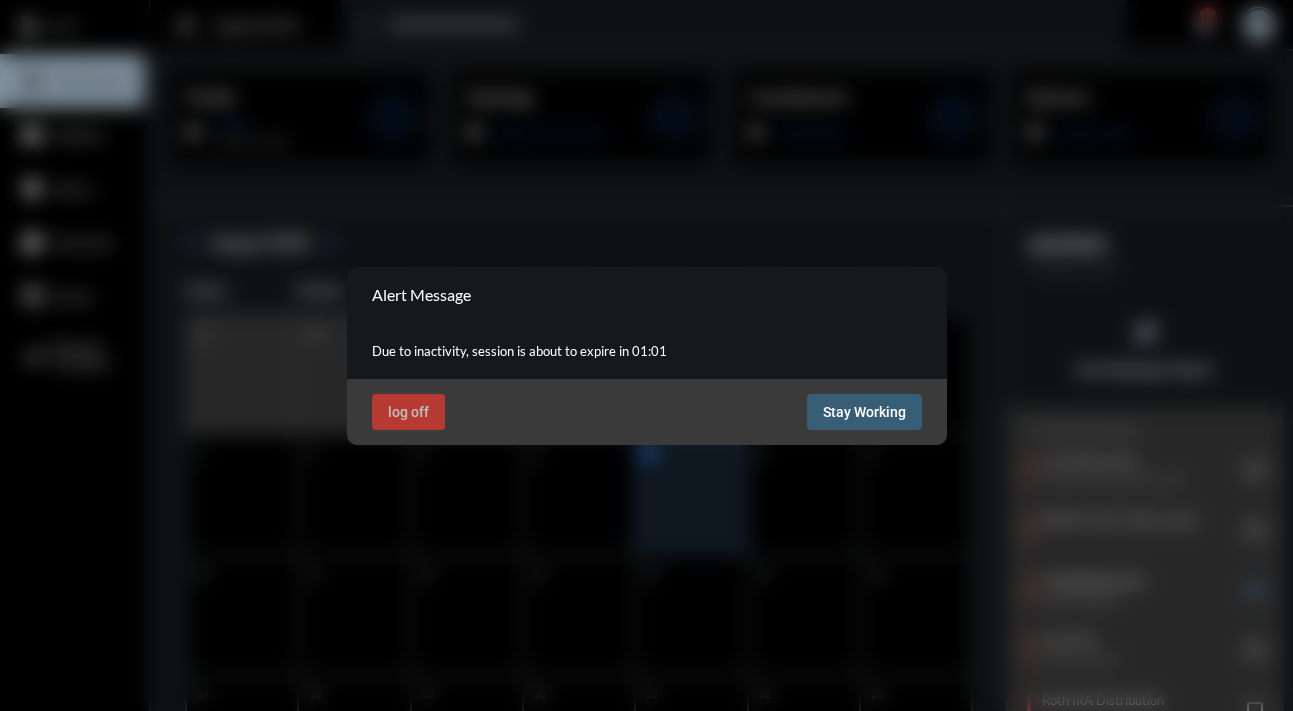 click on "Stay Working" at bounding box center [864, 412] 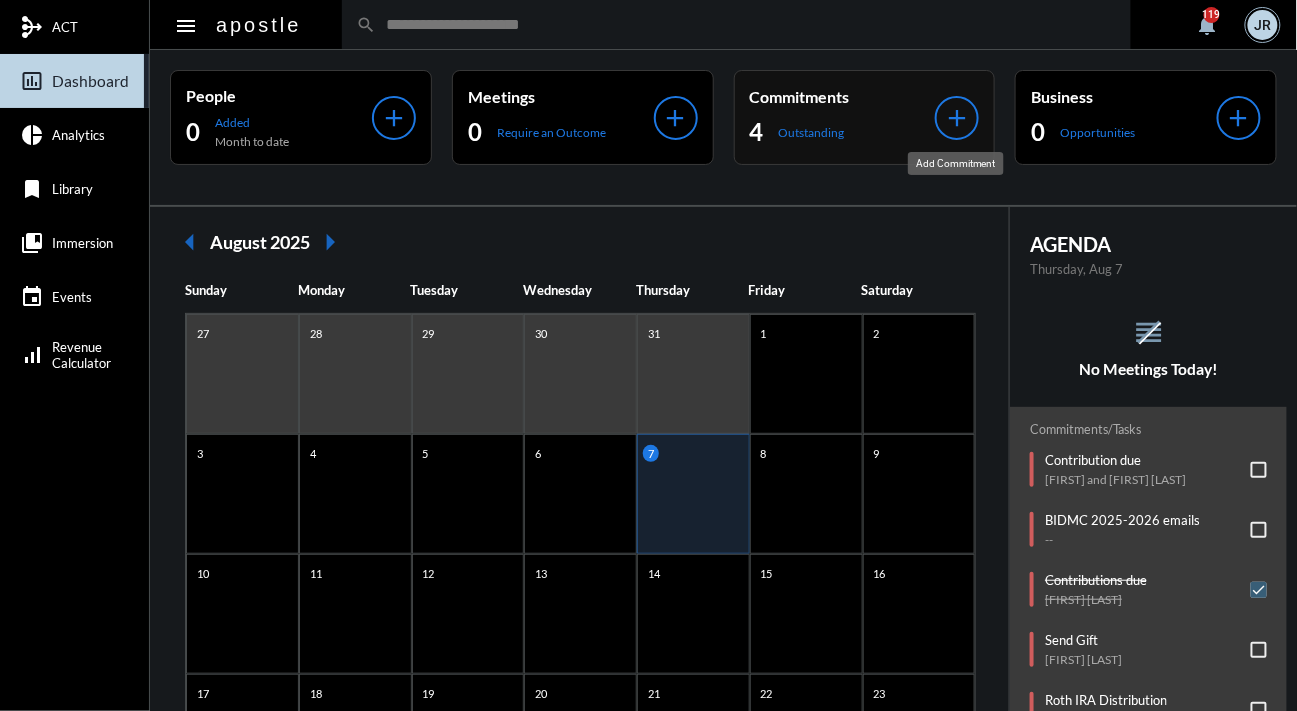 click on "add" 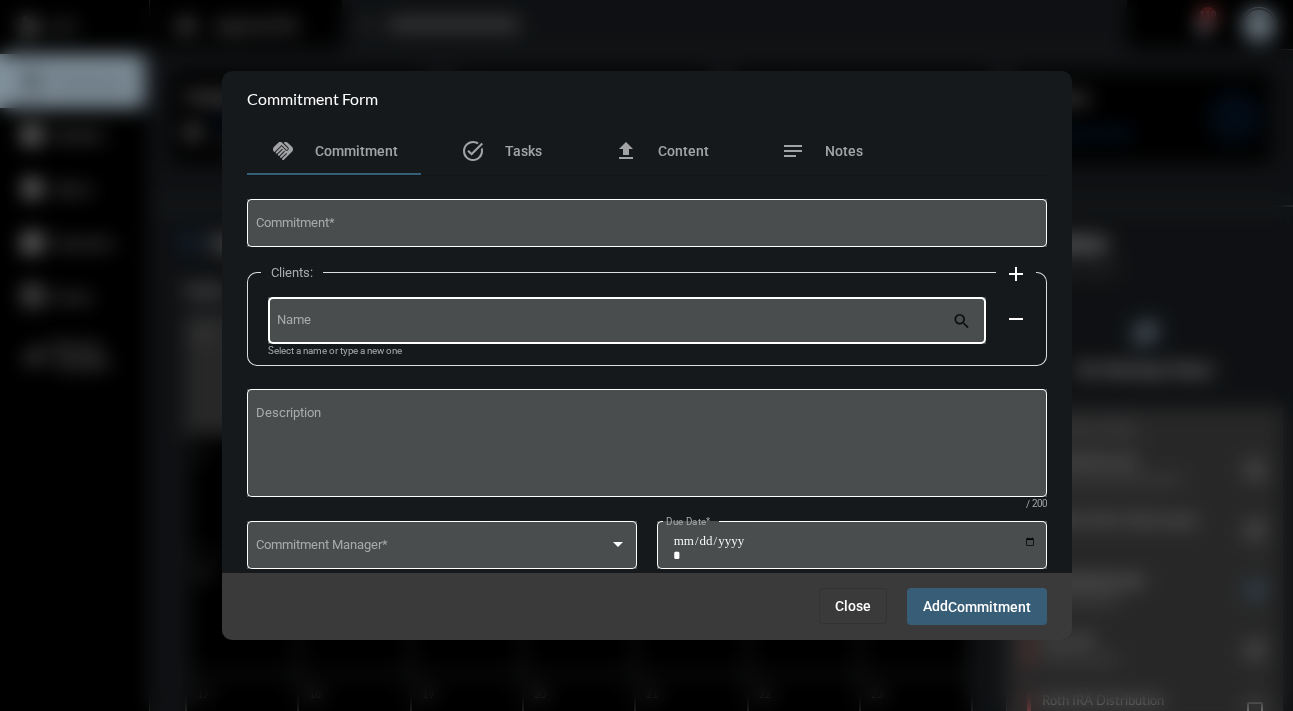 click on "Name" 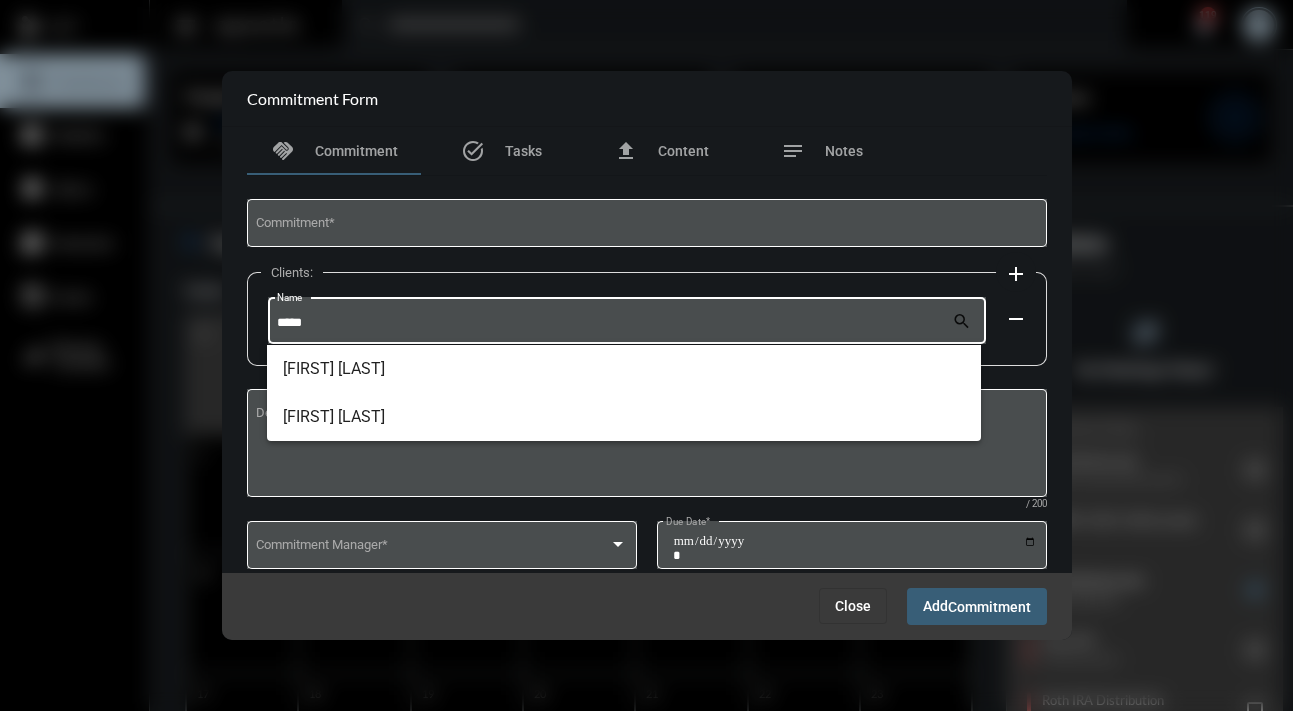 type on "*****" 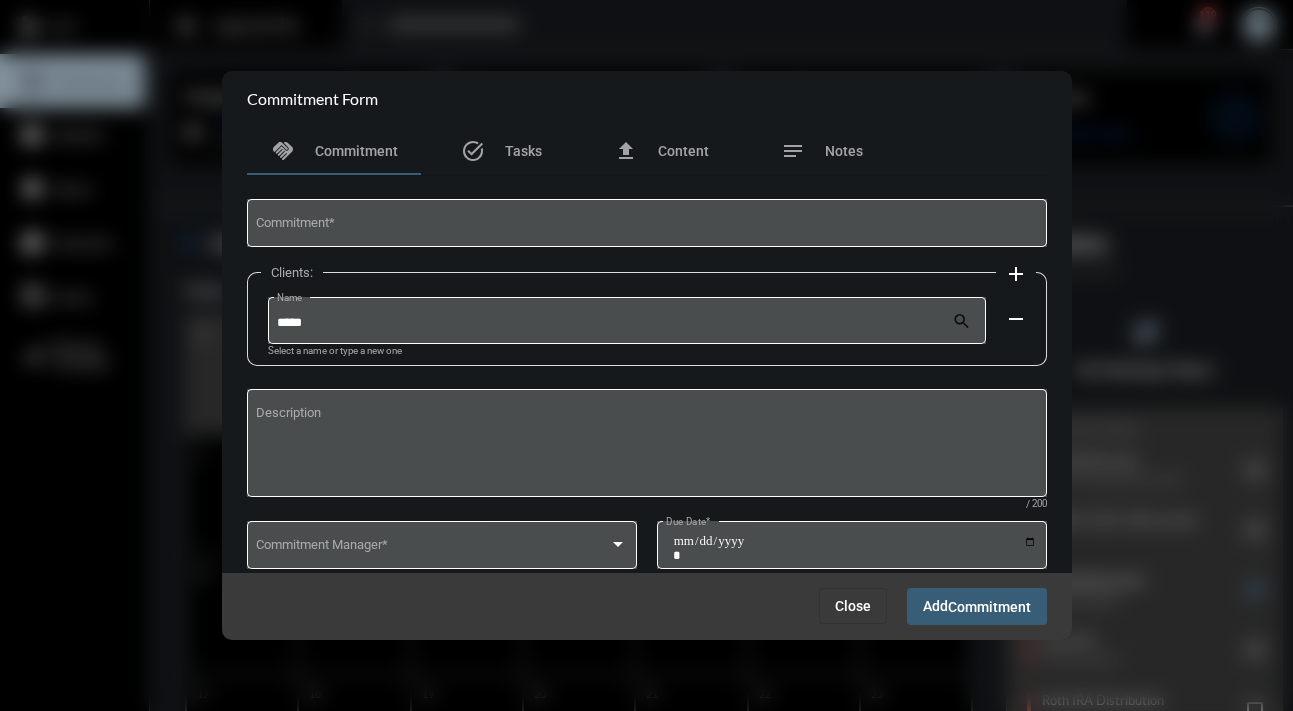 click at bounding box center (646, 355) 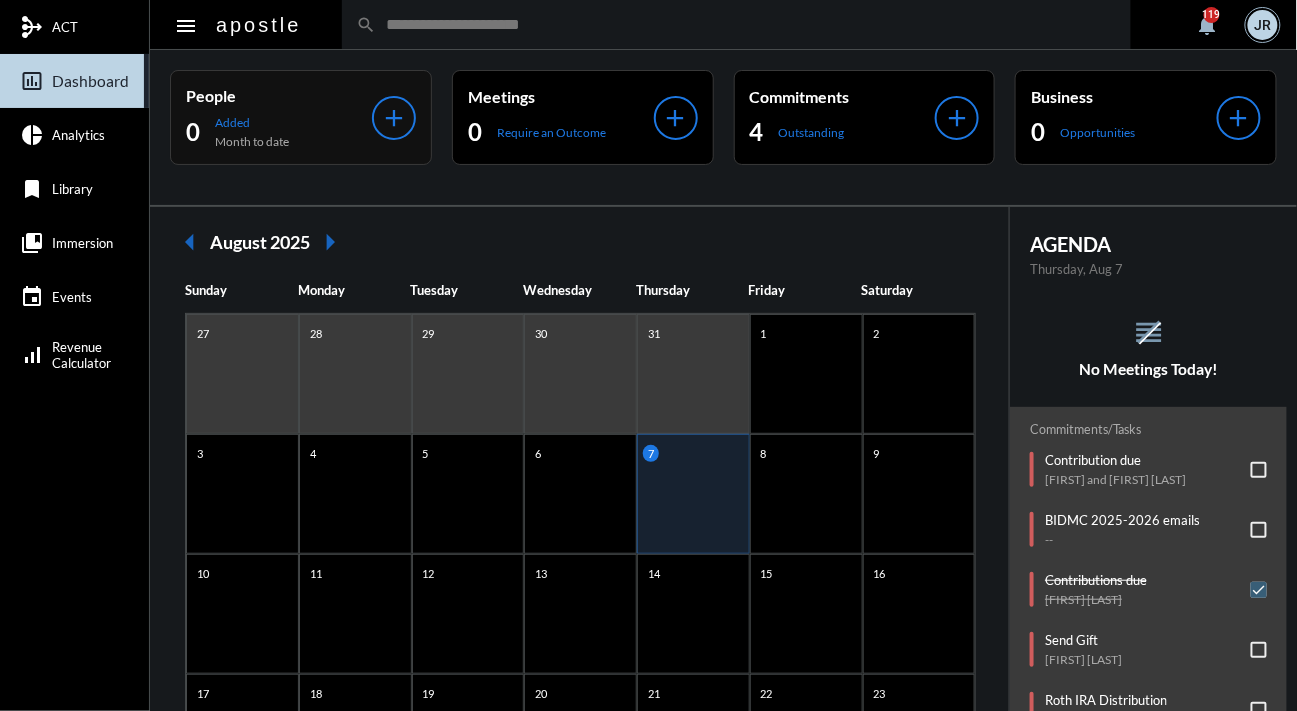 click on "People" 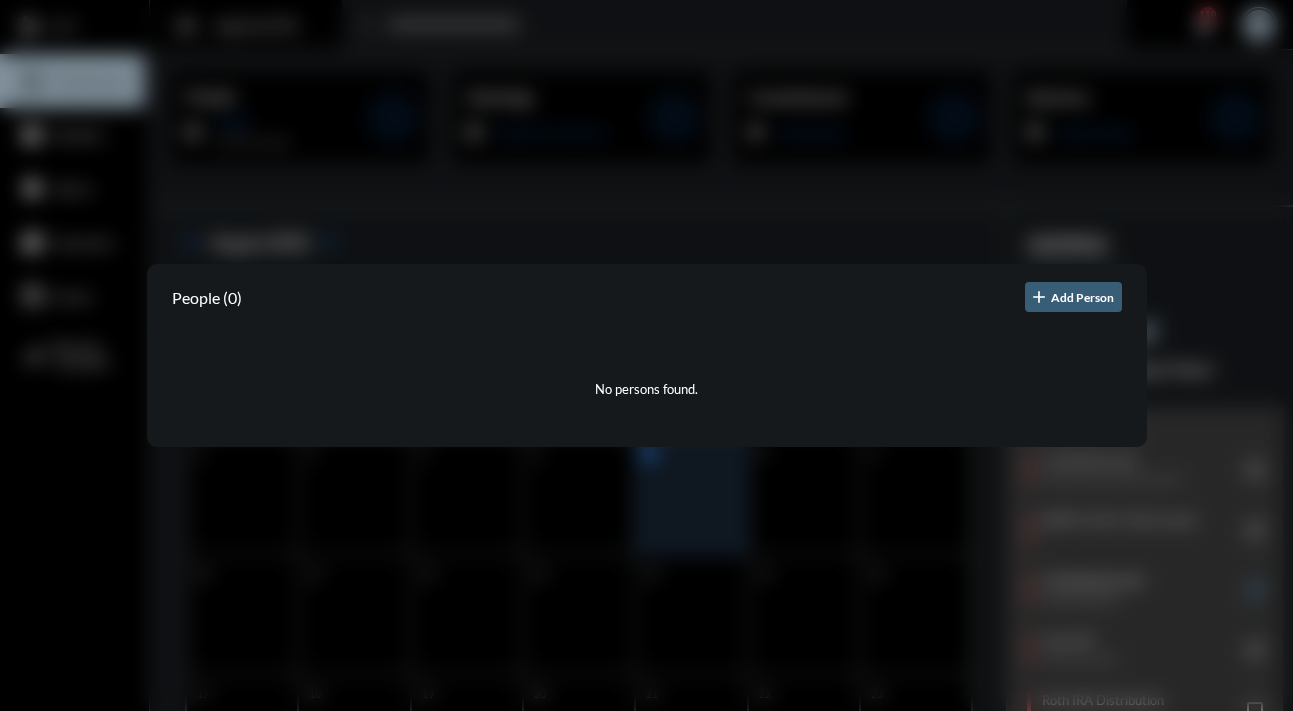 click at bounding box center (646, 355) 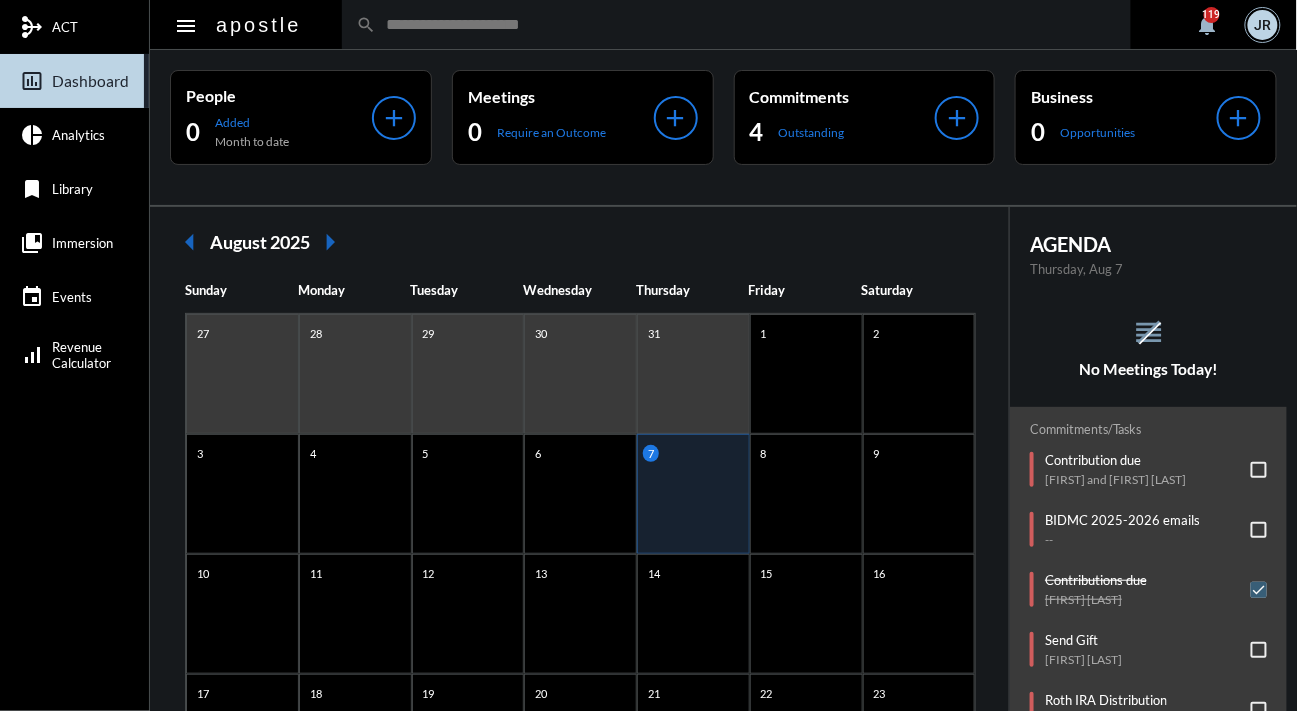 click 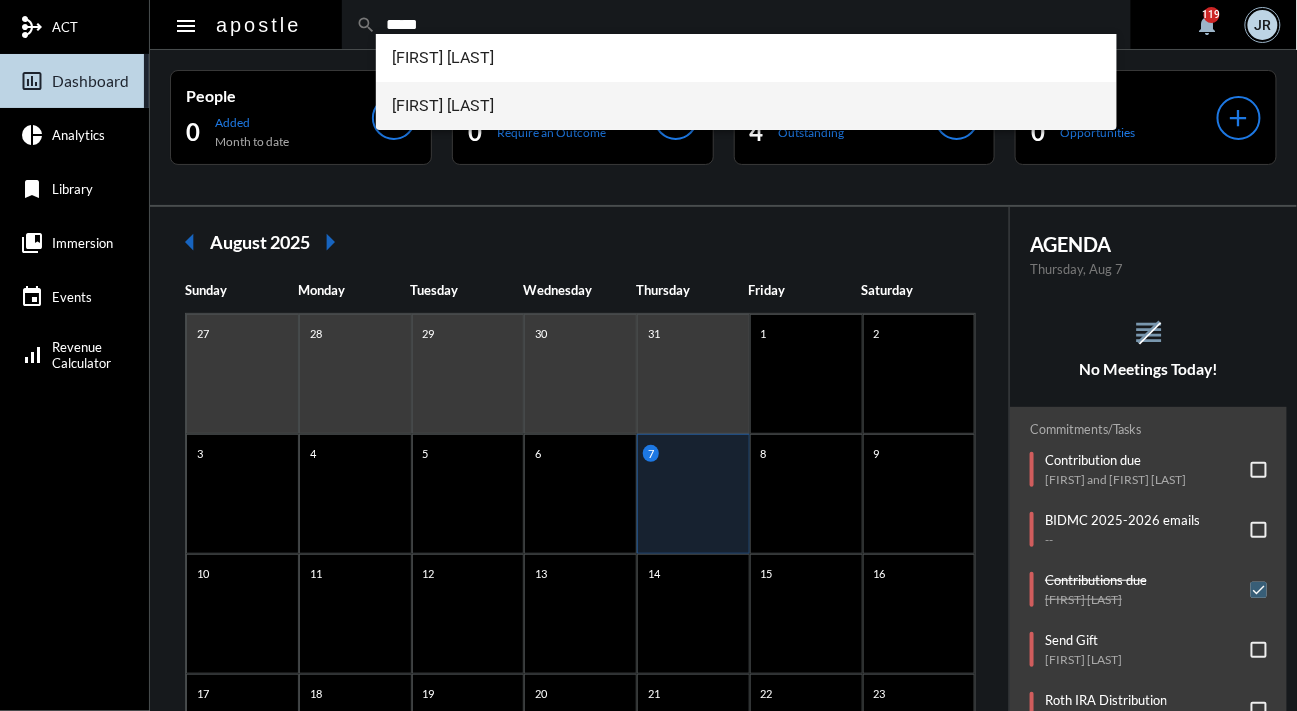 type on "*****" 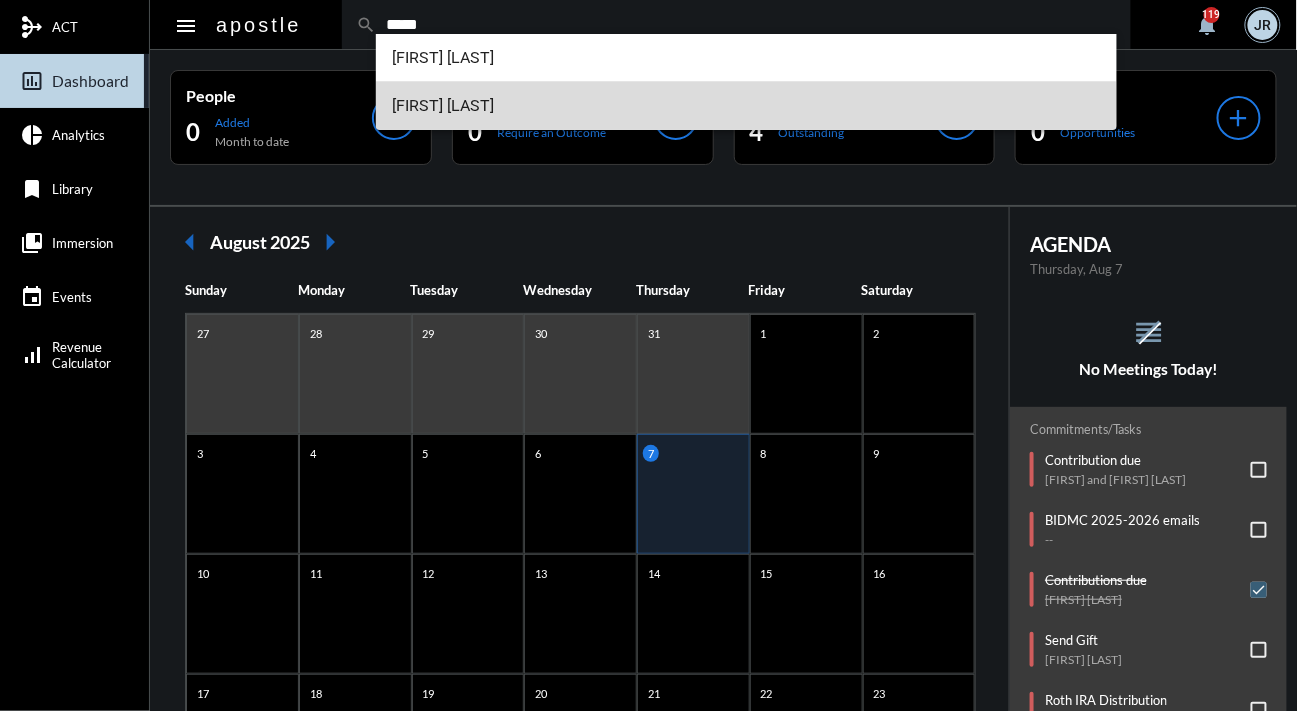 click on "Liiz  Adams" at bounding box center (746, 106) 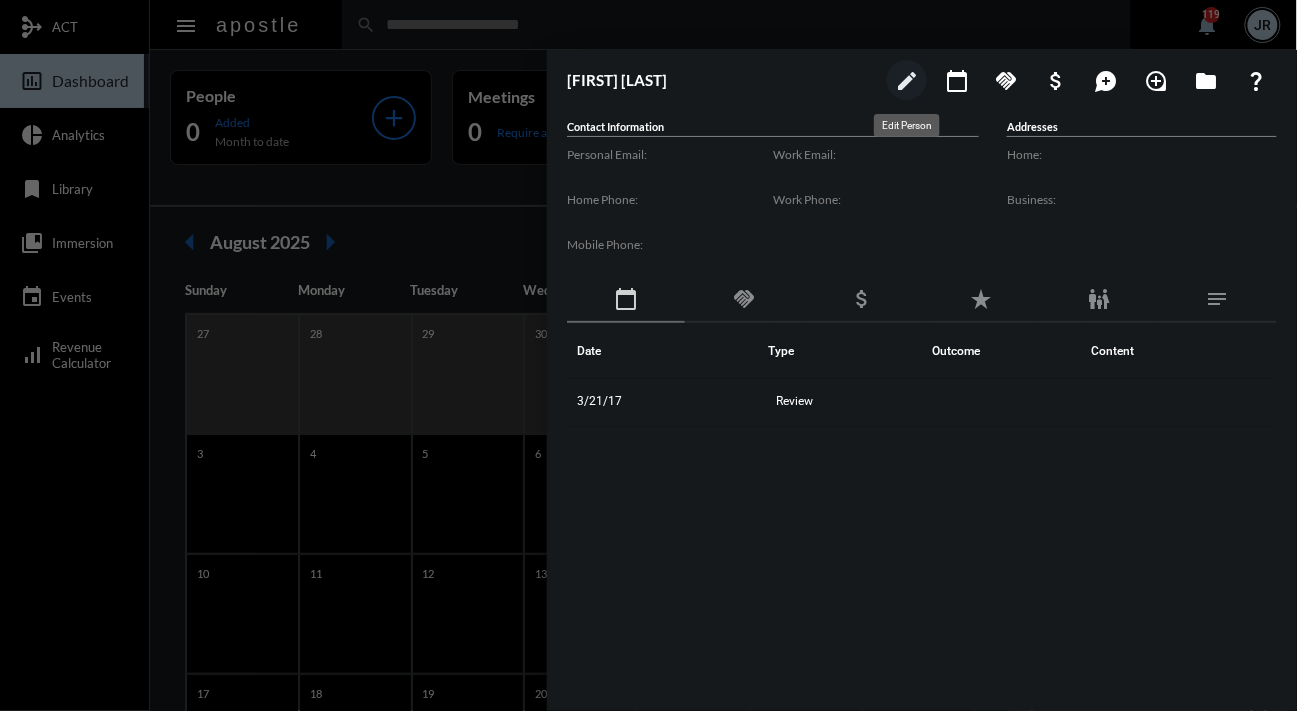 click on "edit" 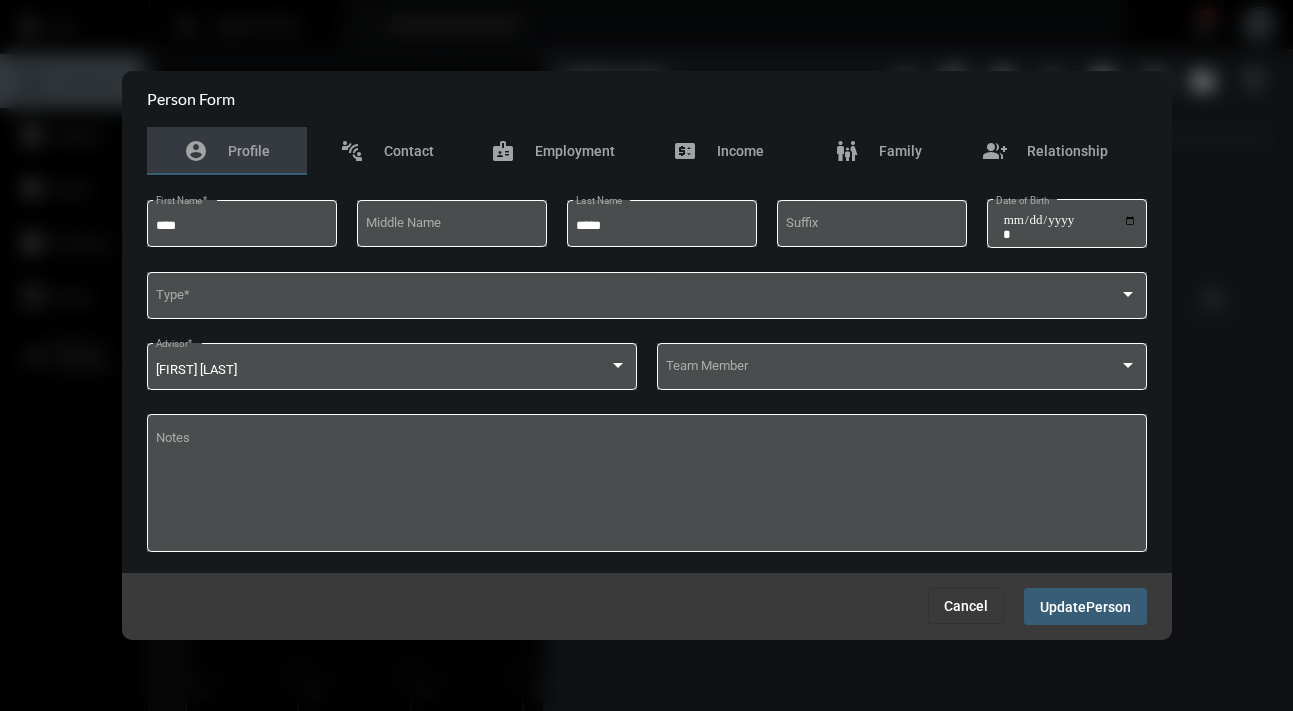 drag, startPoint x: 171, startPoint y: 226, endPoint x: 230, endPoint y: 185, distance: 71.84706 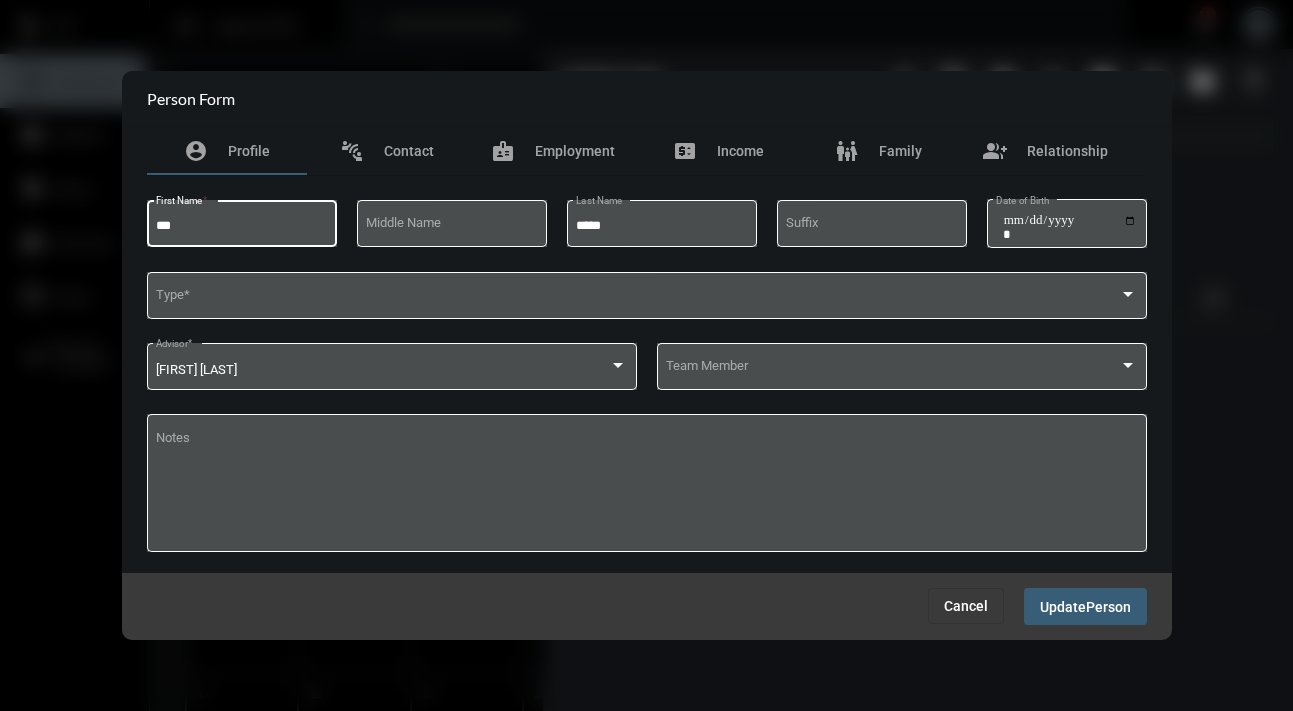 type on "***" 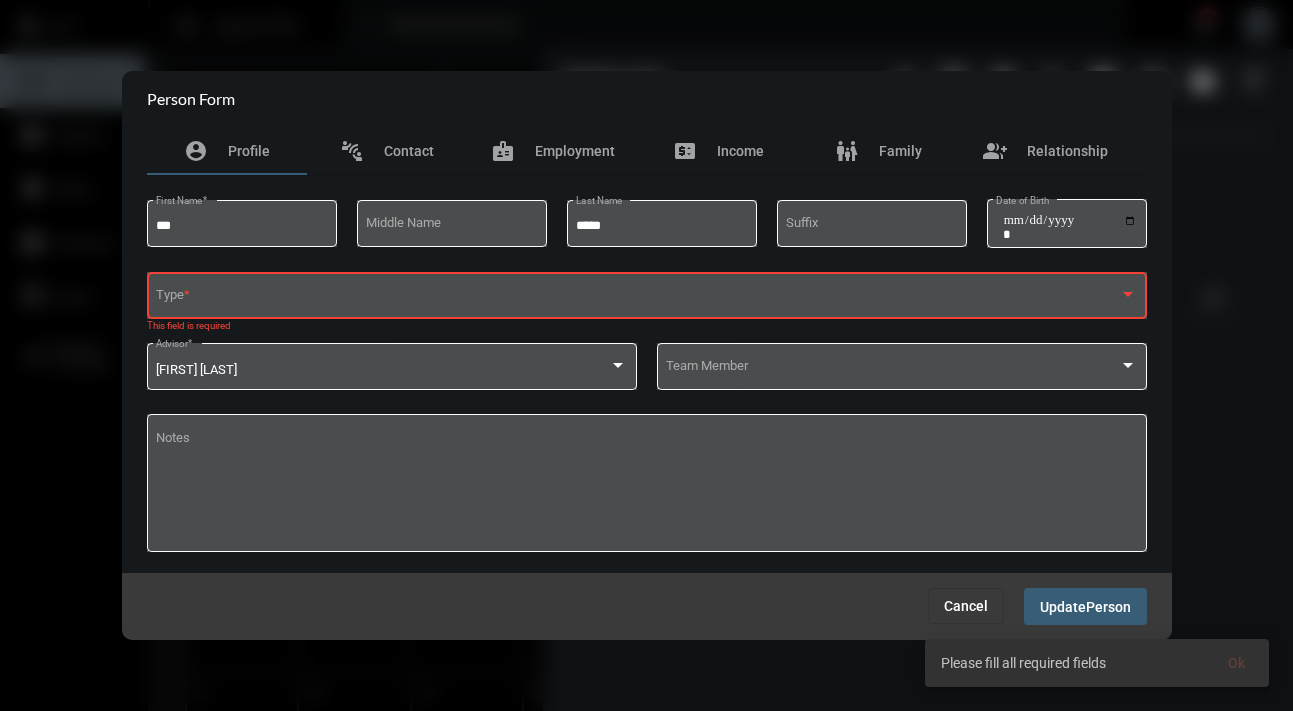 click on "Type  *" at bounding box center [646, 293] 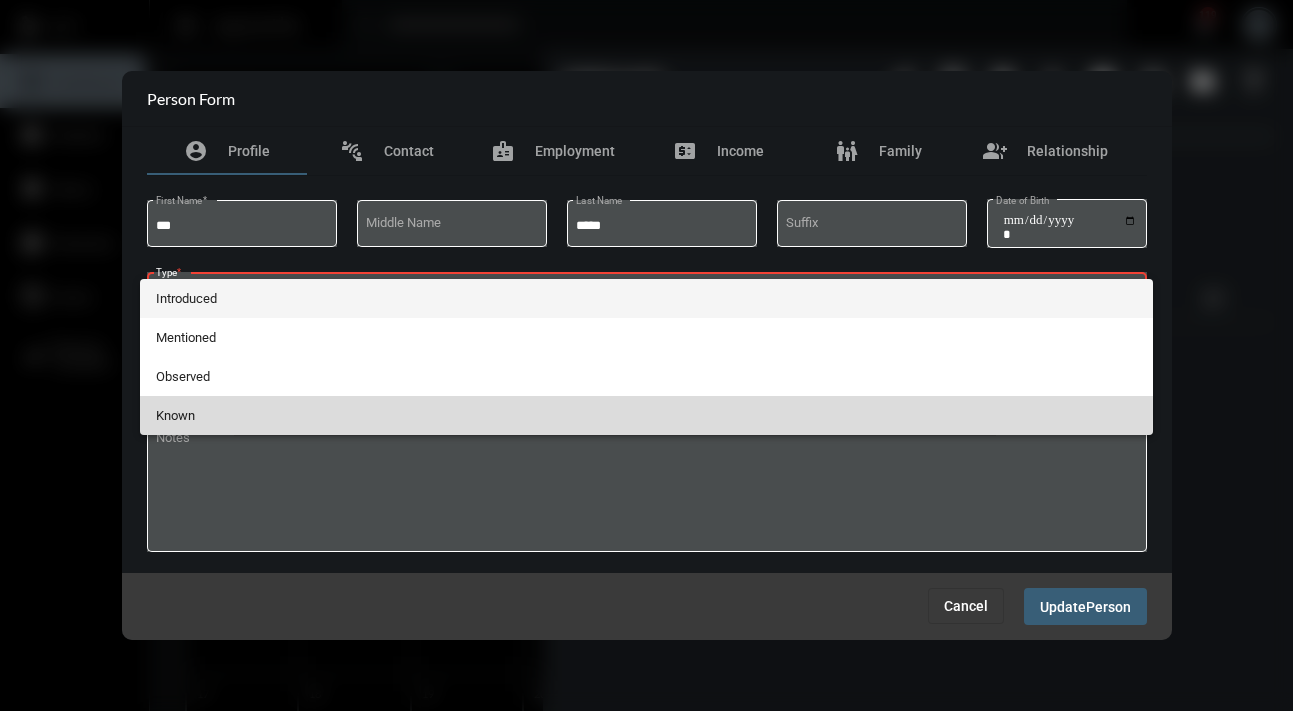 click on "Known" at bounding box center [646, 415] 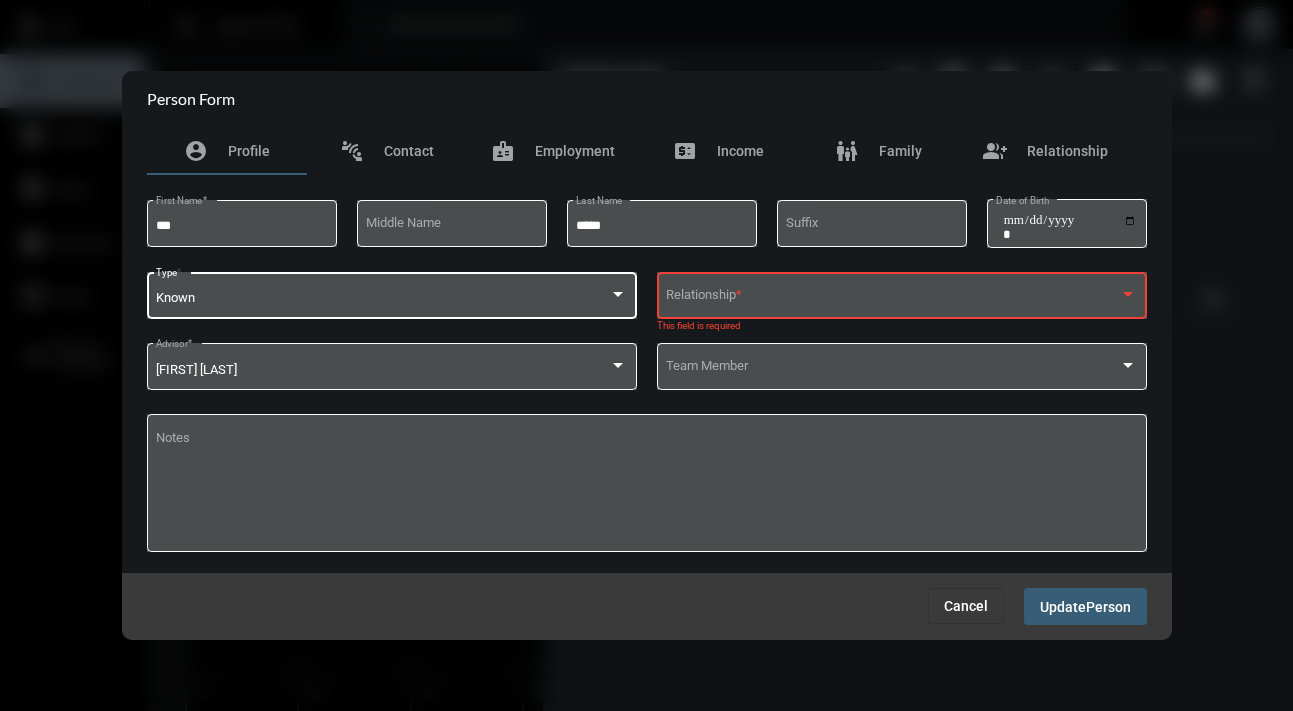 click at bounding box center [892, 298] 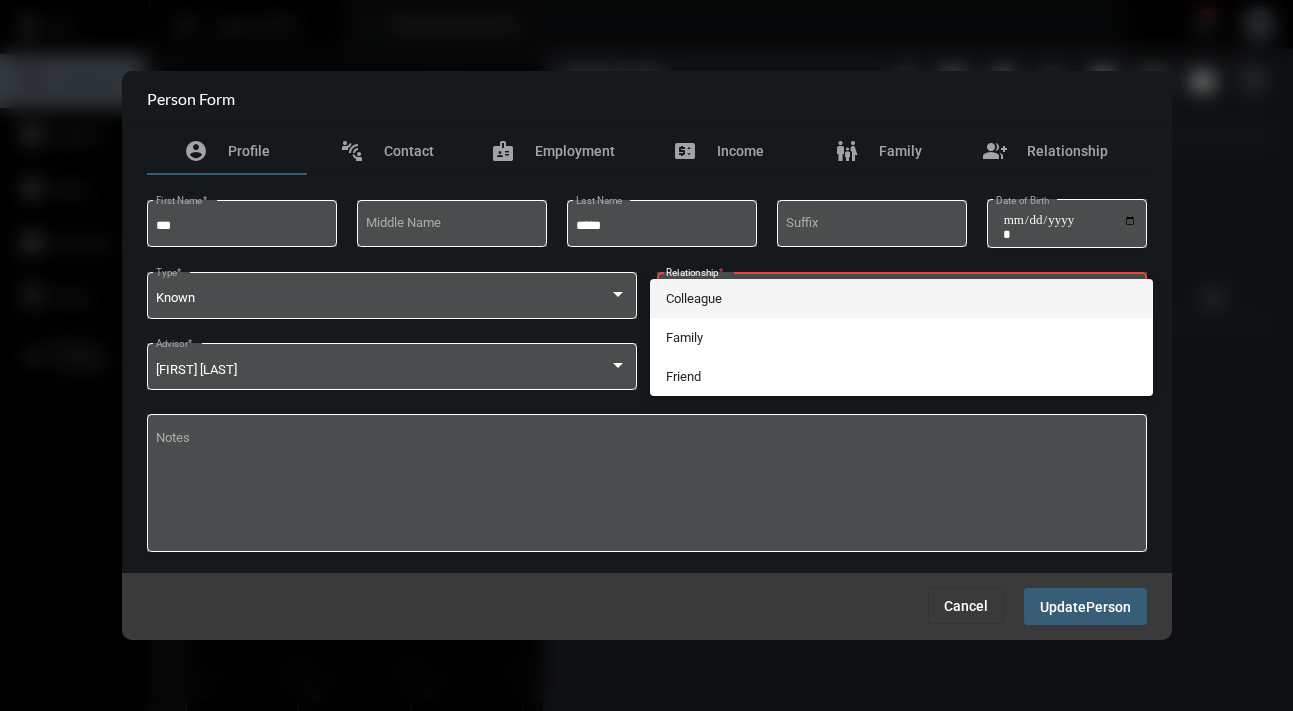 click on "Colleague" at bounding box center (901, 298) 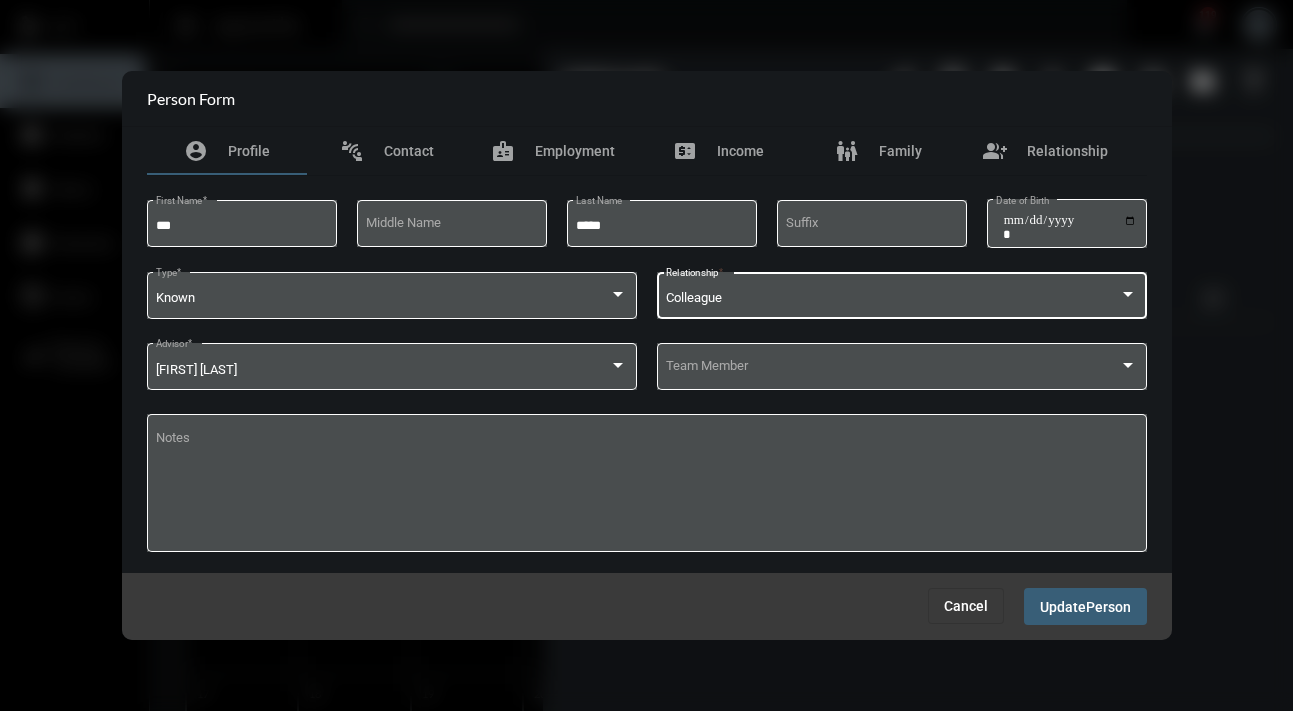 click on "Update  Person" at bounding box center (1085, 606) 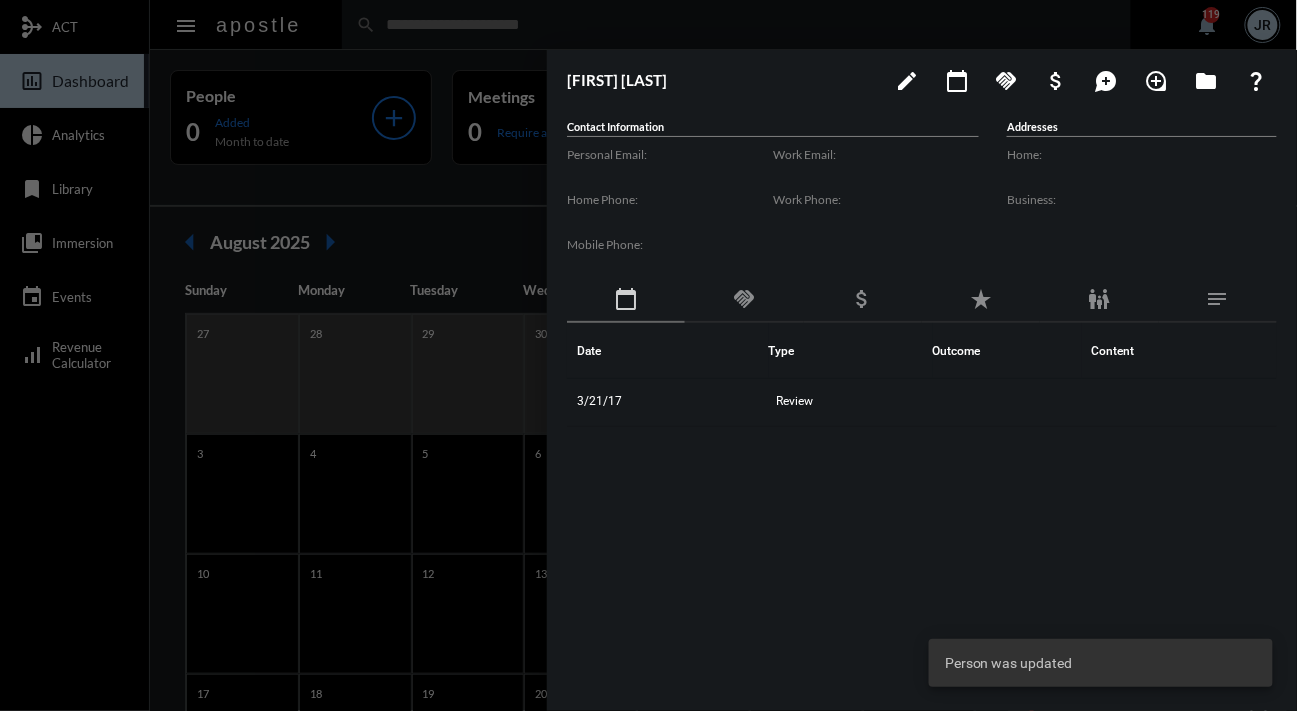 click at bounding box center (648, 355) 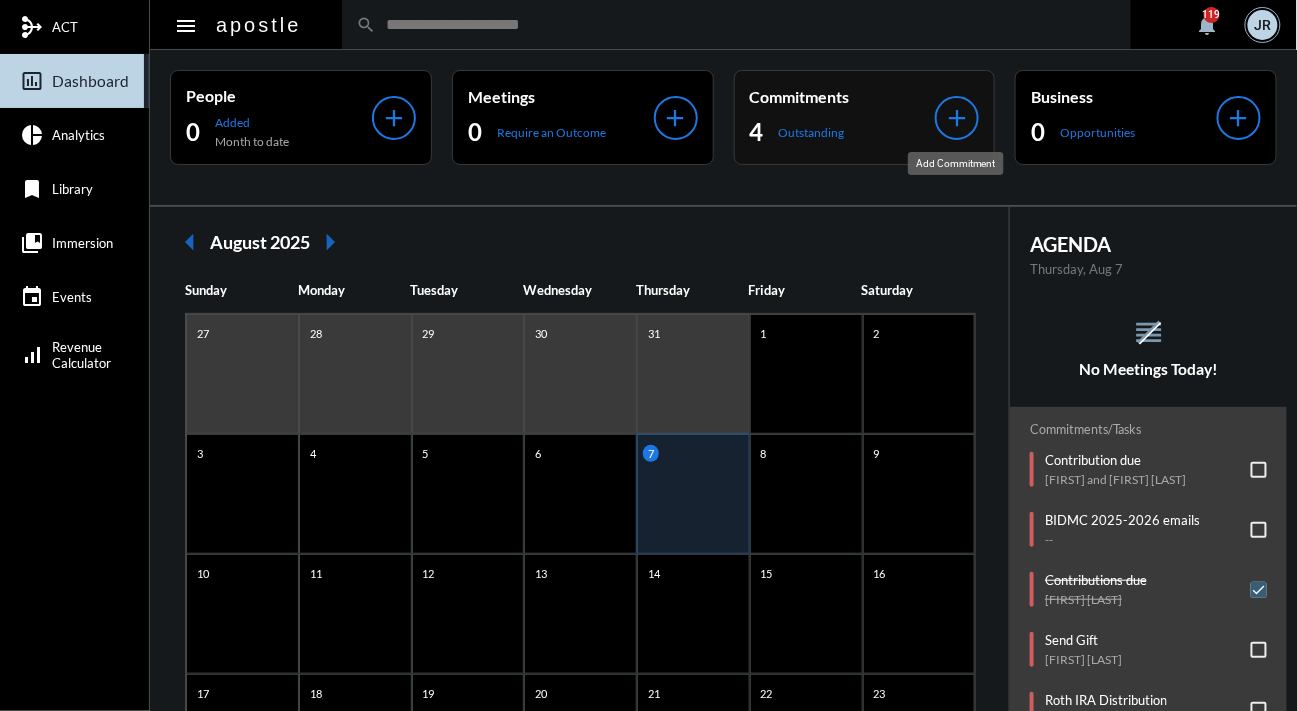click on "add" 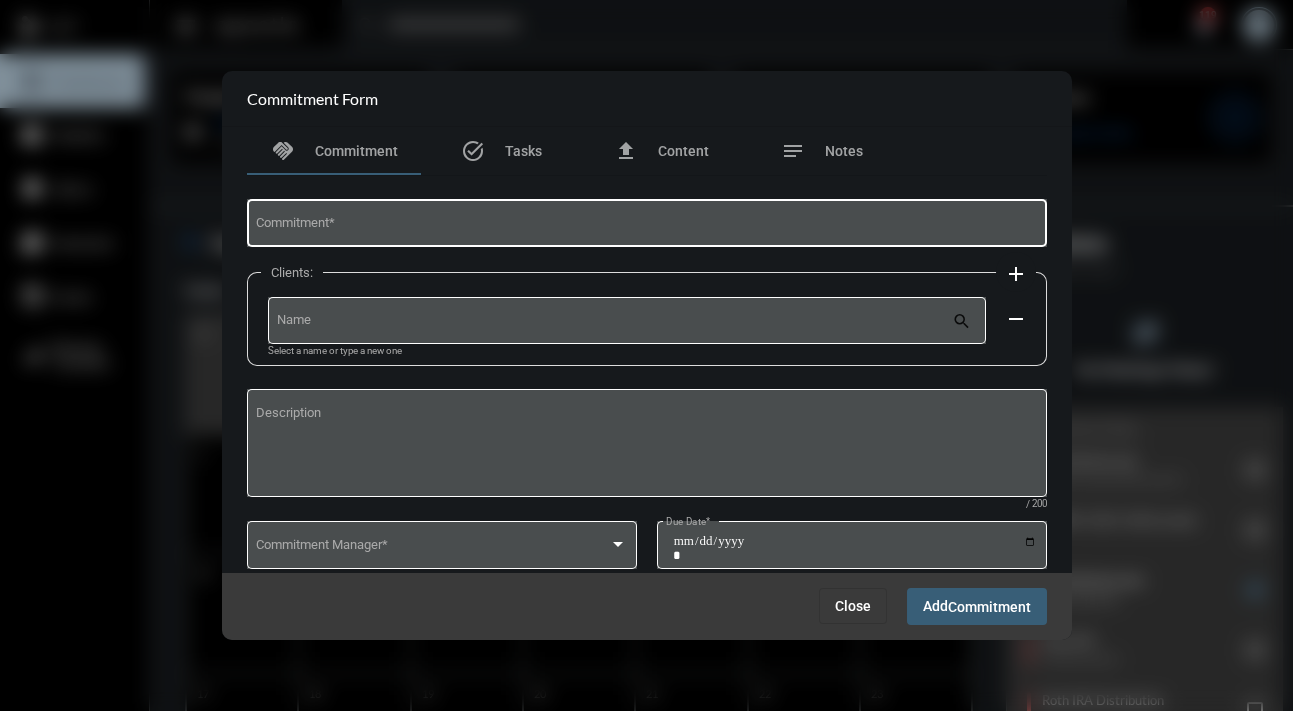 click on "Commitment  *" at bounding box center [646, 221] 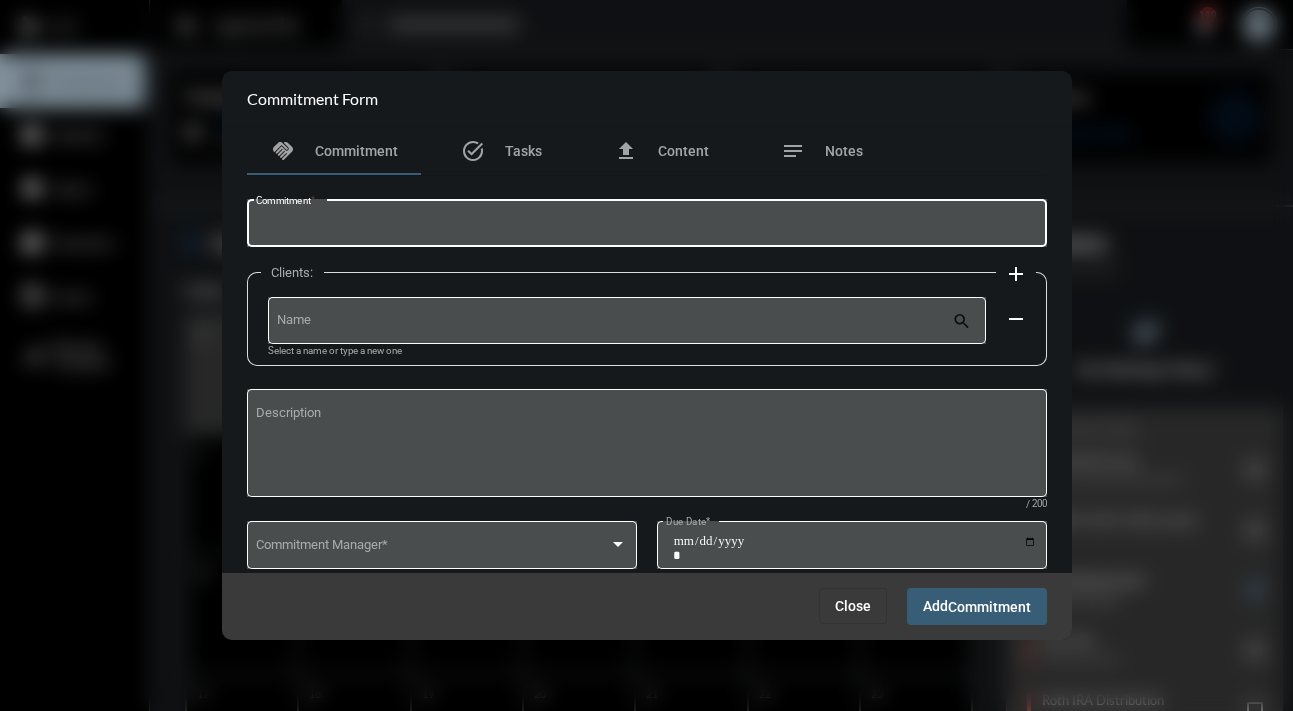 type on "*" 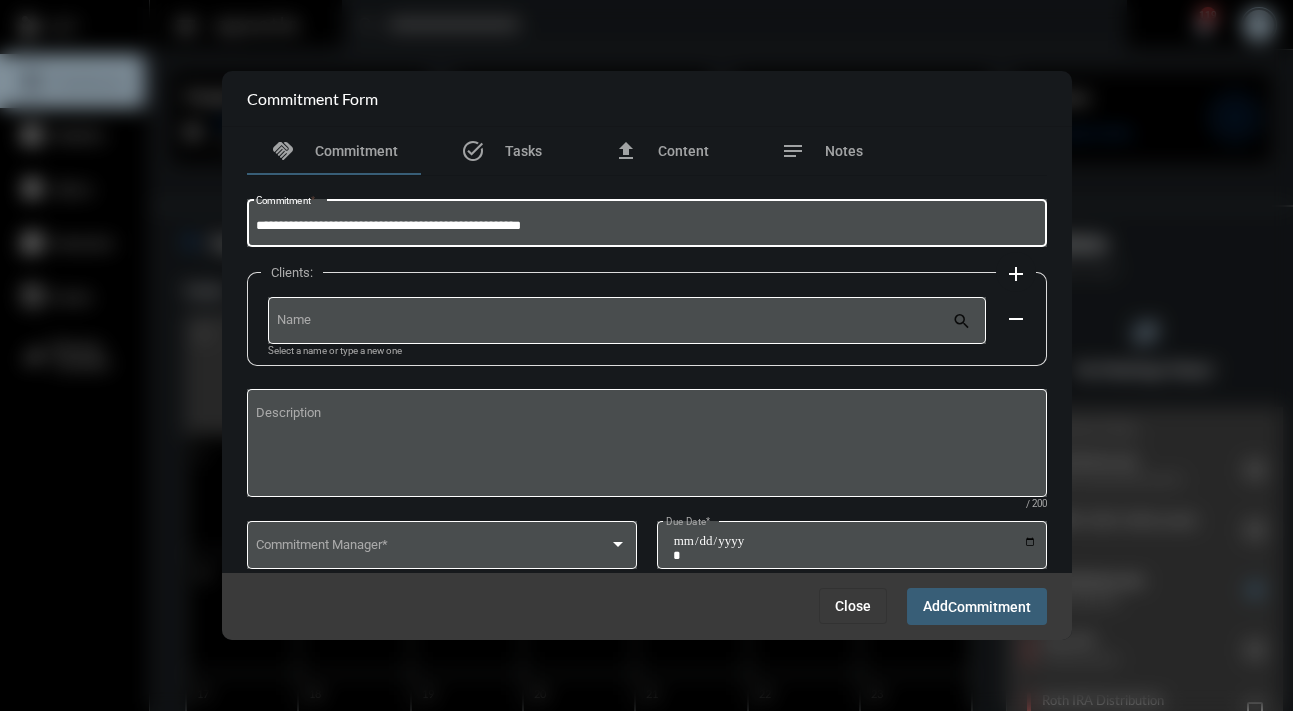 type on "**********" 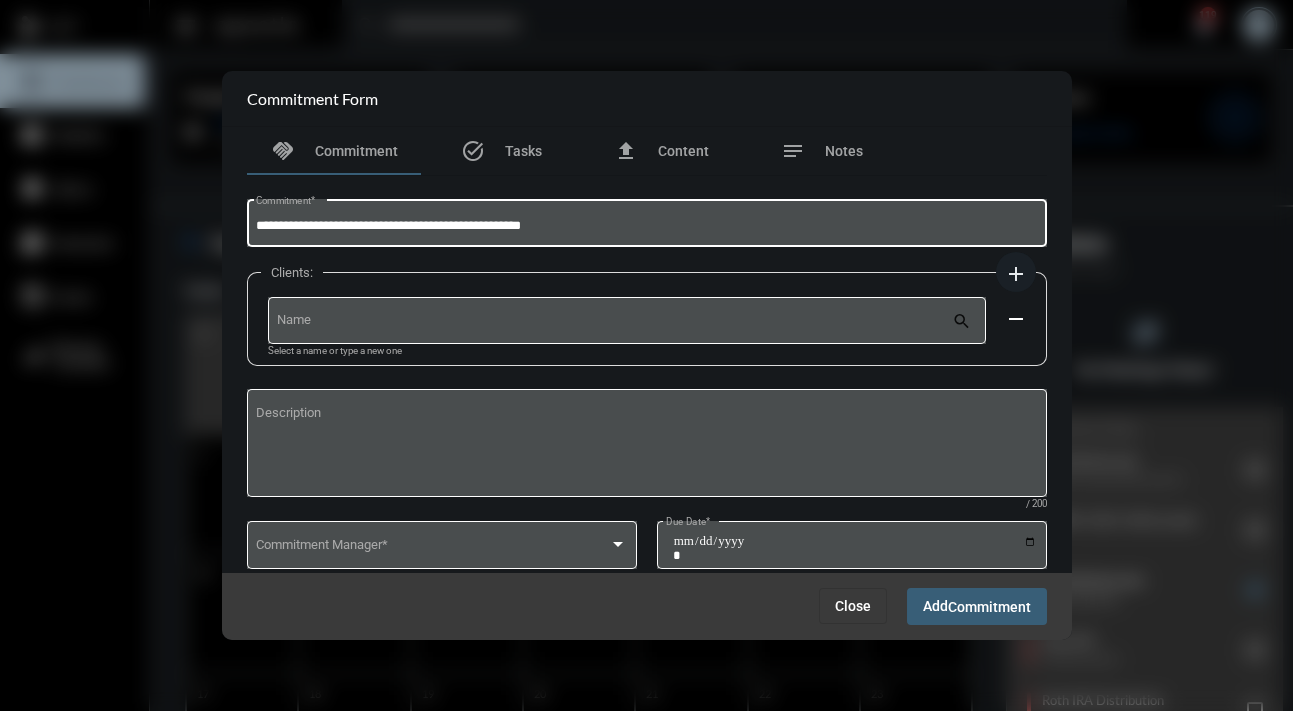 type 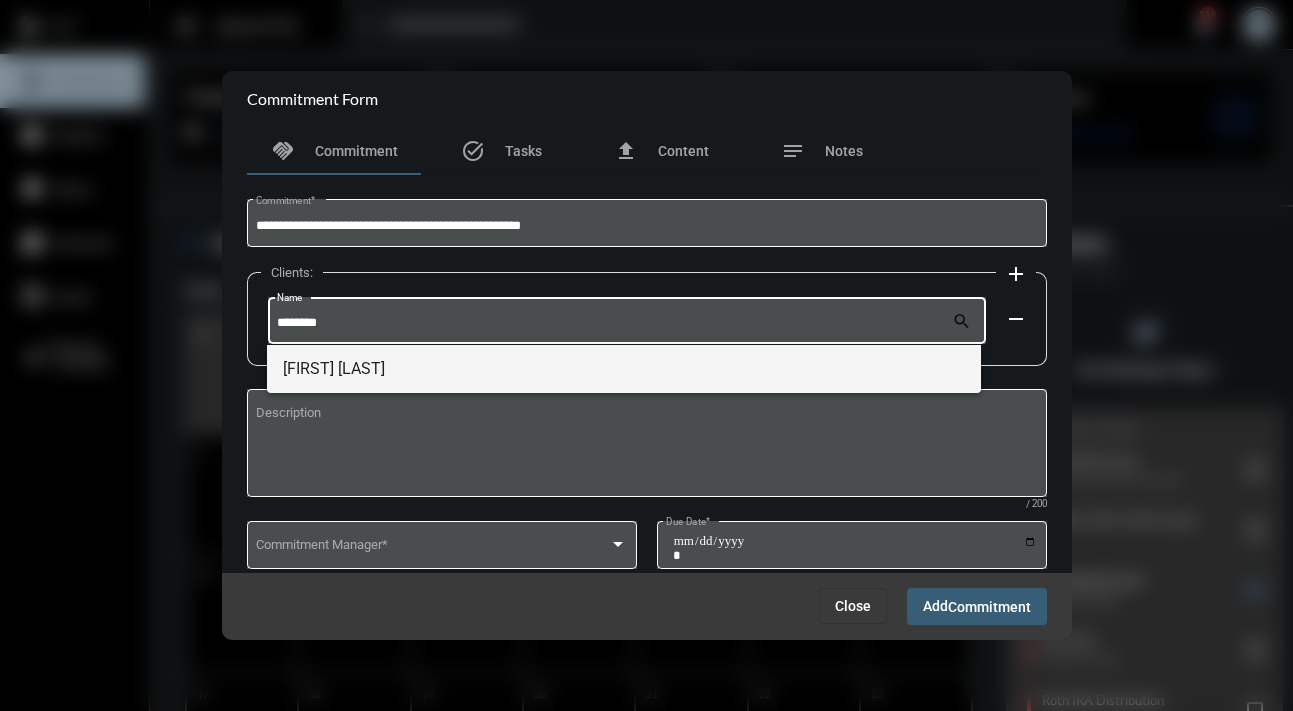click on "Liz Adams" at bounding box center [624, 369] 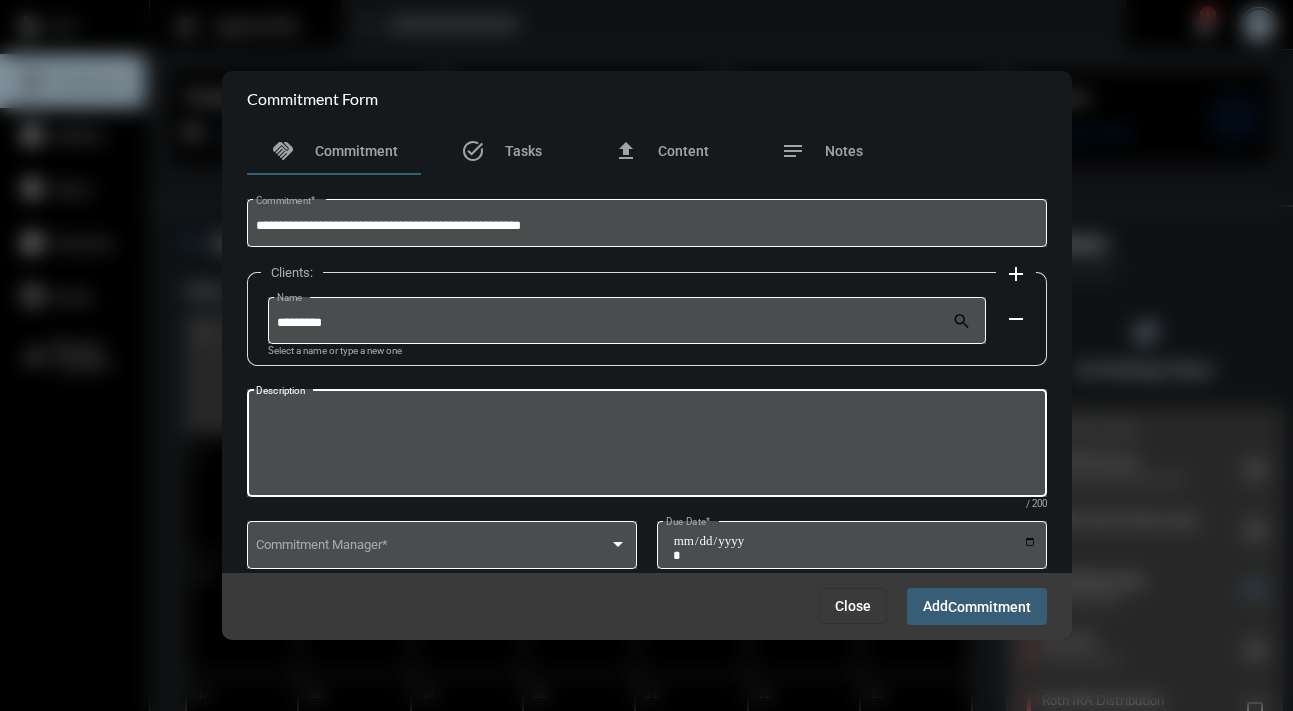click on "Description" at bounding box center [646, 446] 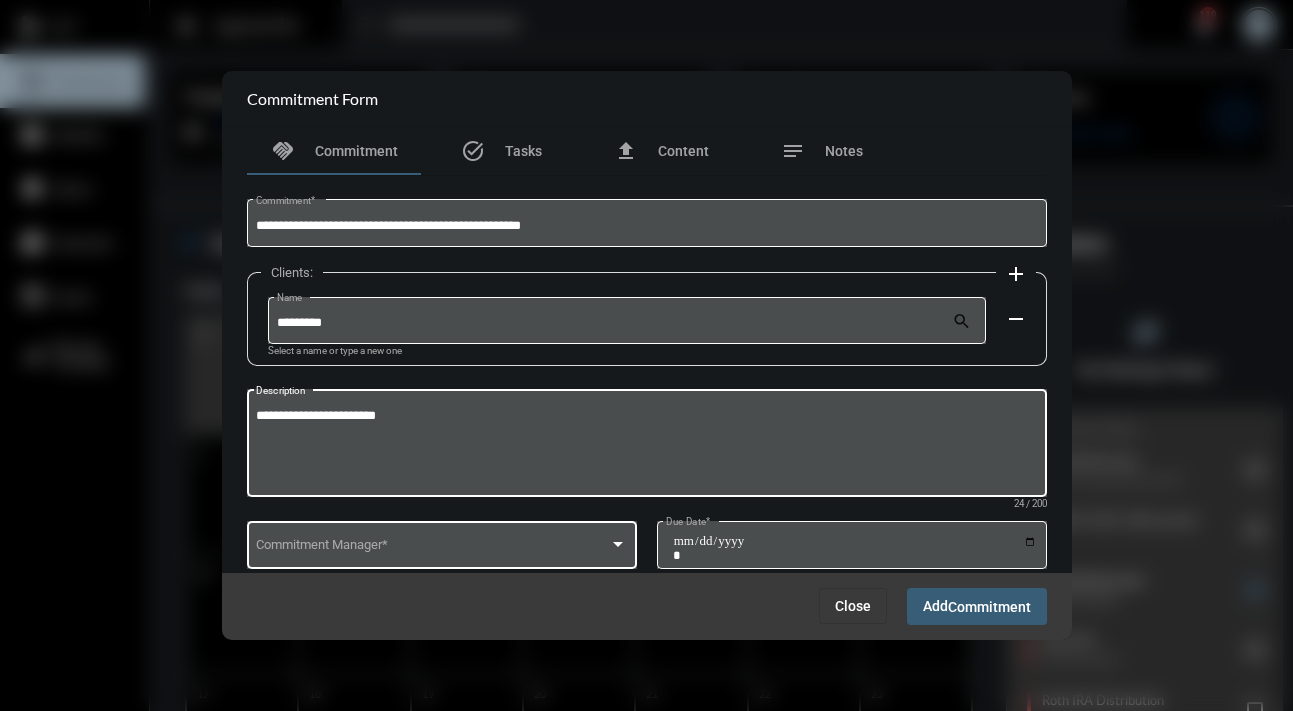type on "**********" 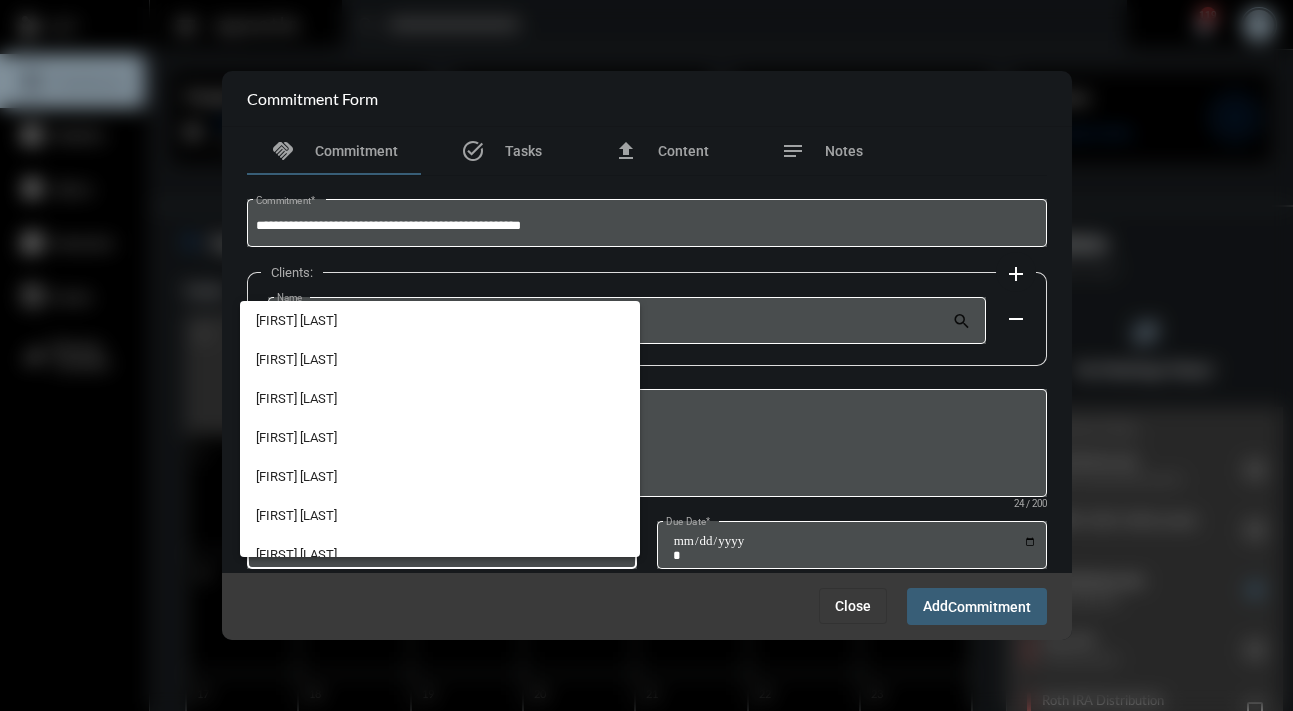 scroll, scrollTop: 56, scrollLeft: 0, axis: vertical 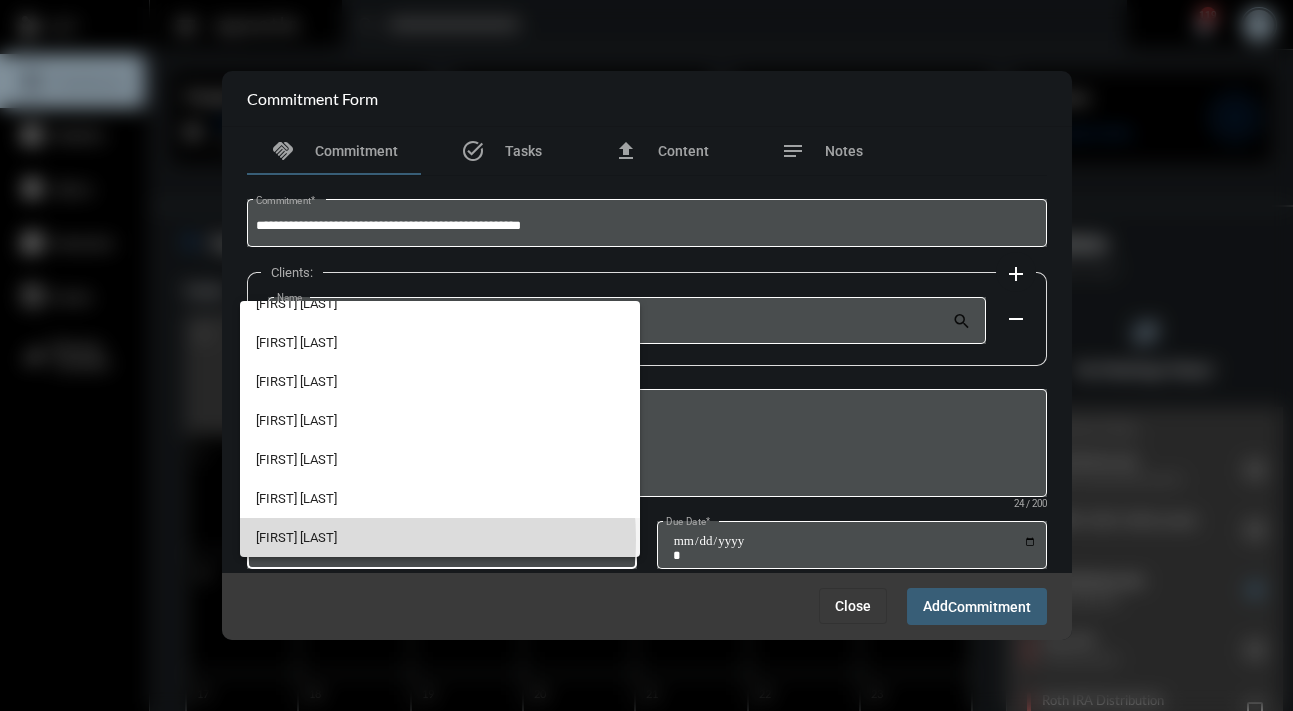 click on "[FIRST] [LAST]" at bounding box center [440, 537] 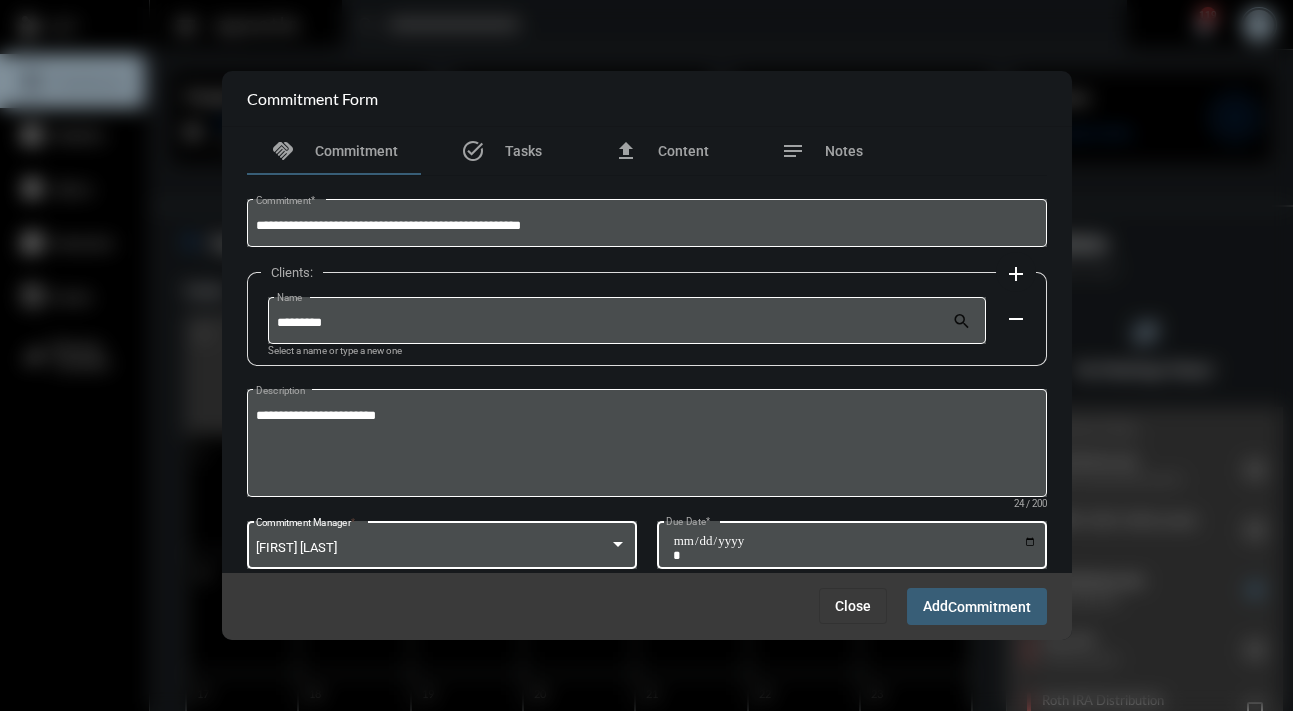 click on "Due Date  *" 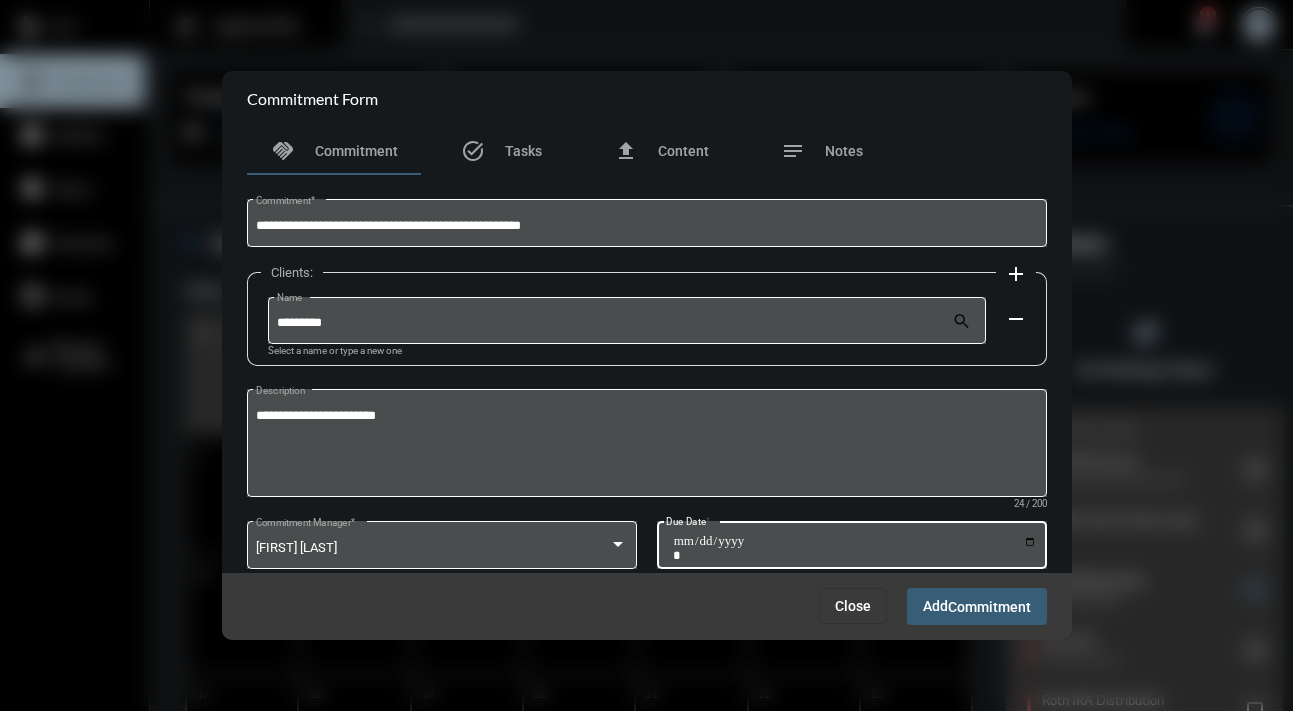 click on "Due Date  *" at bounding box center (855, 548) 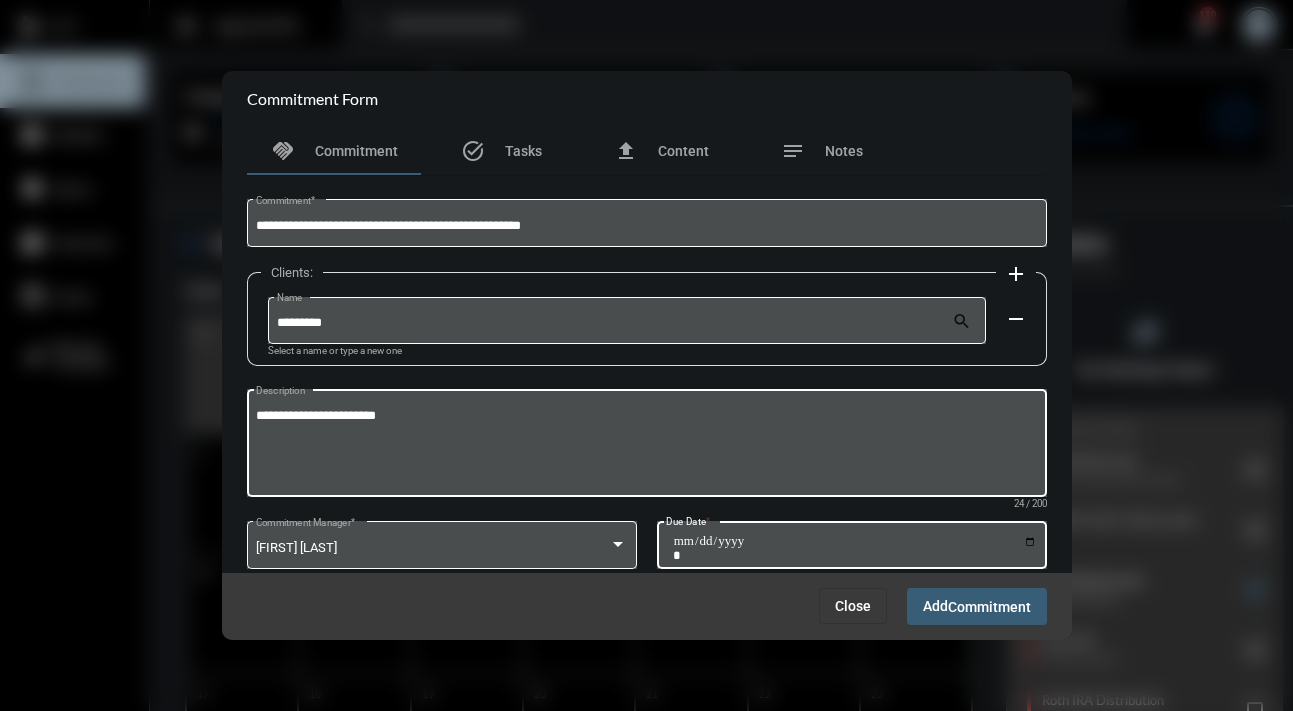 type on "**********" 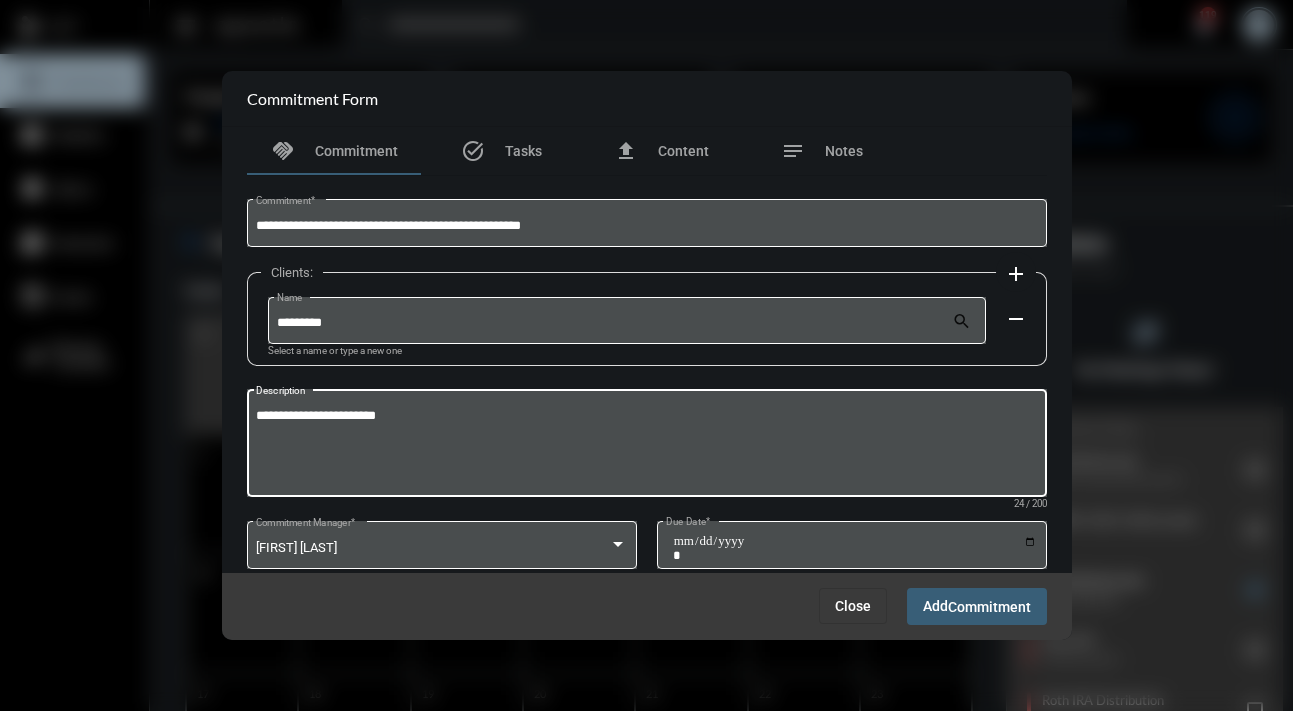 click on "**********" at bounding box center [646, 446] 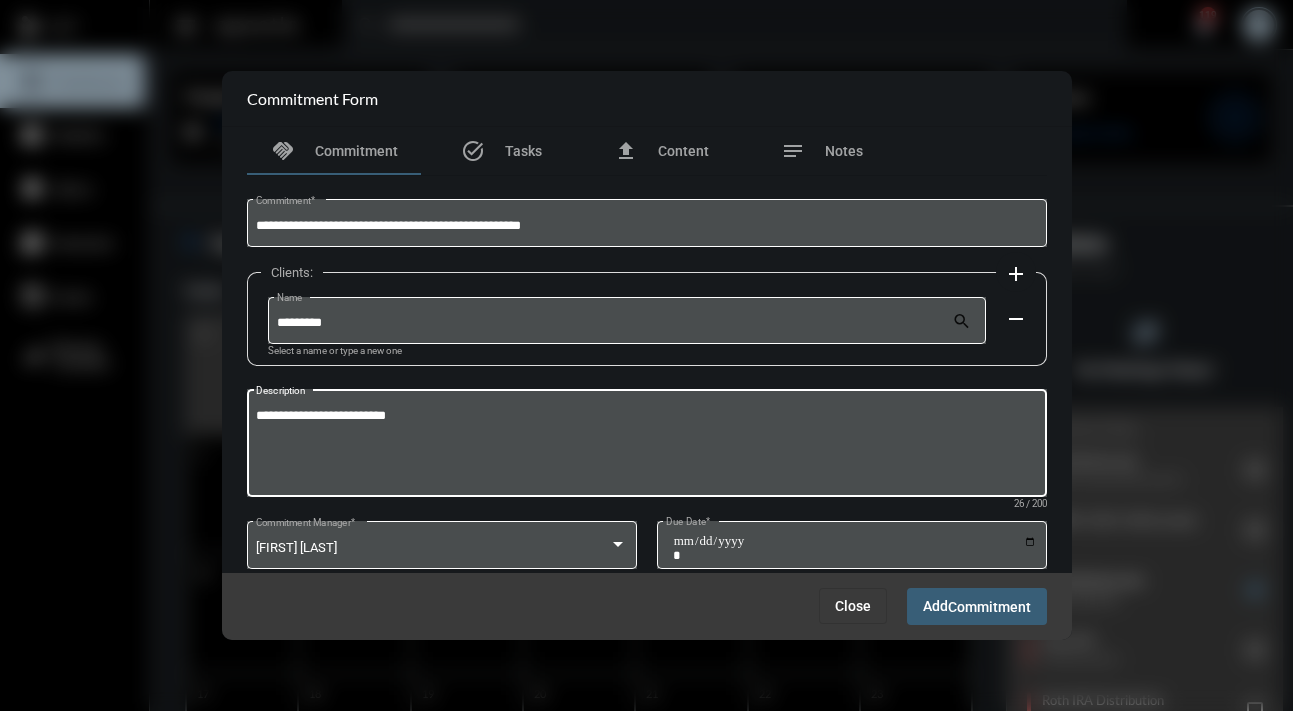 paste on "**********" 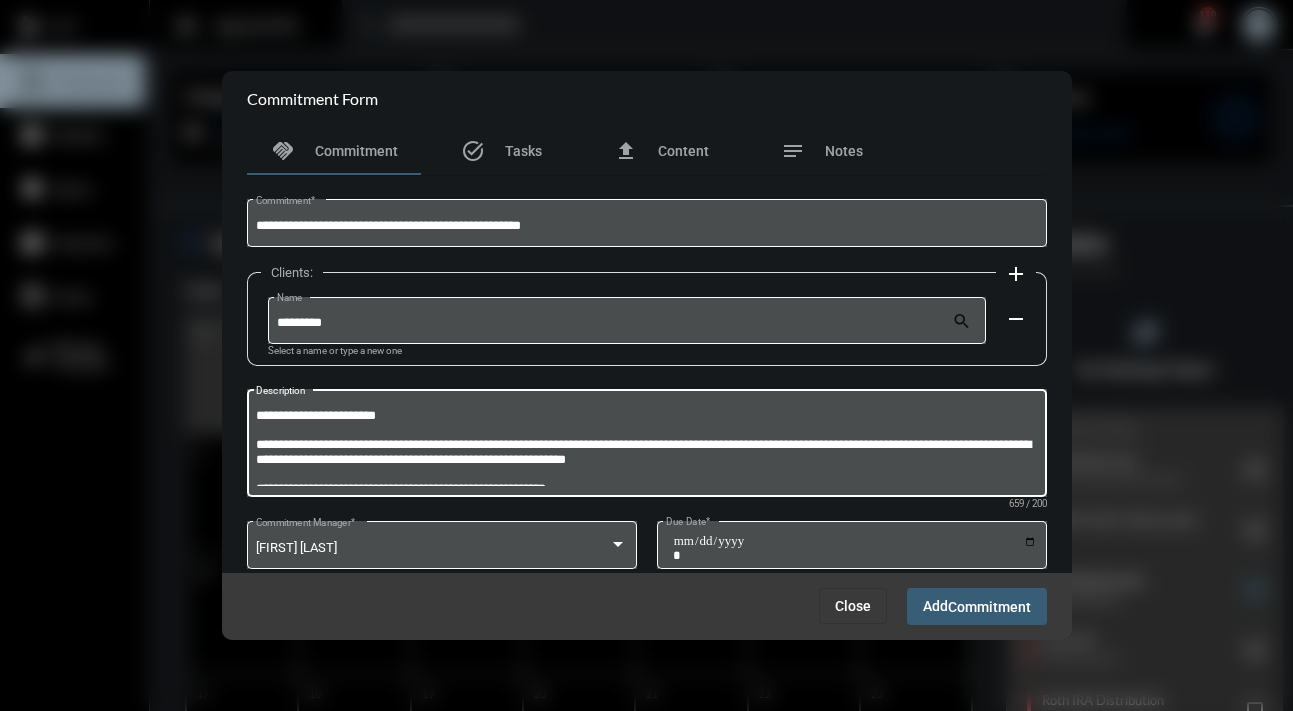 scroll, scrollTop: 157, scrollLeft: 0, axis: vertical 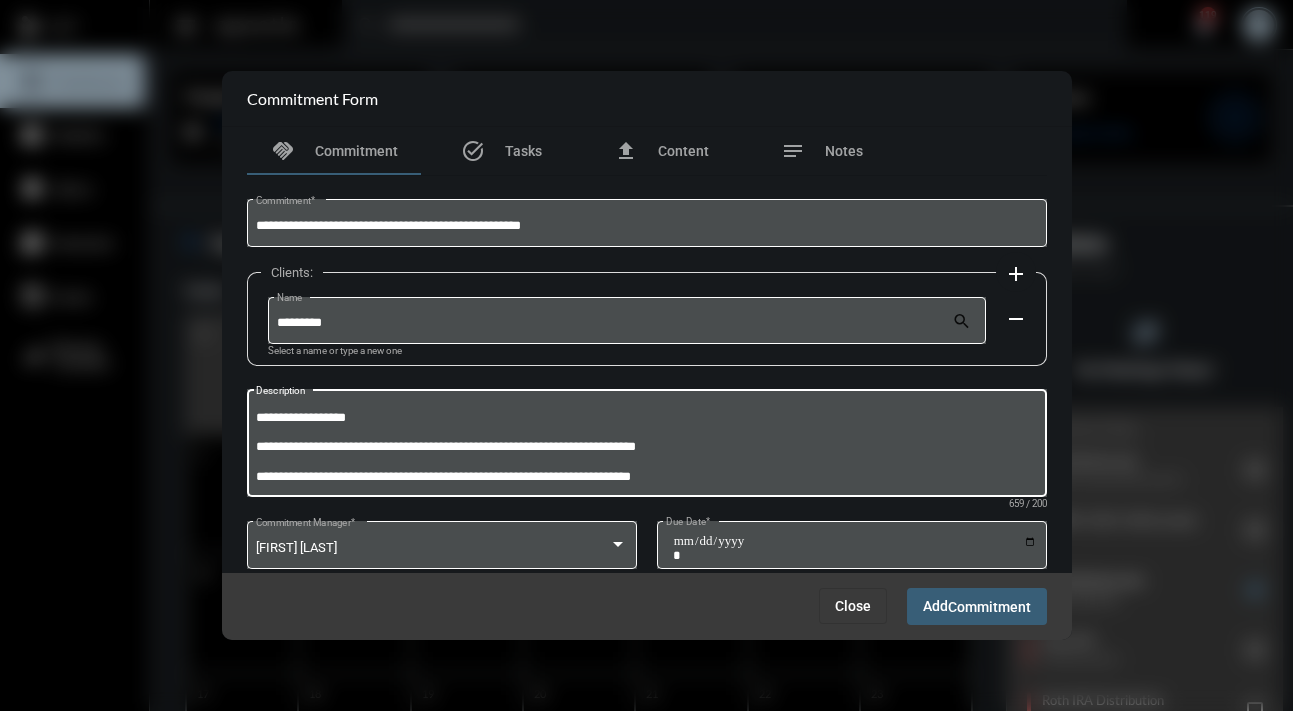 click on "**********" at bounding box center [644, 446] 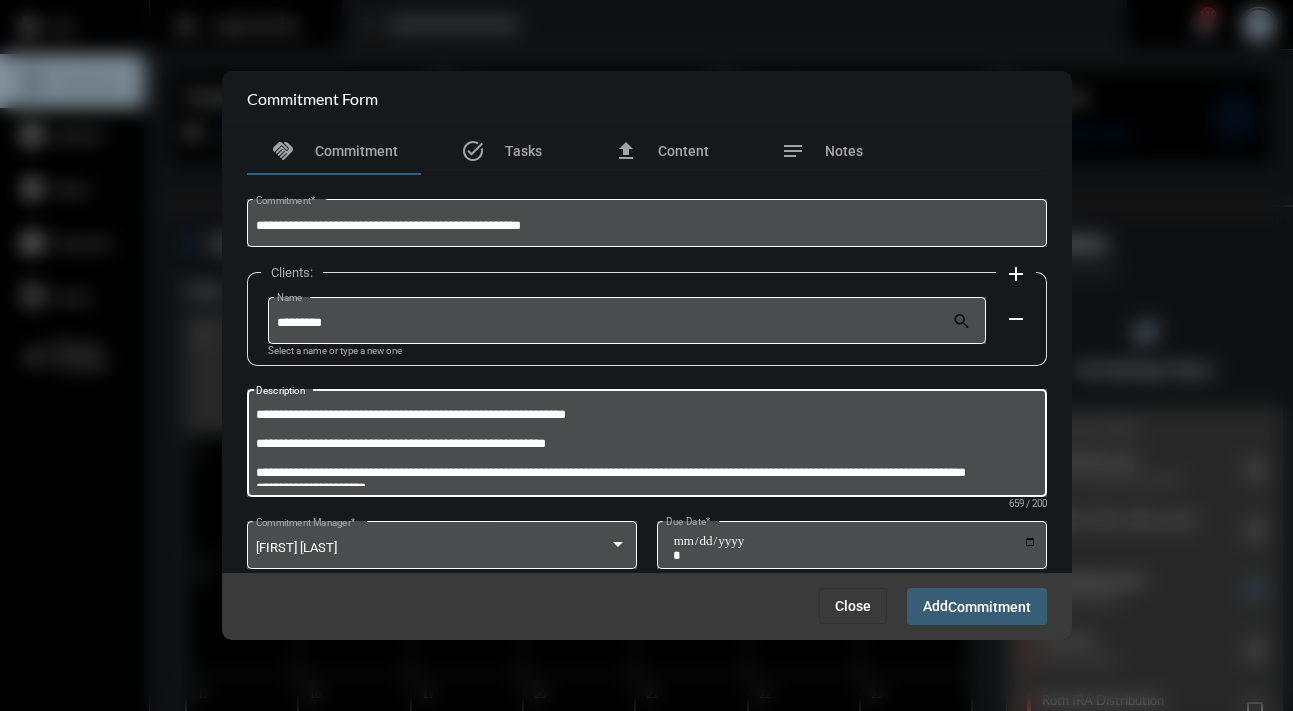 scroll, scrollTop: 1, scrollLeft: 0, axis: vertical 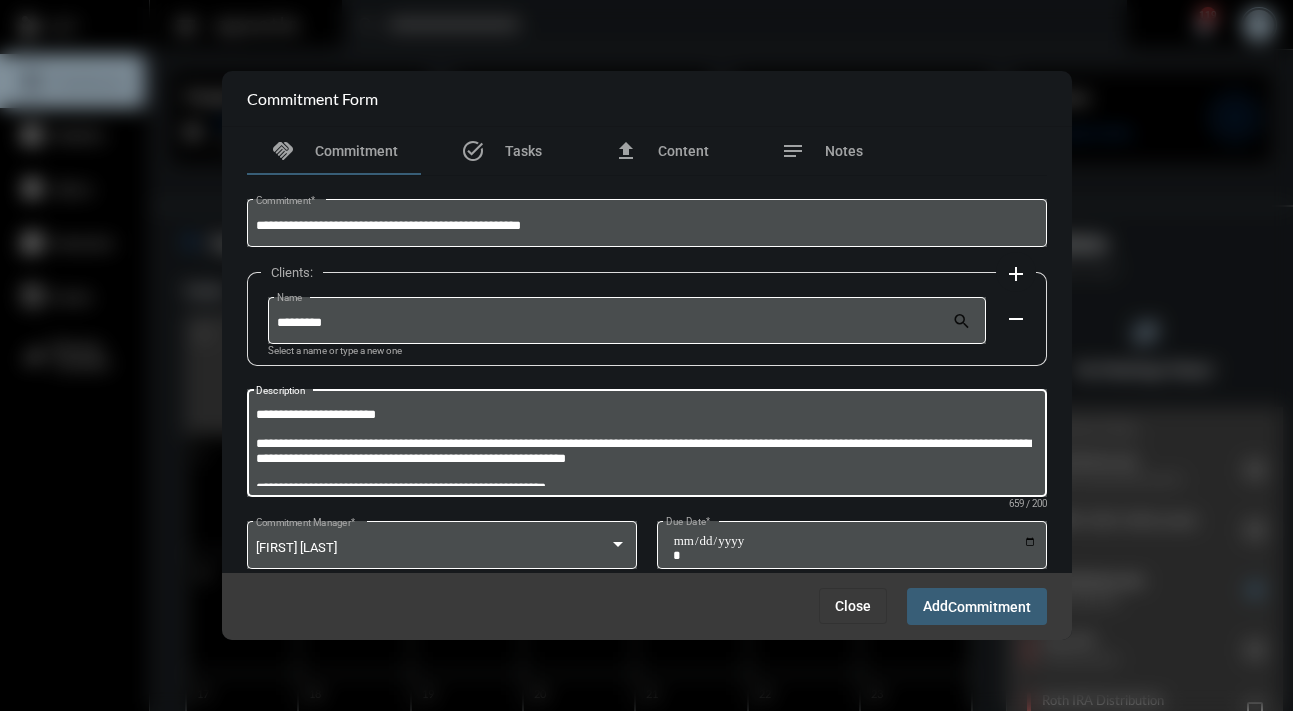drag, startPoint x: 533, startPoint y: 458, endPoint x: 249, endPoint y: 445, distance: 284.2974 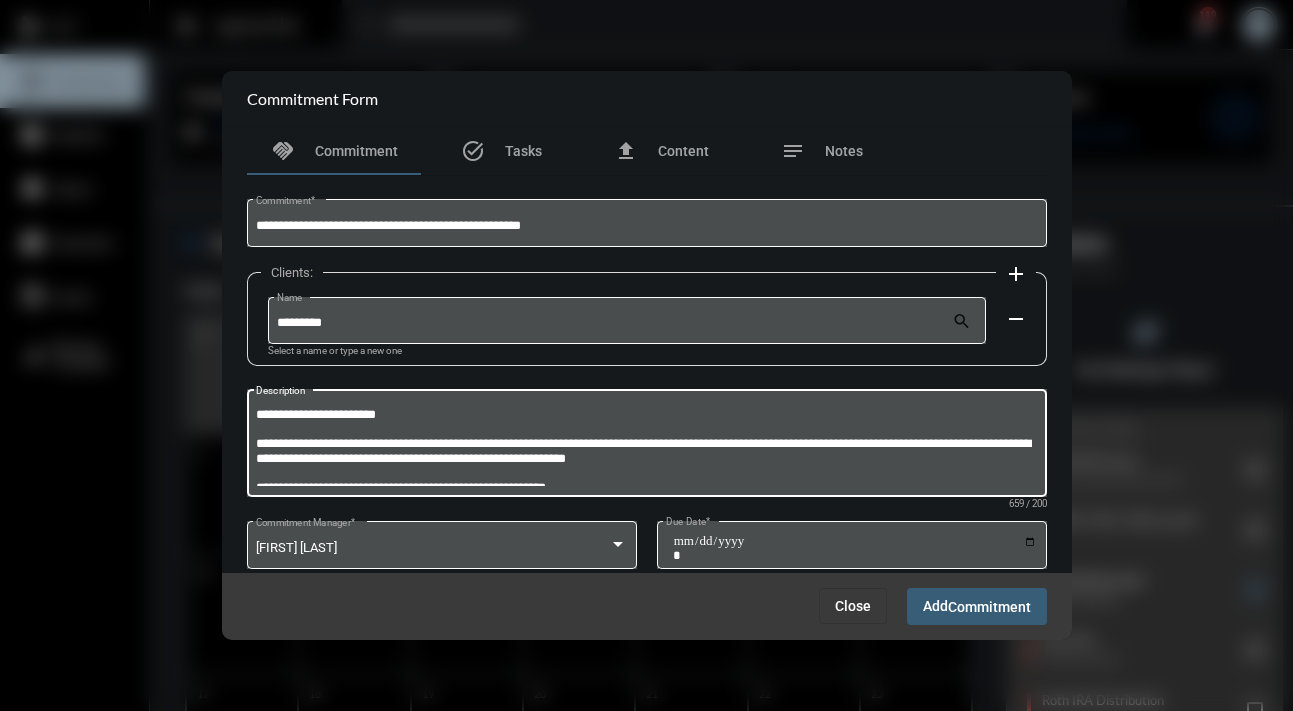 click on "**********" 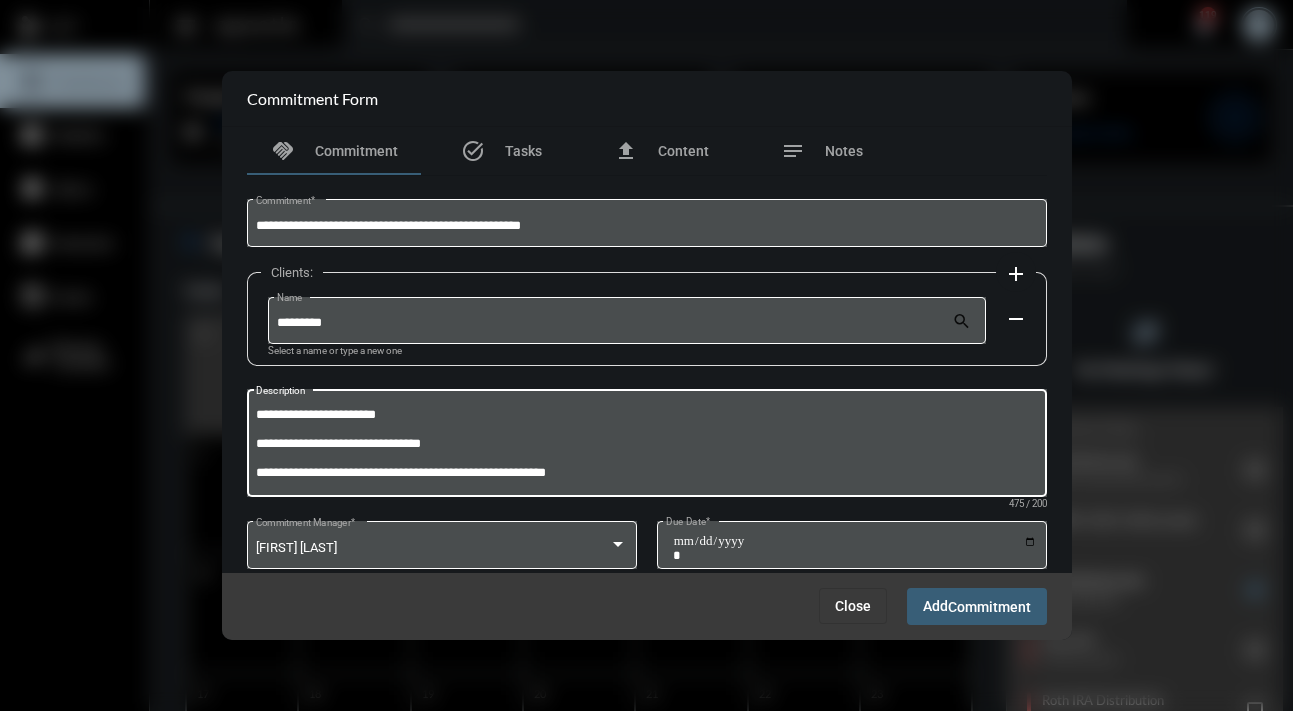click on "**********" at bounding box center (644, 446) 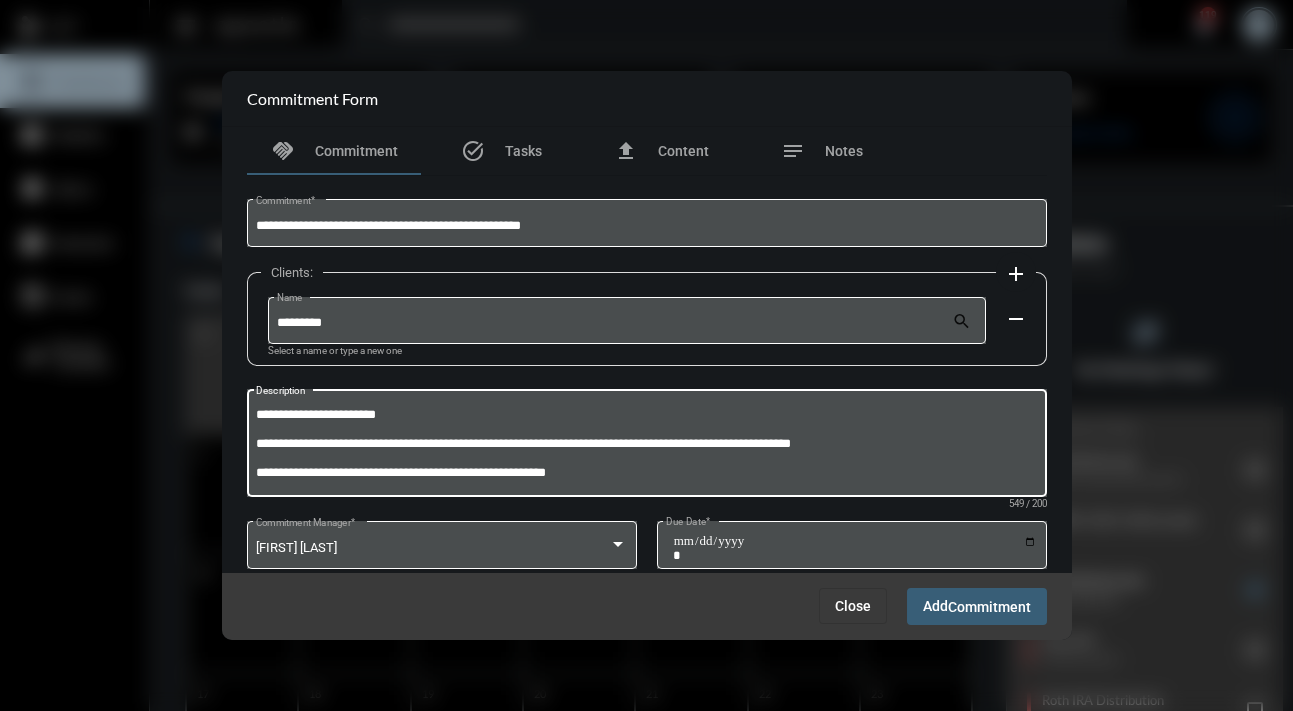 click on "**********" at bounding box center (644, 446) 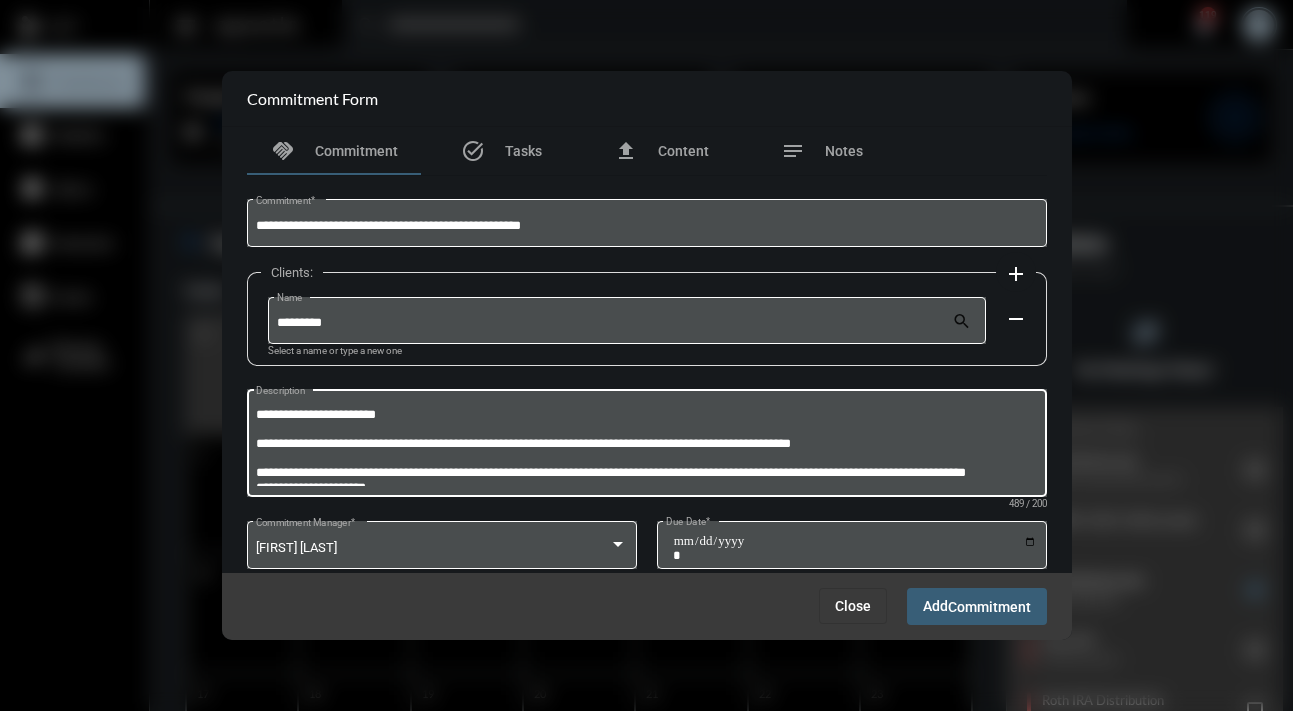 click on "**********" at bounding box center [644, 446] 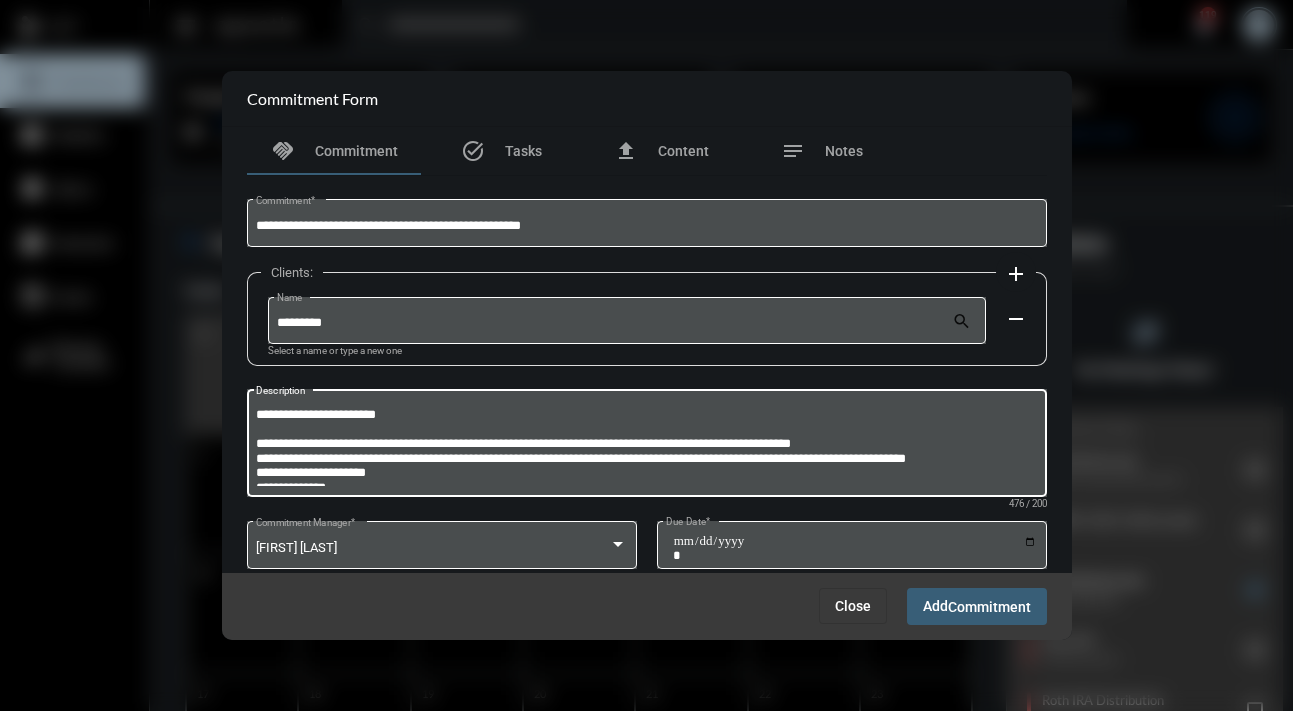drag, startPoint x: 633, startPoint y: 457, endPoint x: 256, endPoint y: 461, distance: 377.0212 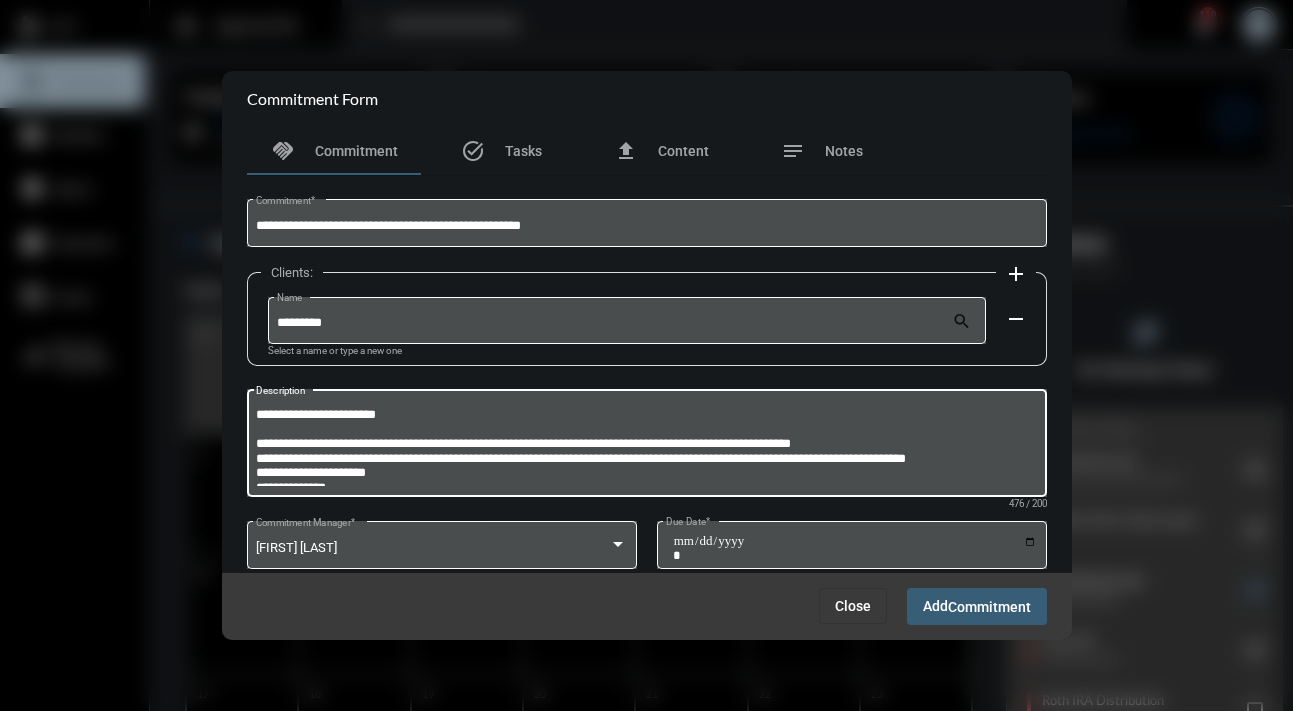 click on "**********" at bounding box center [644, 446] 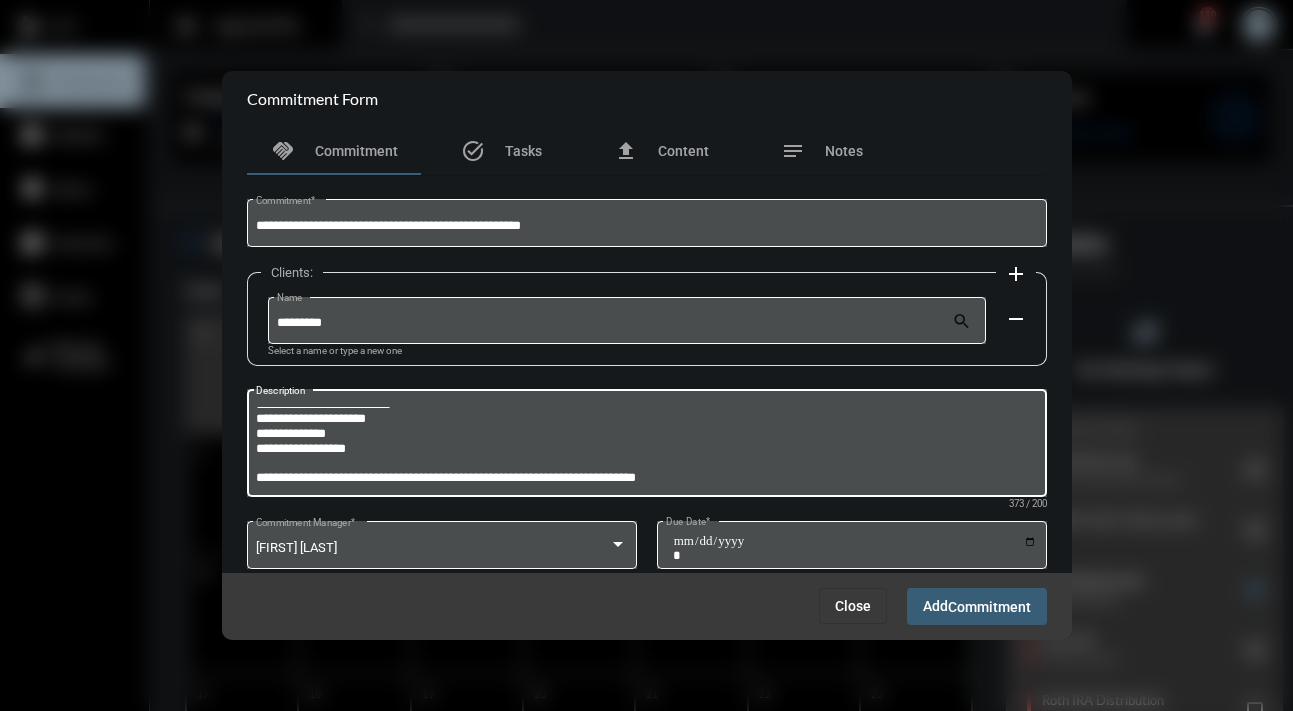 scroll, scrollTop: 70, scrollLeft: 0, axis: vertical 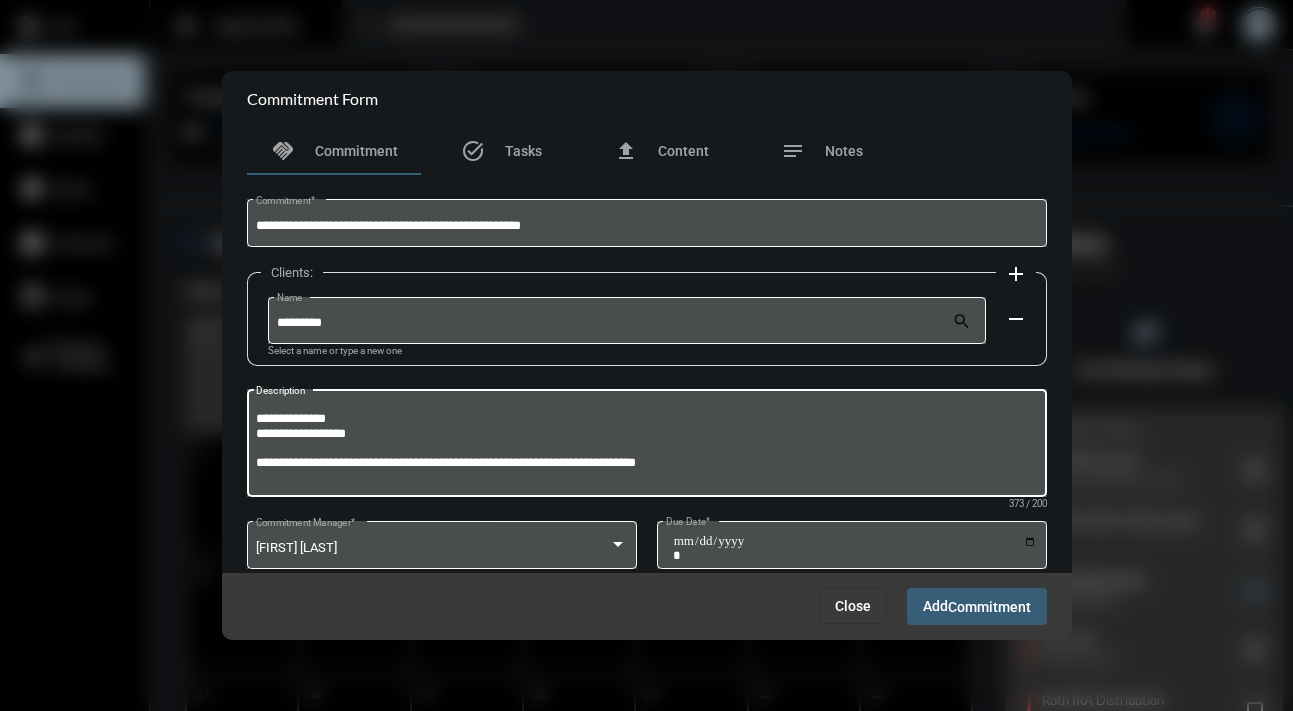 drag, startPoint x: 290, startPoint y: 460, endPoint x: 244, endPoint y: 450, distance: 47.07441 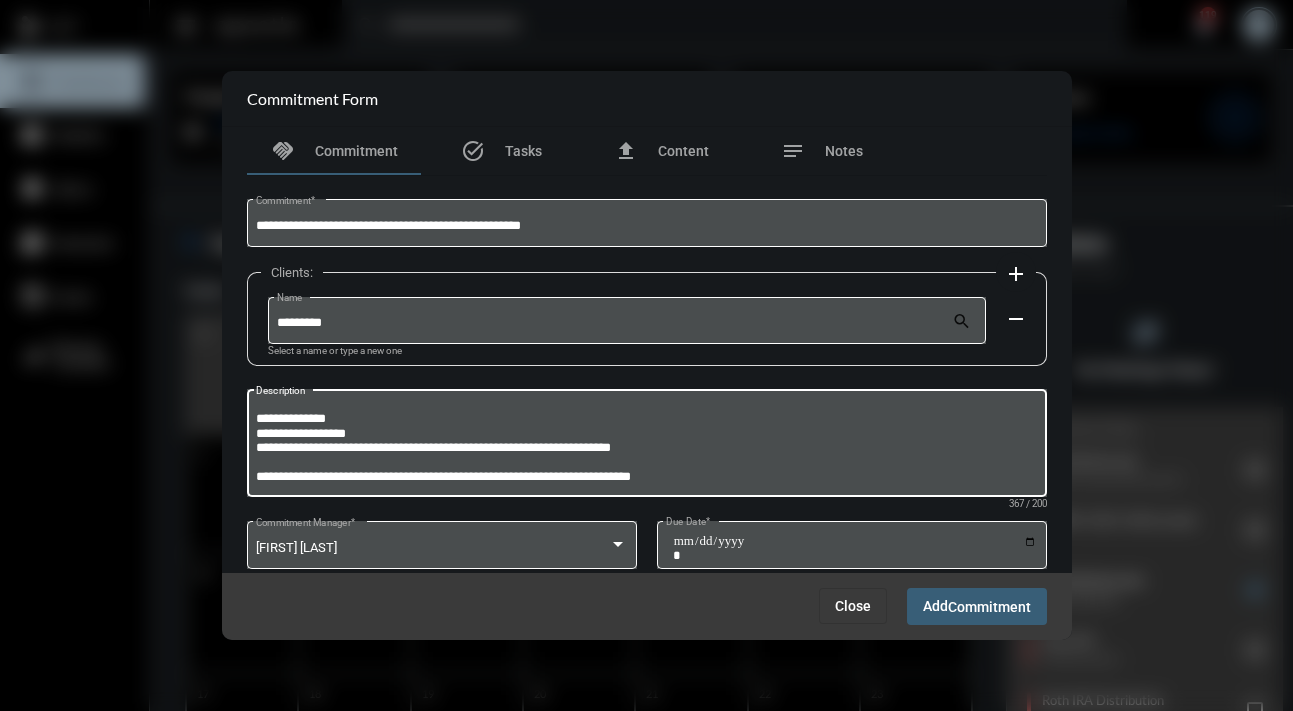 click on "**********" at bounding box center (644, 446) 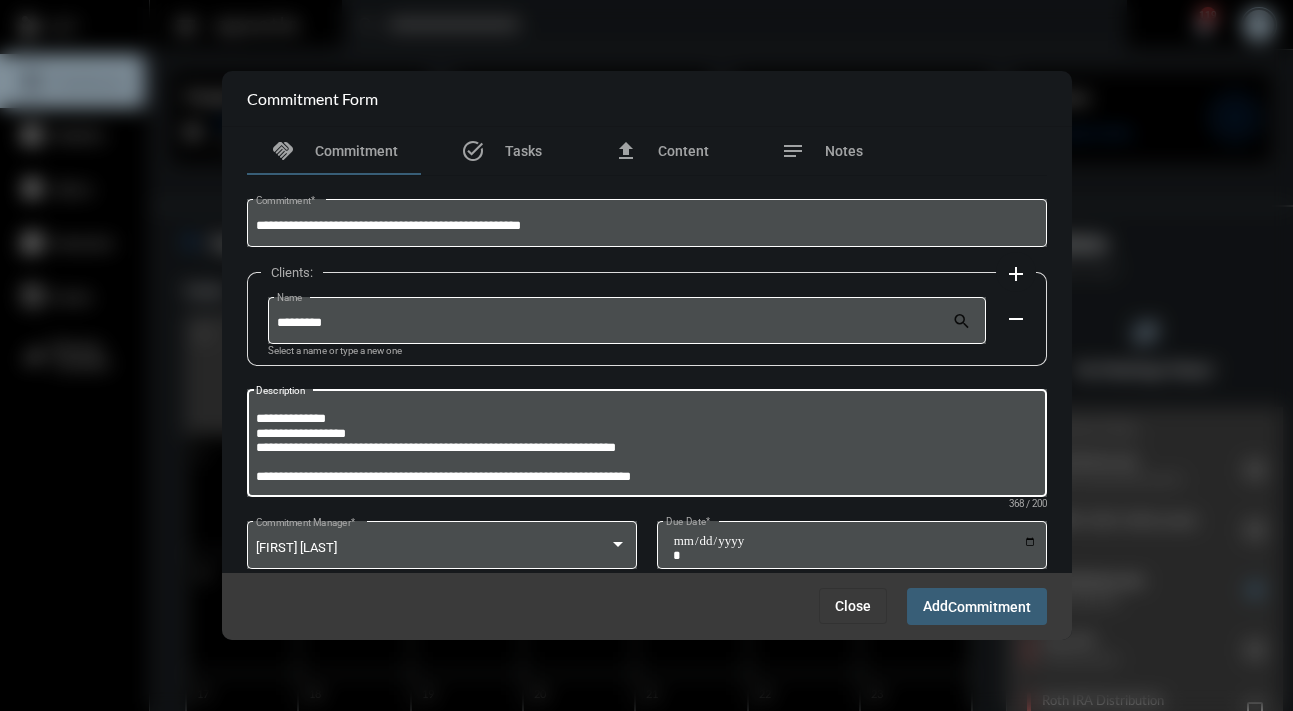 drag, startPoint x: 719, startPoint y: 479, endPoint x: 685, endPoint y: 478, distance: 34.0147 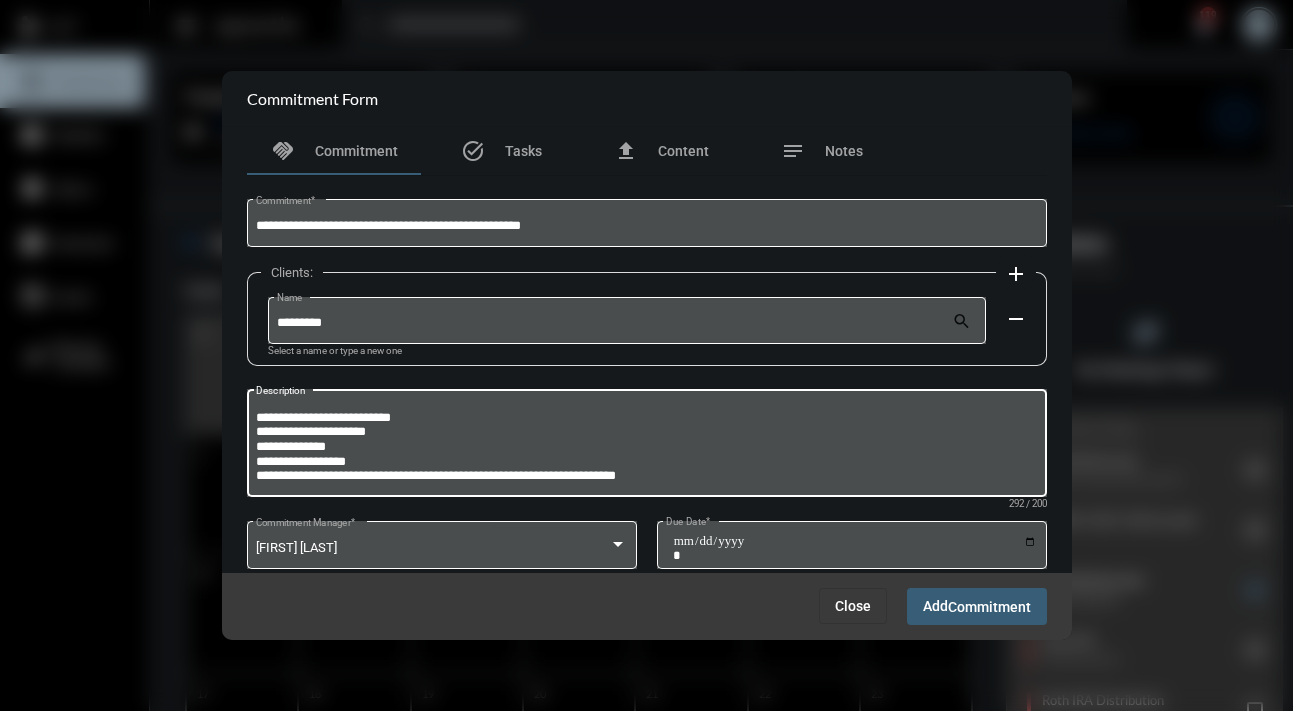 scroll, scrollTop: 42, scrollLeft: 0, axis: vertical 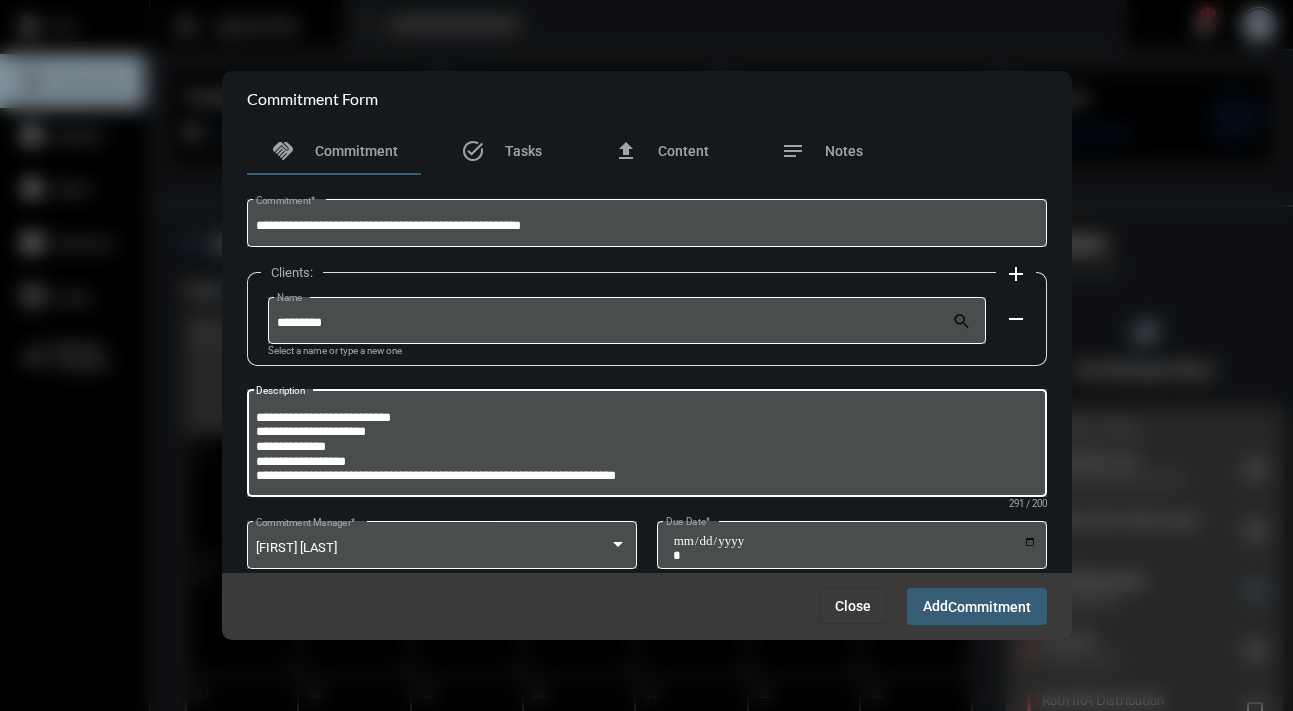 click on "**********" at bounding box center [644, 446] 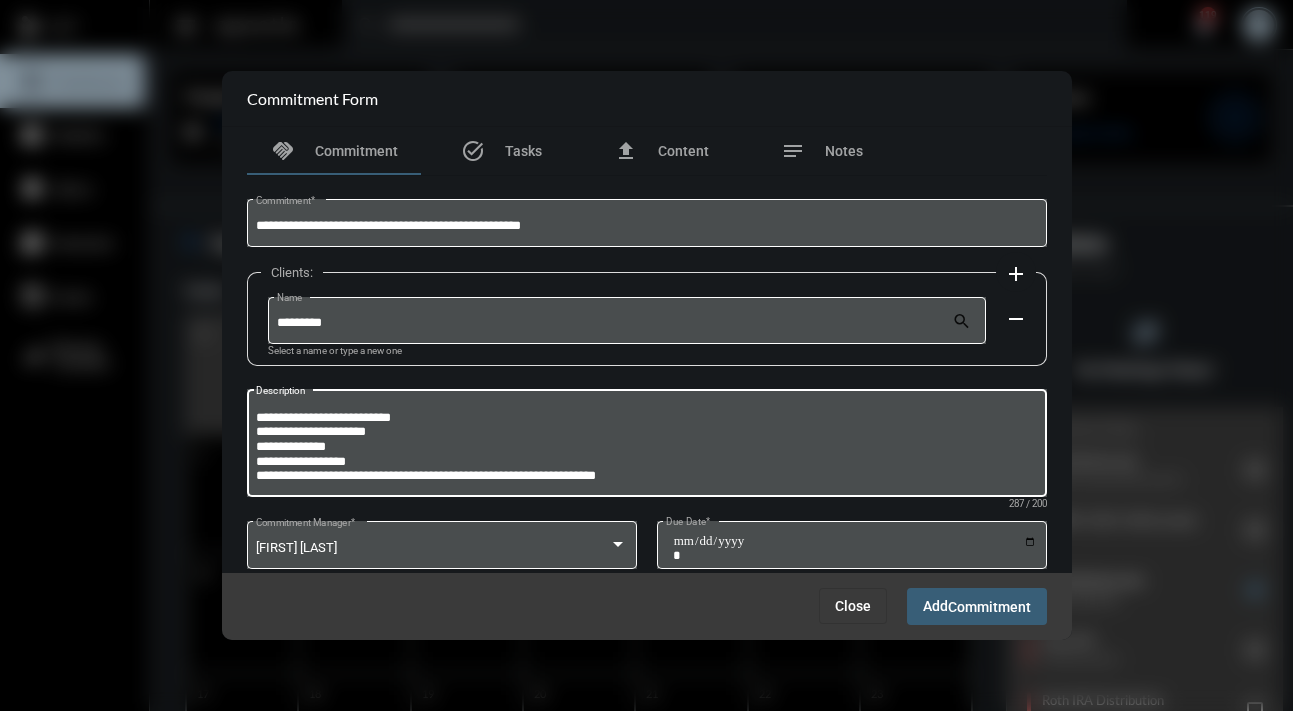 type on "**********" 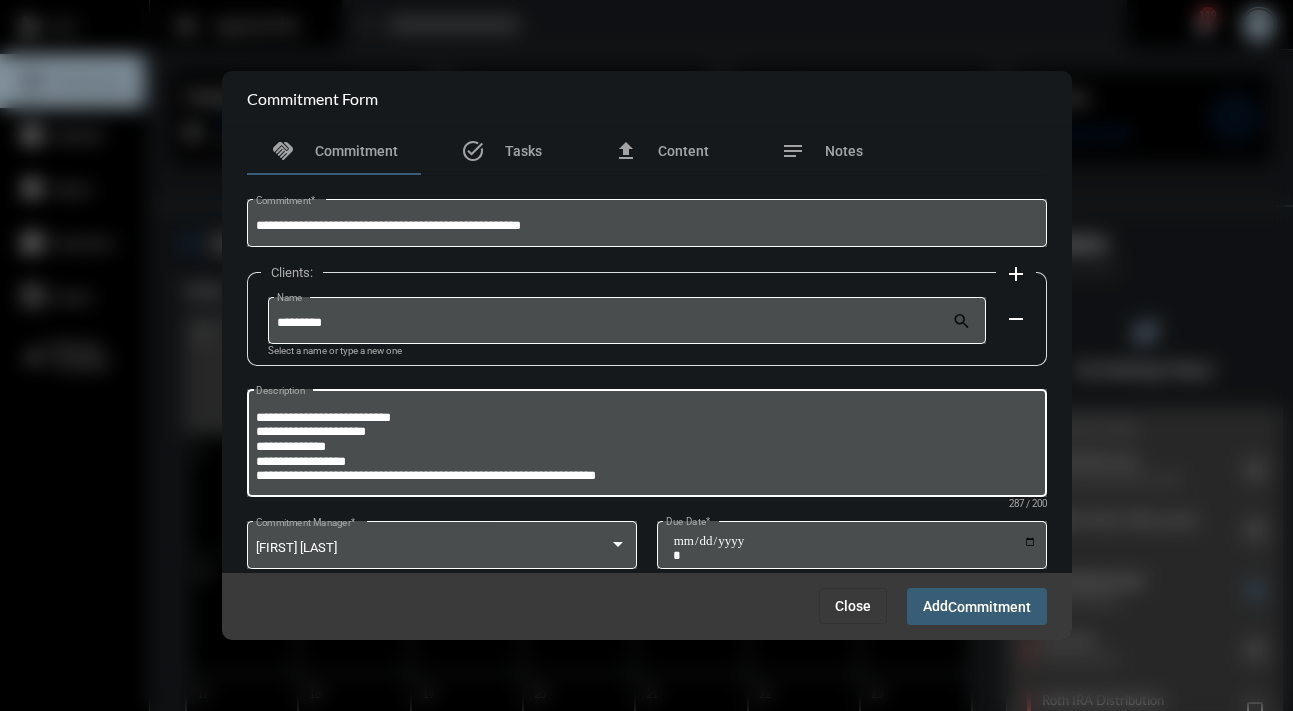 click on "**********" at bounding box center [644, 446] 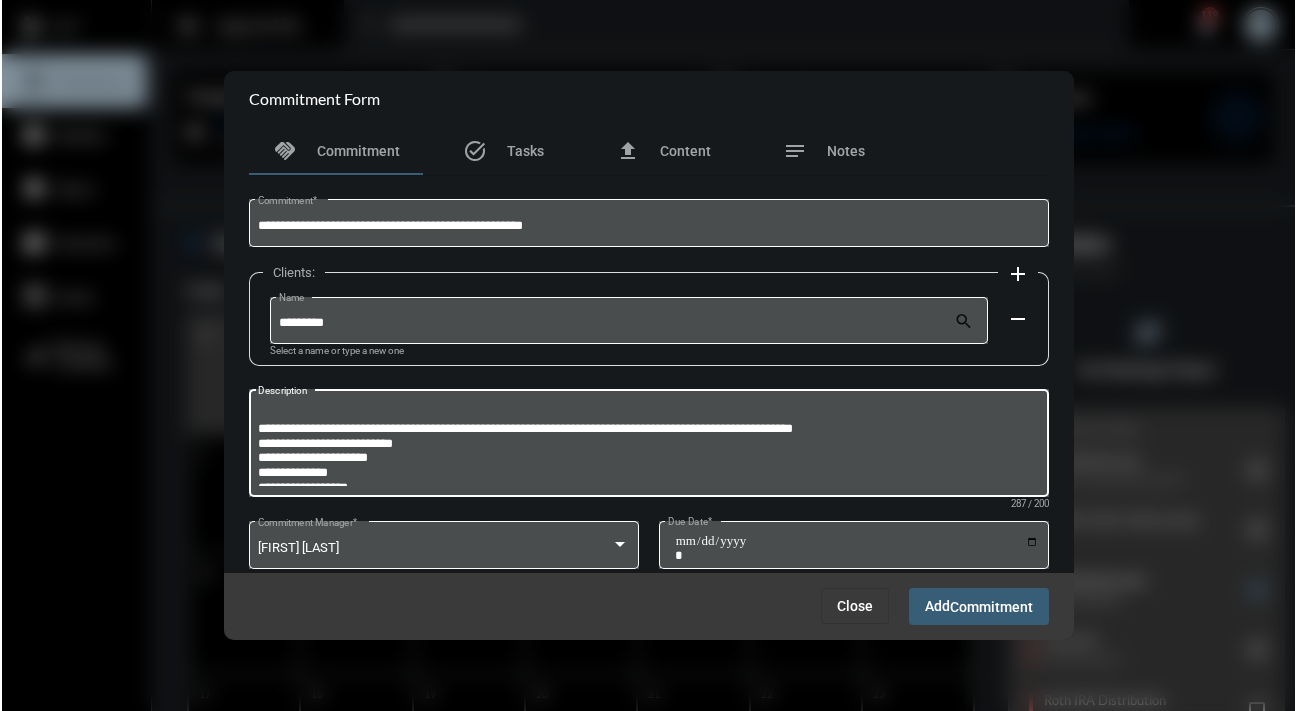 scroll, scrollTop: 1, scrollLeft: 0, axis: vertical 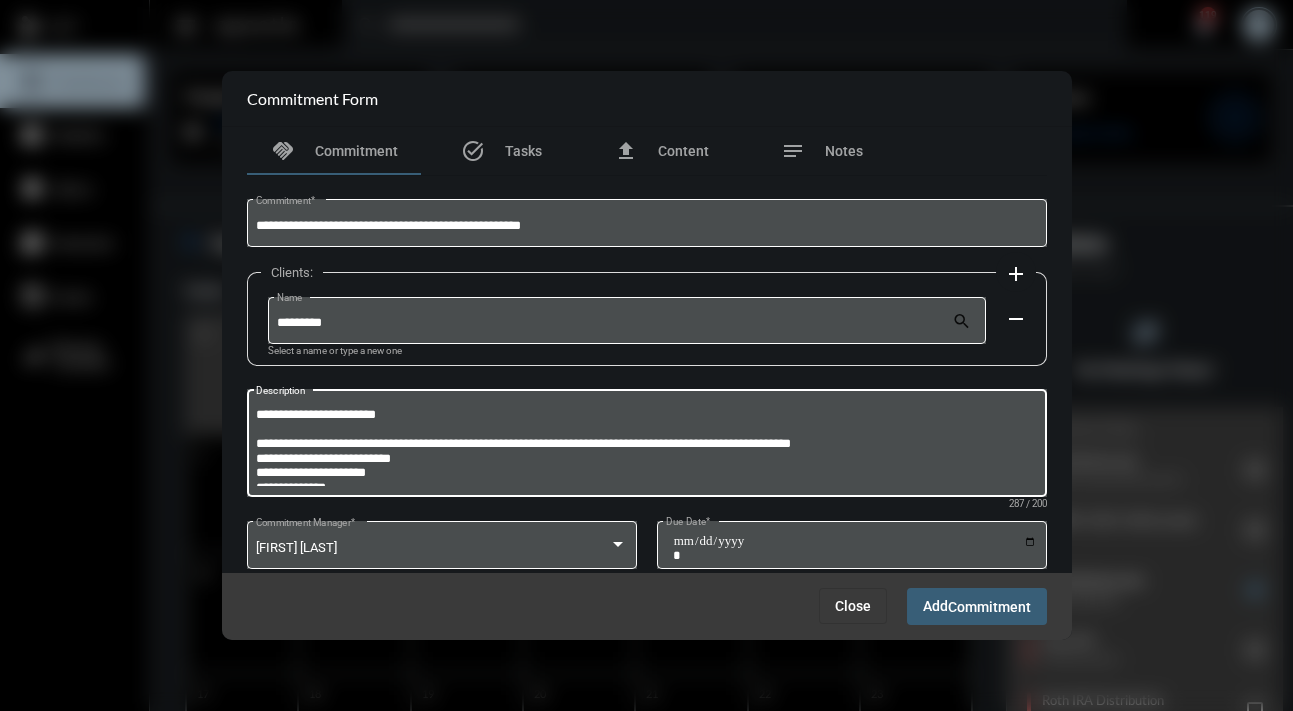 click on "Commitment" at bounding box center [989, 607] 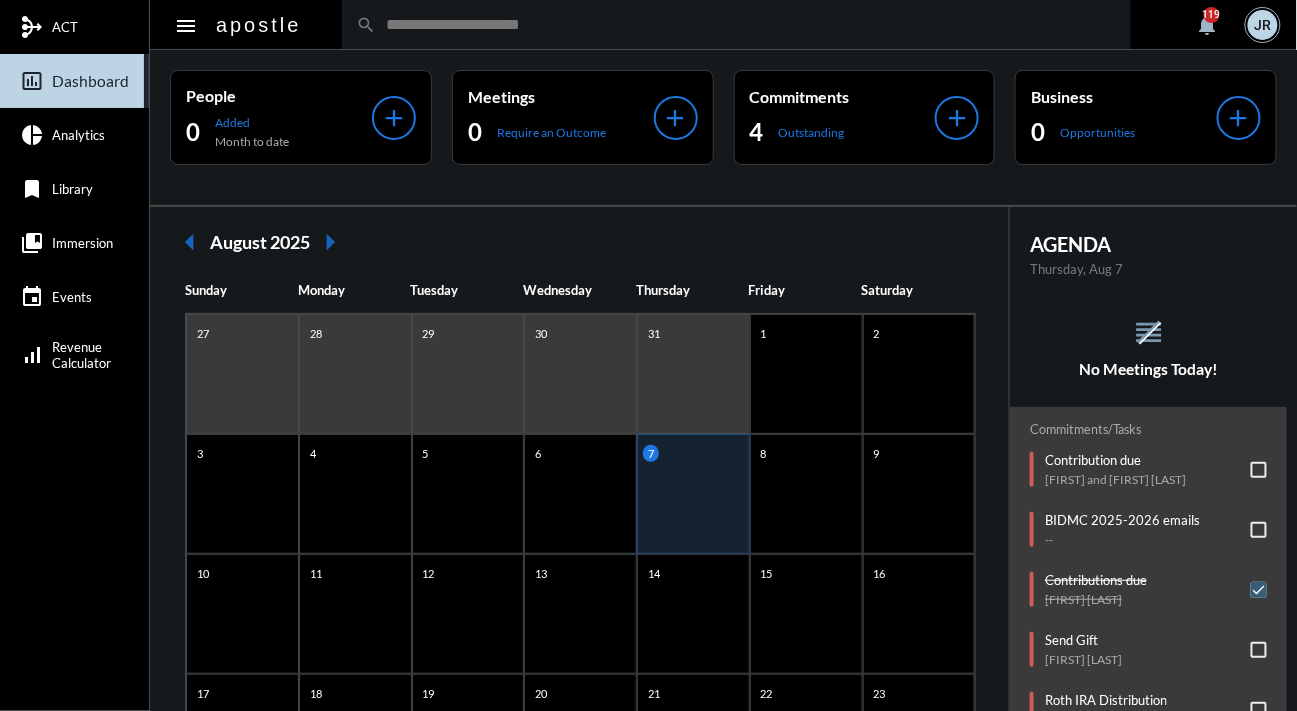 click on "reorder No Meetings Today!" 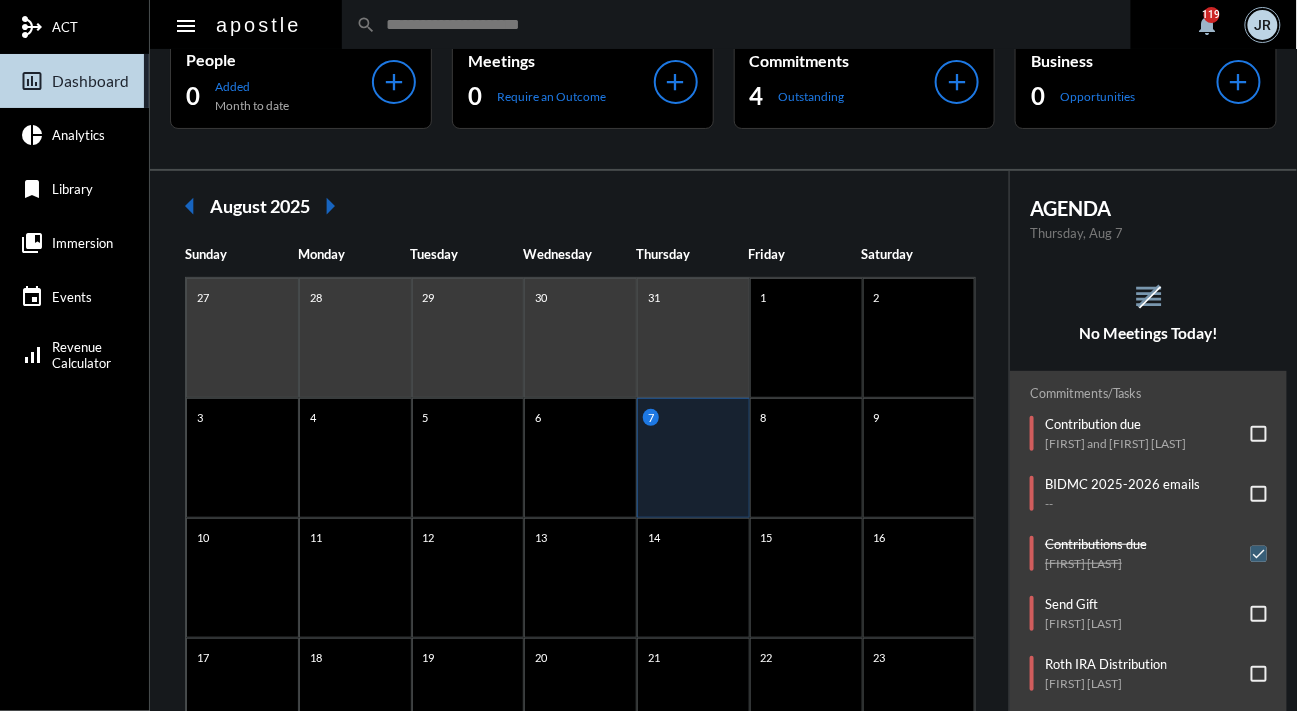 scroll, scrollTop: 72, scrollLeft: 0, axis: vertical 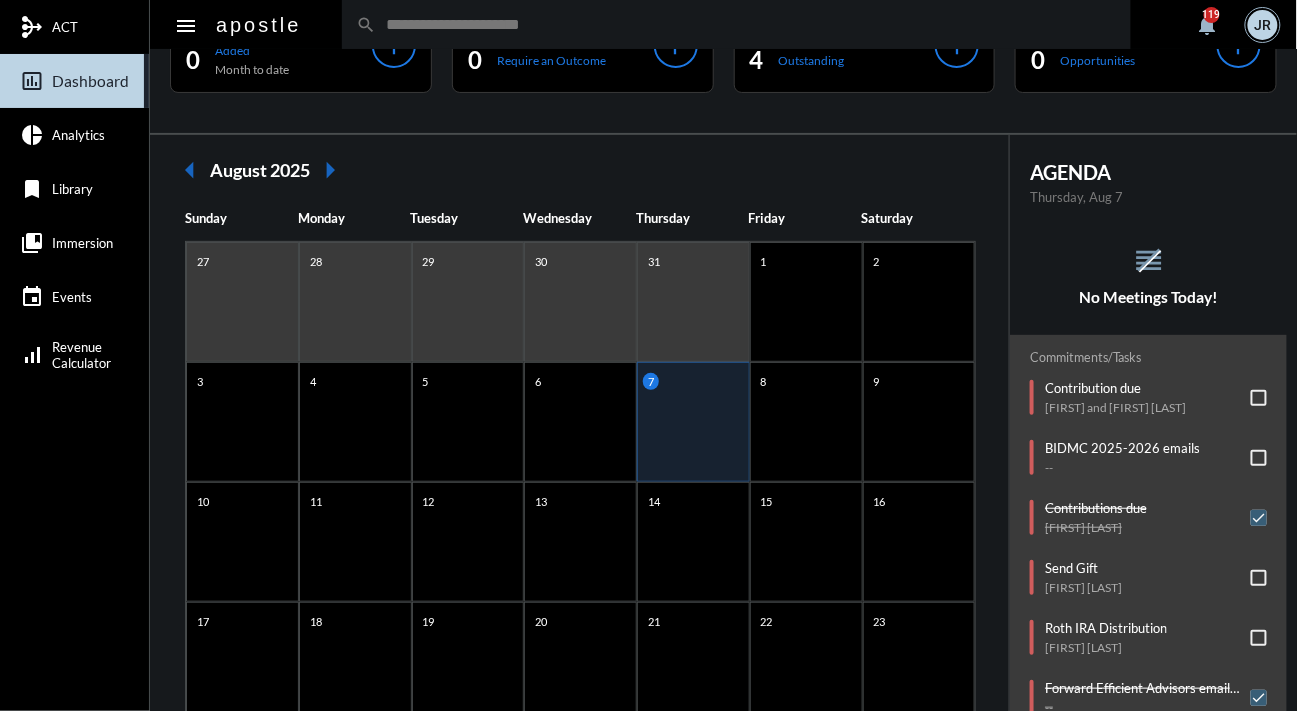 click on "AGENDA" 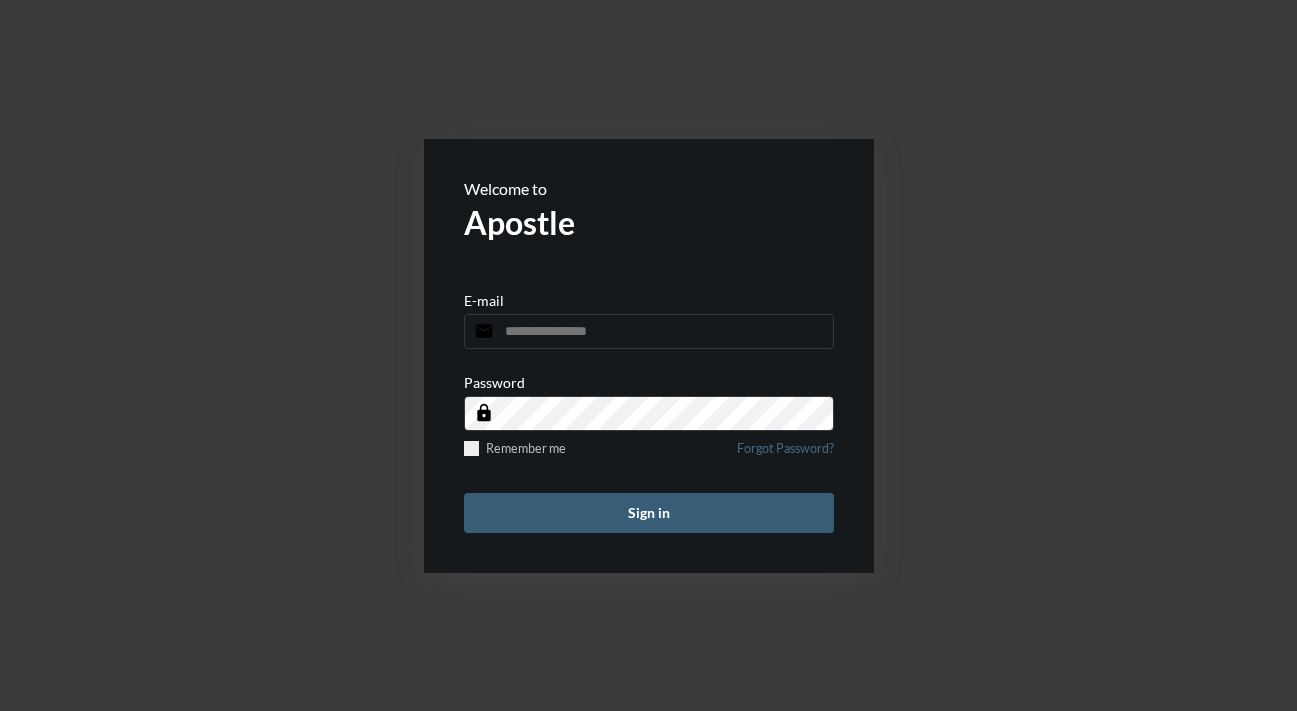 scroll, scrollTop: 0, scrollLeft: 0, axis: both 